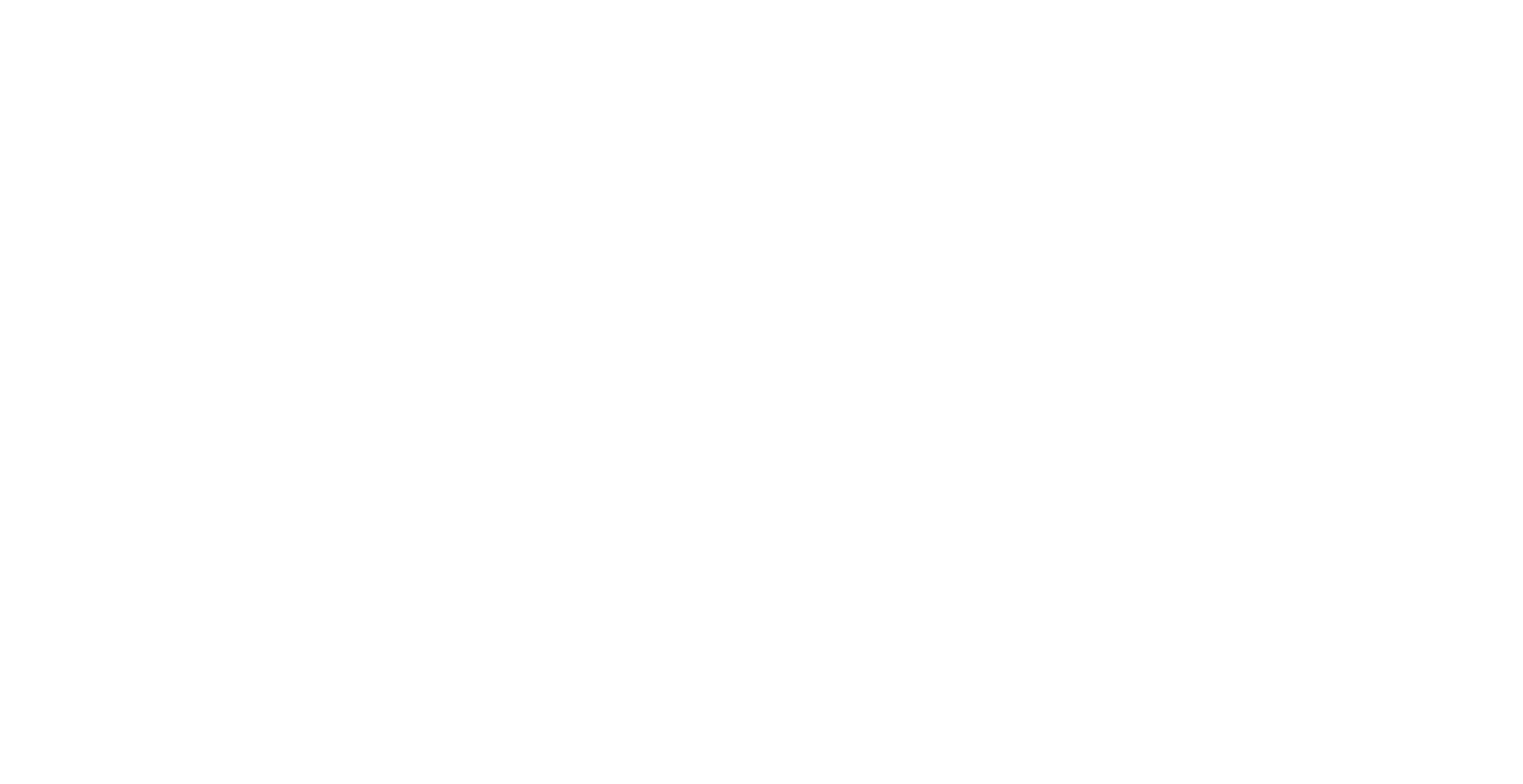 scroll, scrollTop: 0, scrollLeft: 0, axis: both 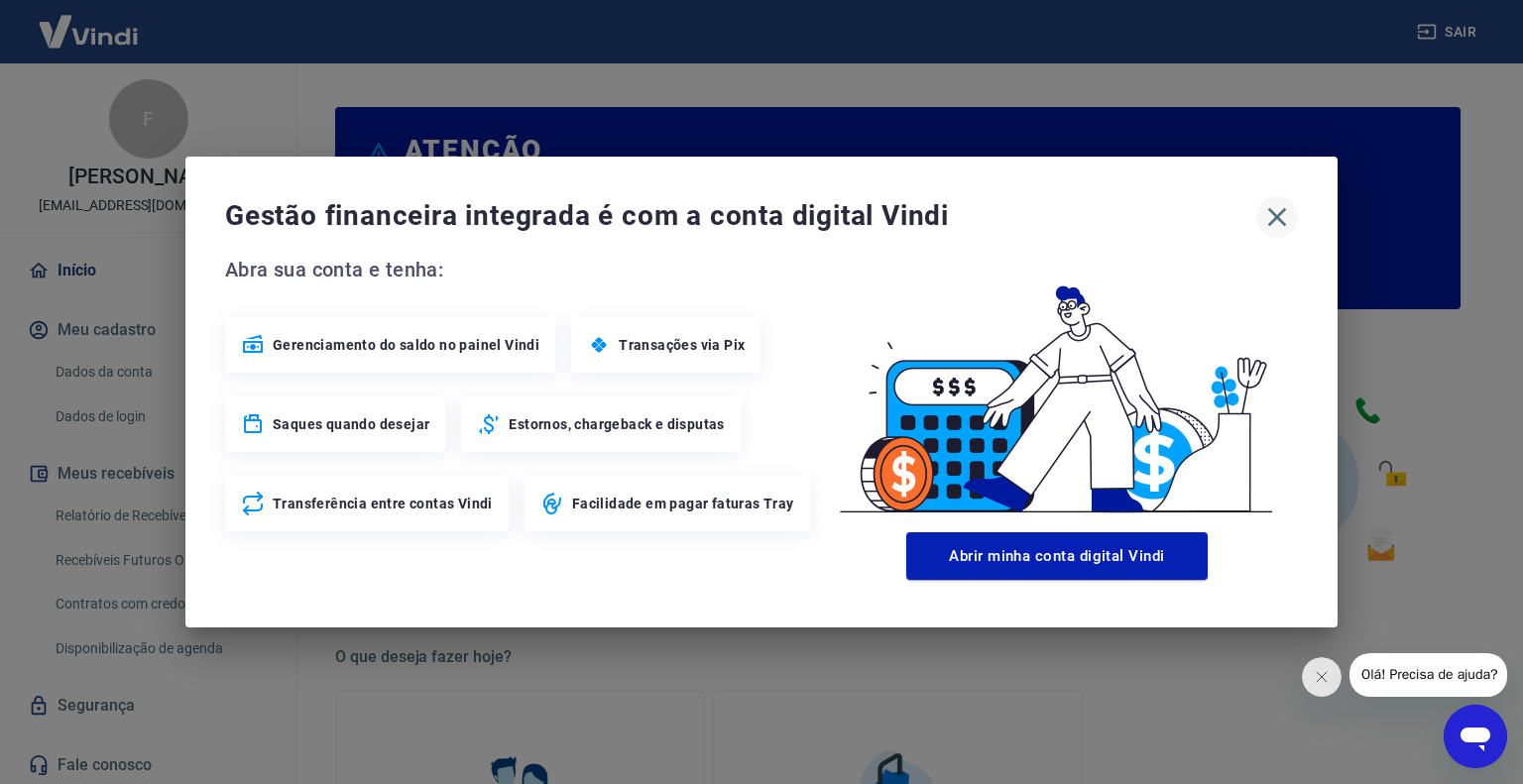 click 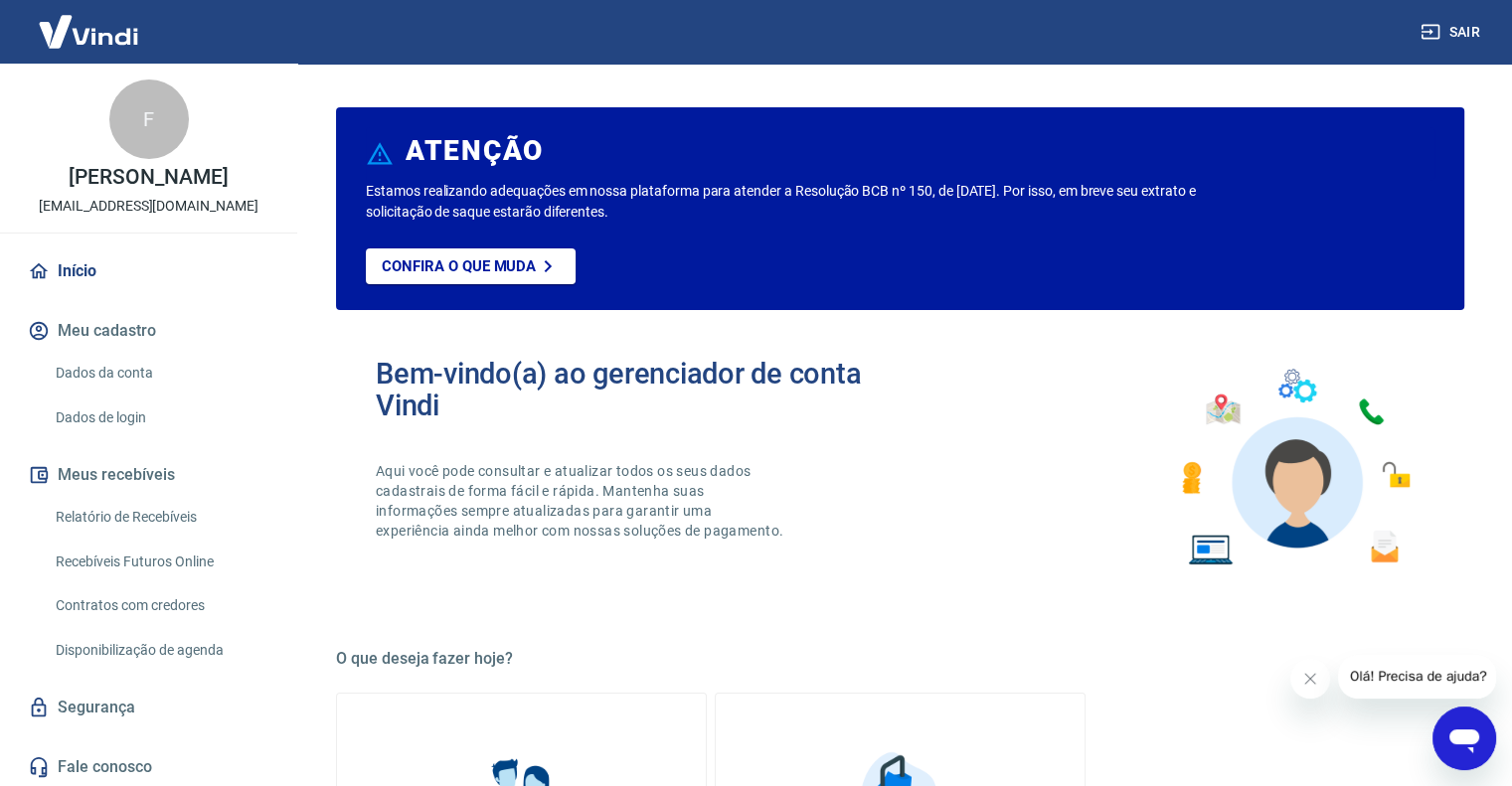 click 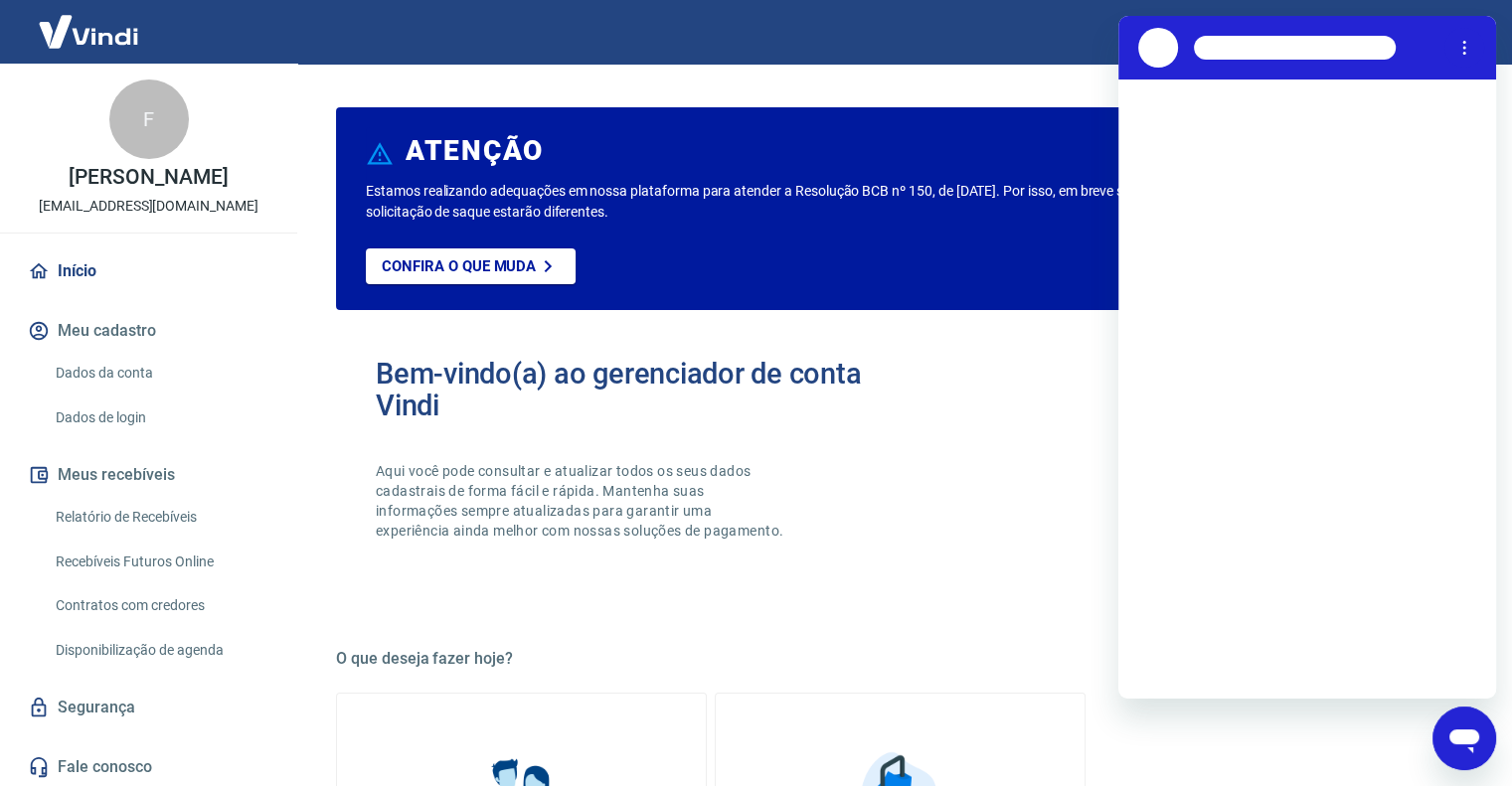 scroll, scrollTop: 0, scrollLeft: 0, axis: both 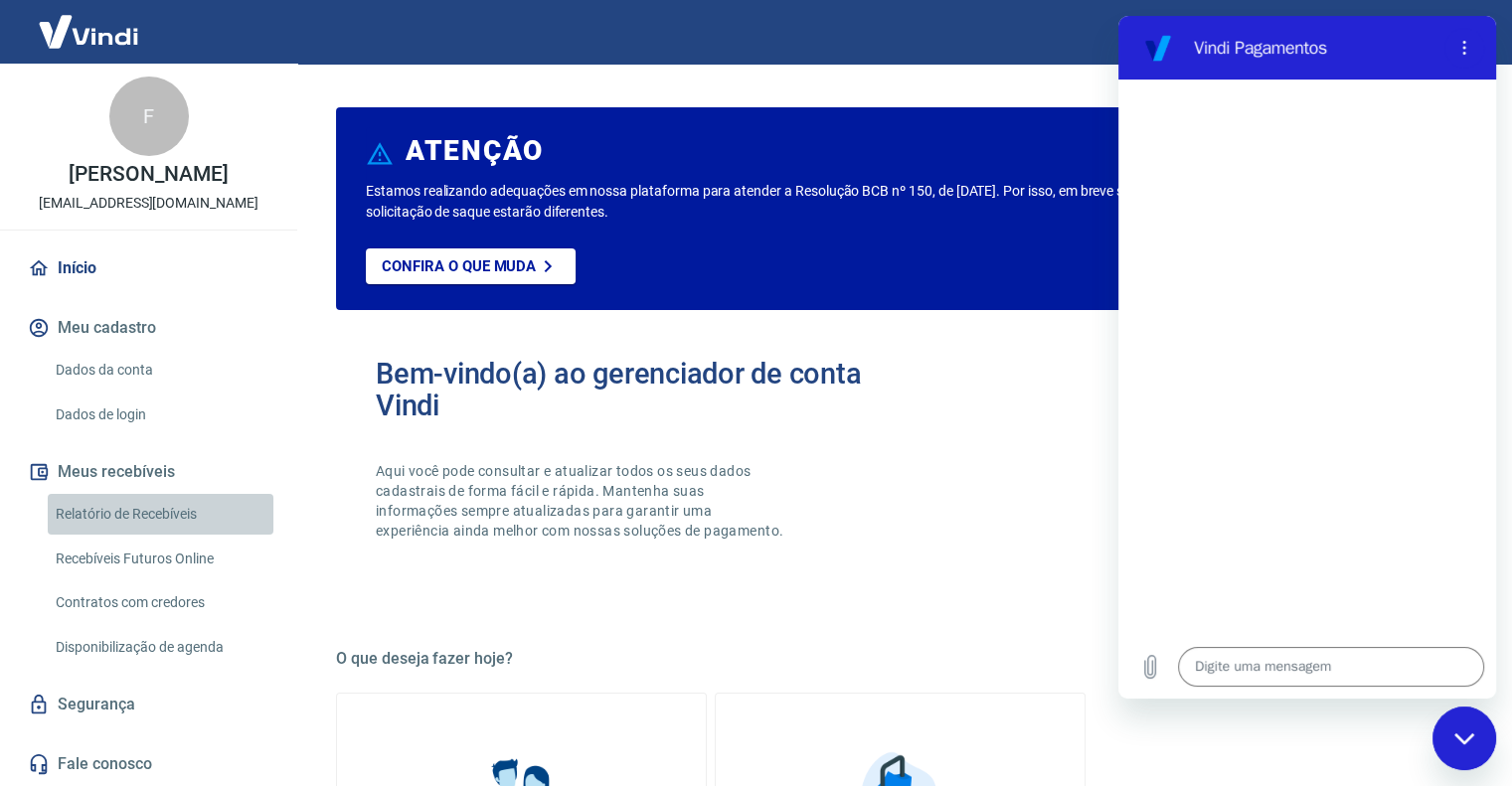 click on "Relatório de Recebíveis" at bounding box center (160, 514) 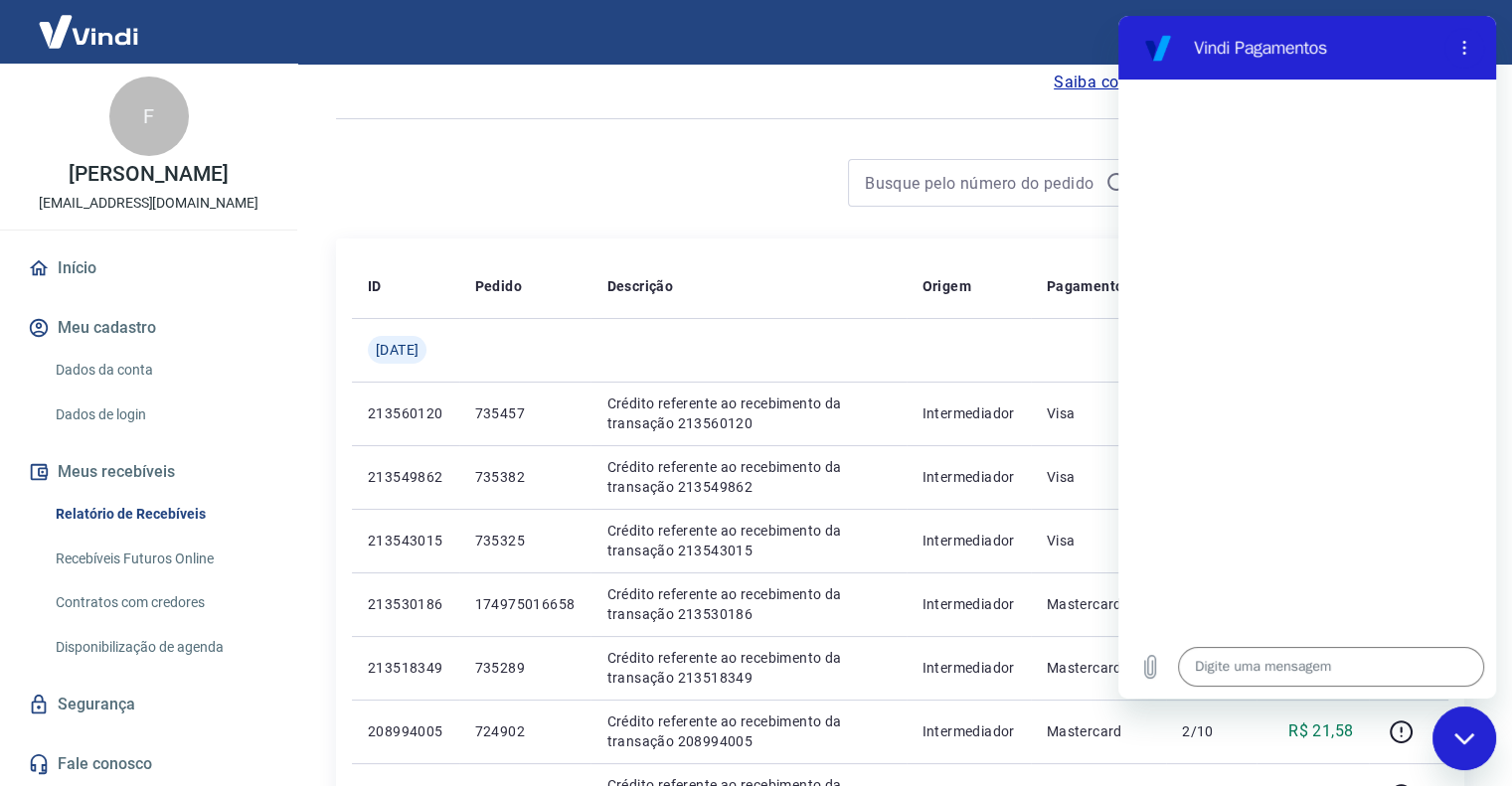 scroll, scrollTop: 99, scrollLeft: 0, axis: vertical 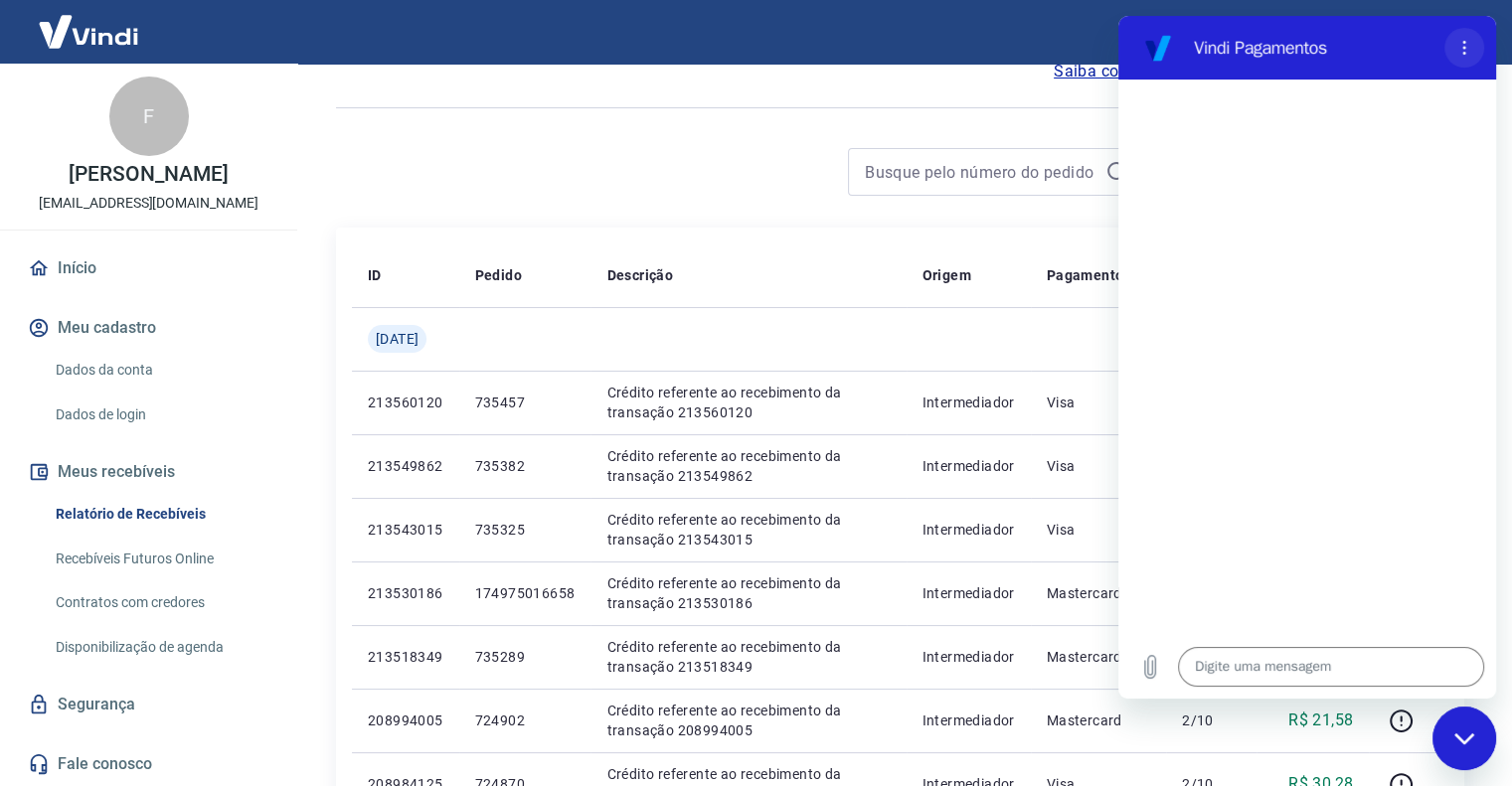 click 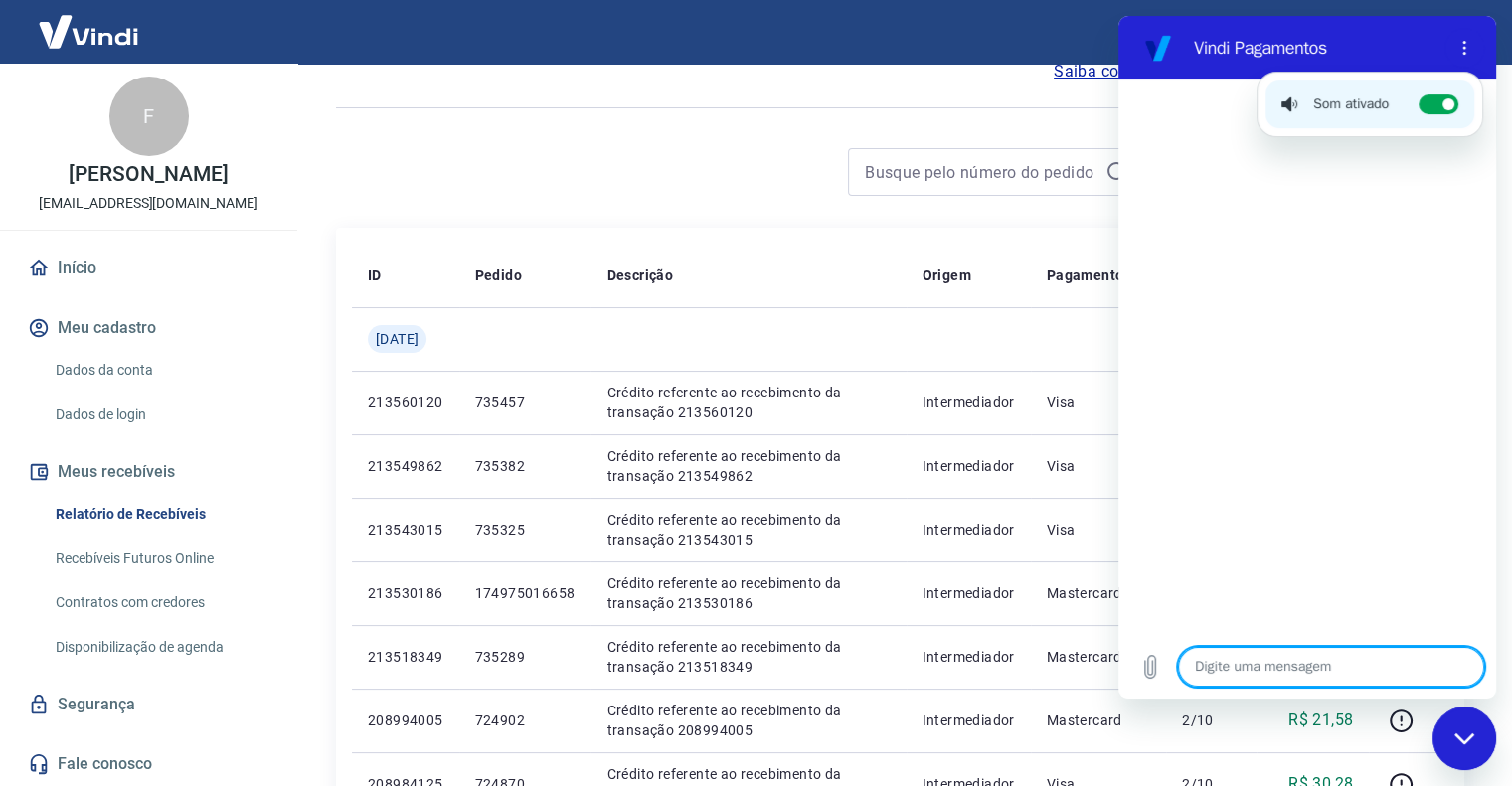 click at bounding box center (1331, 667) 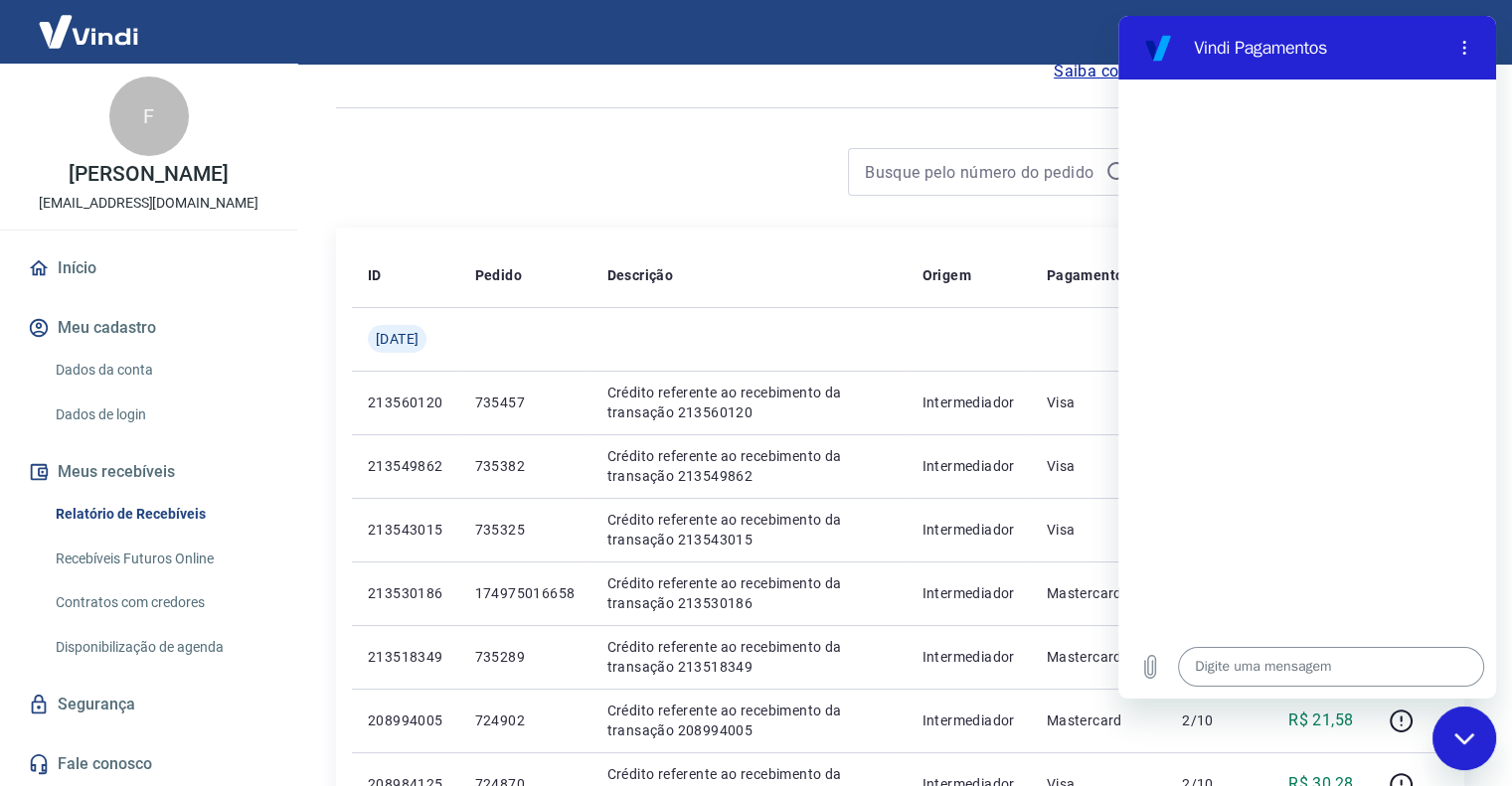 type 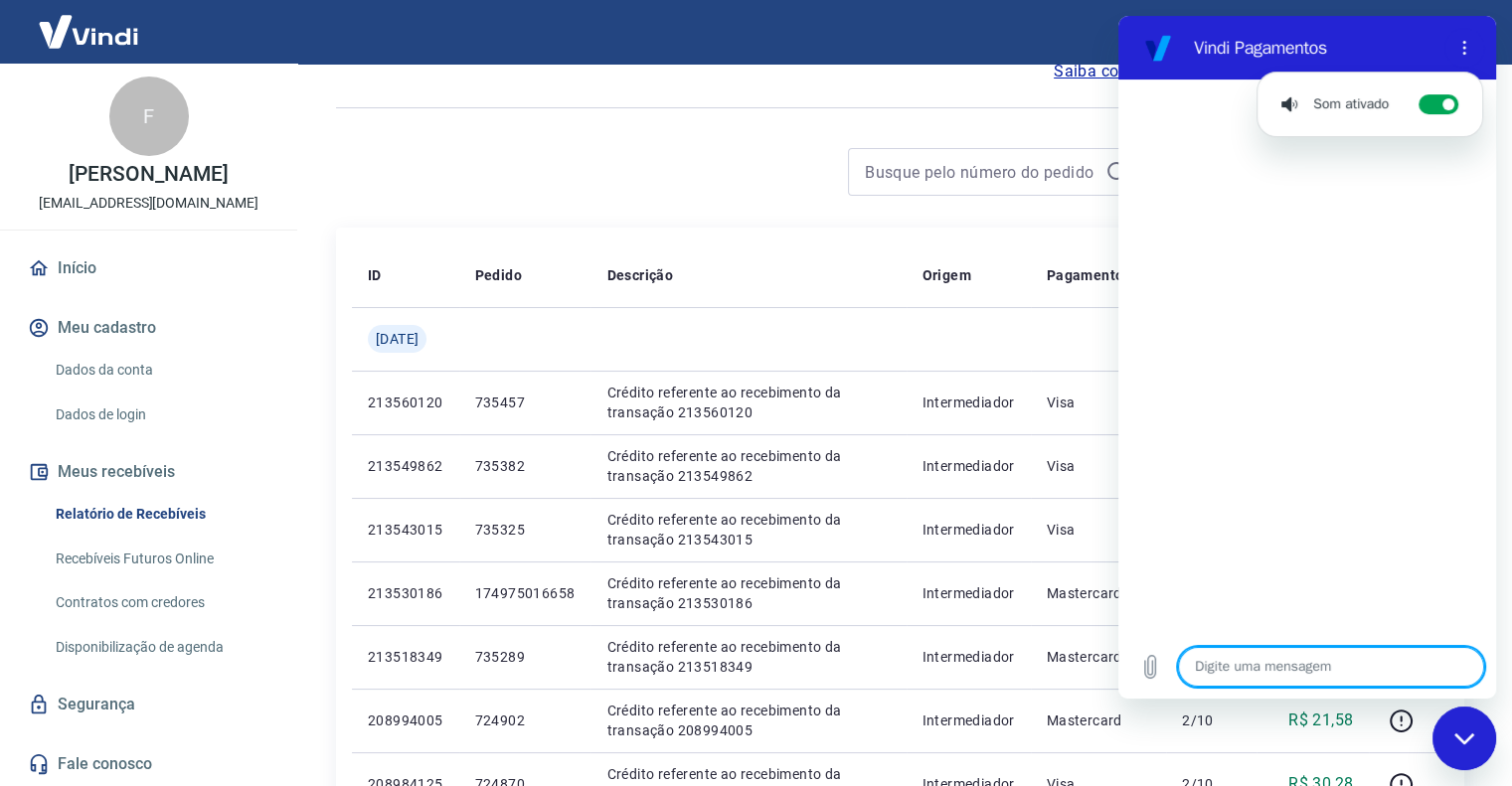 click at bounding box center [1331, 667] 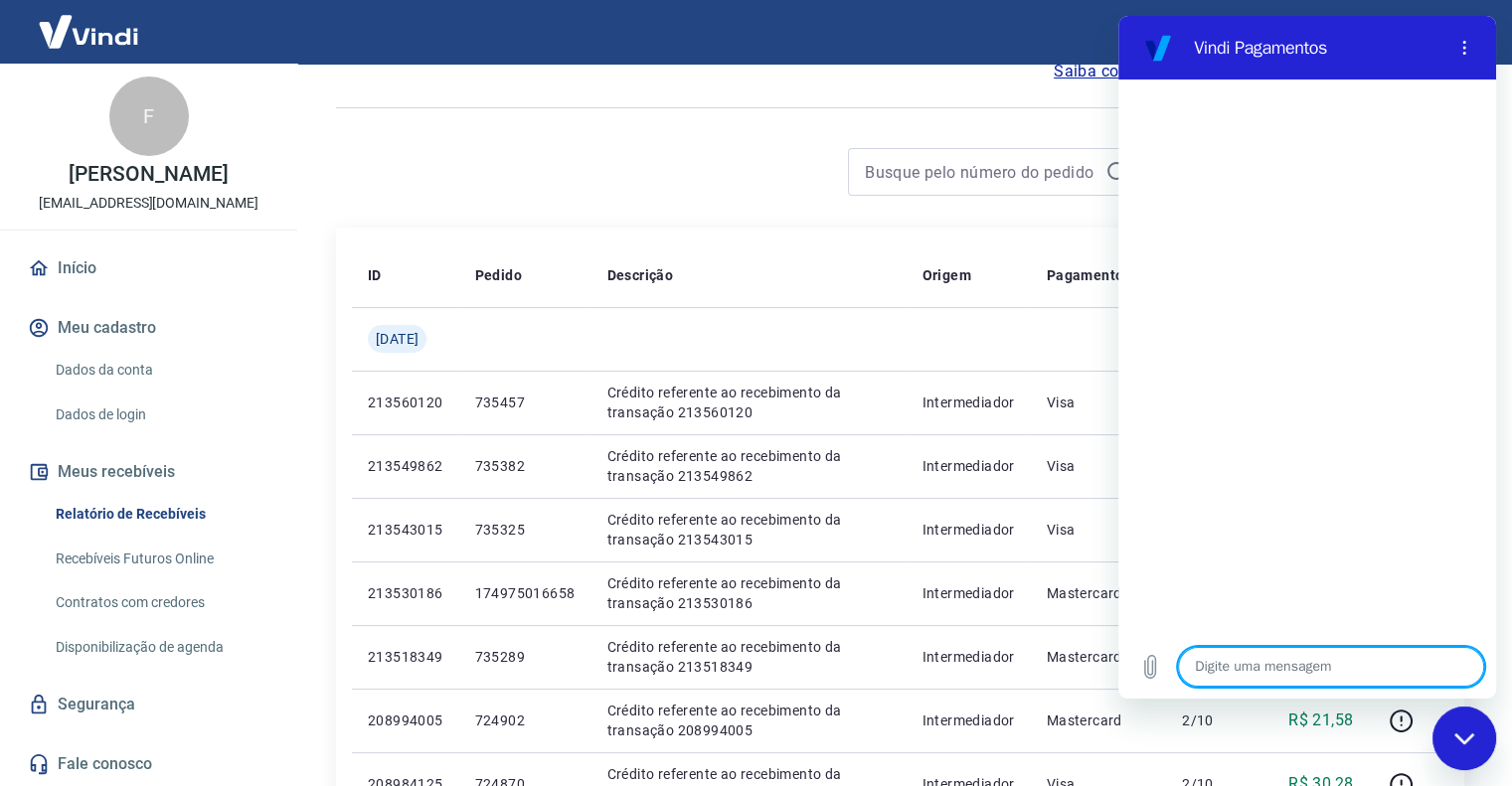 click at bounding box center (1331, 667) 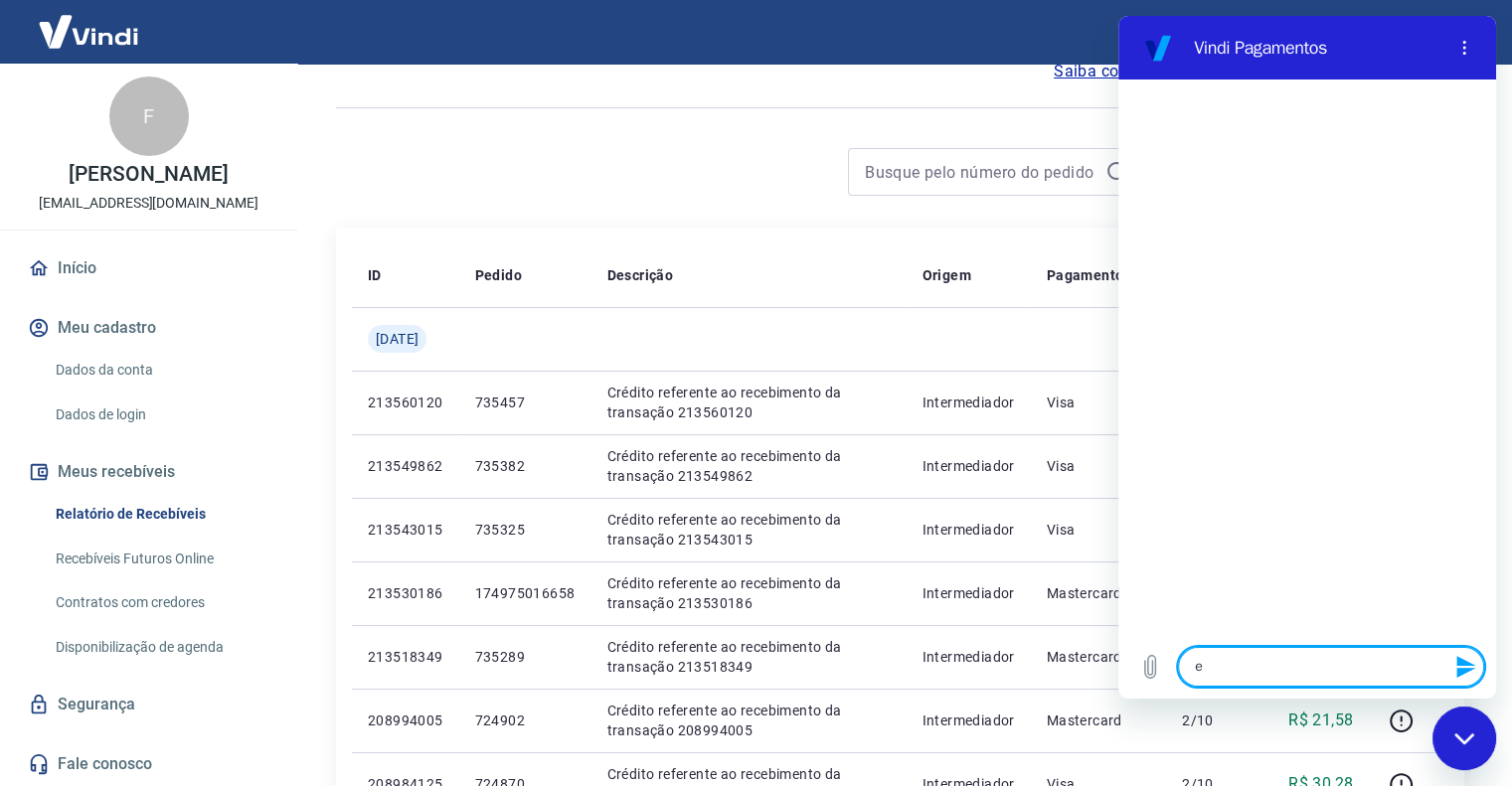 type on "ex" 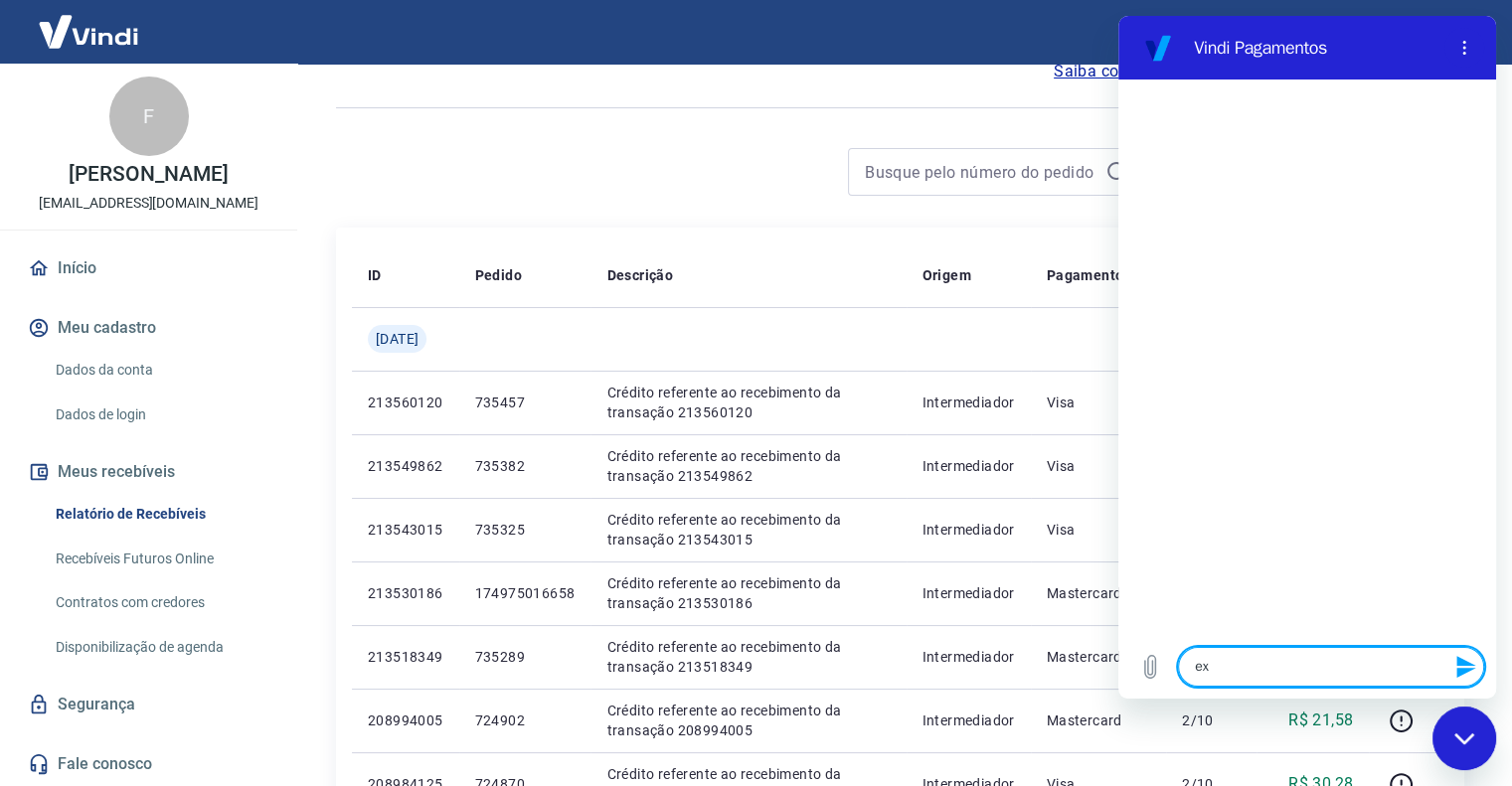 type on "ext" 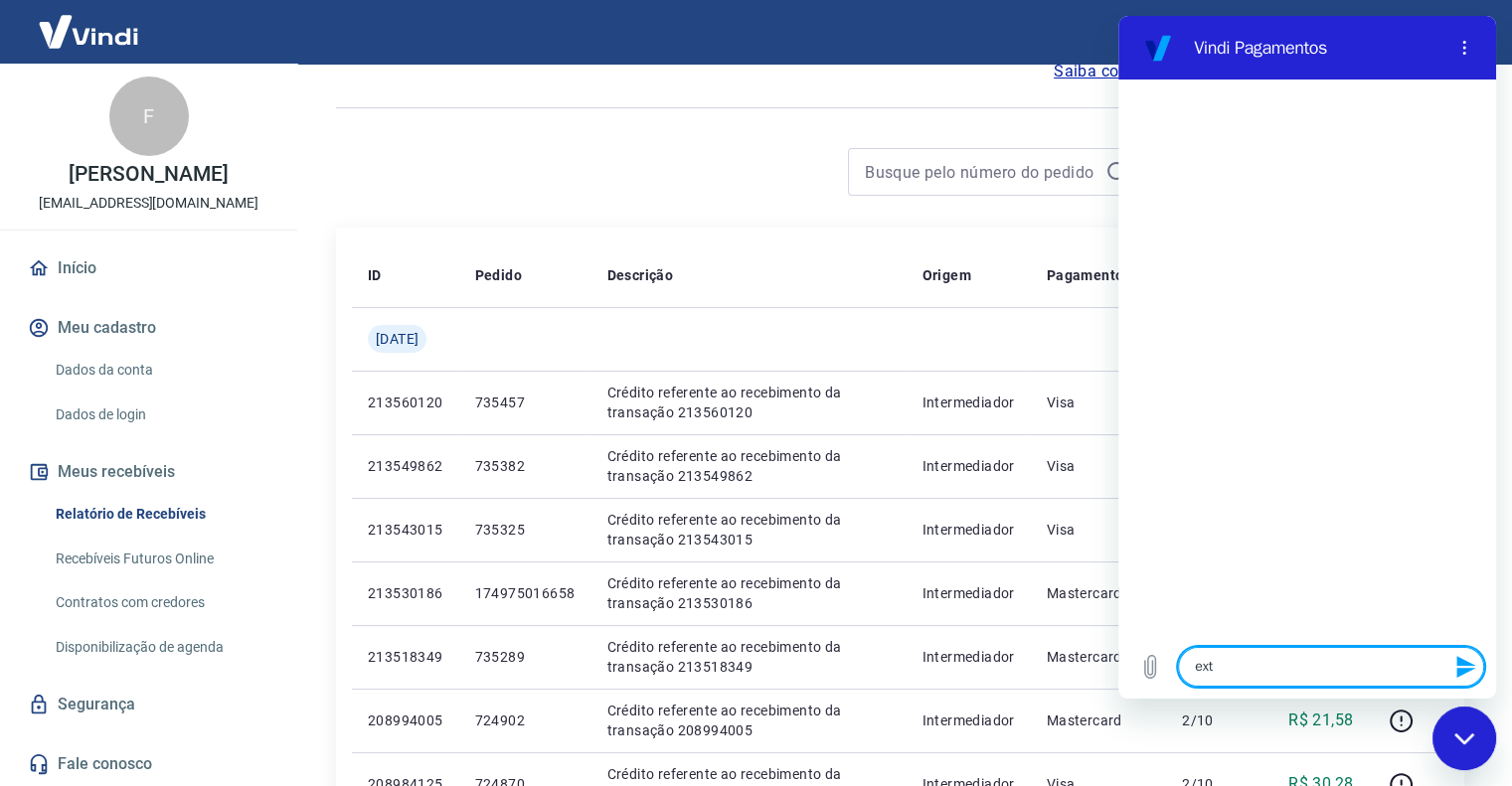 type on "exto" 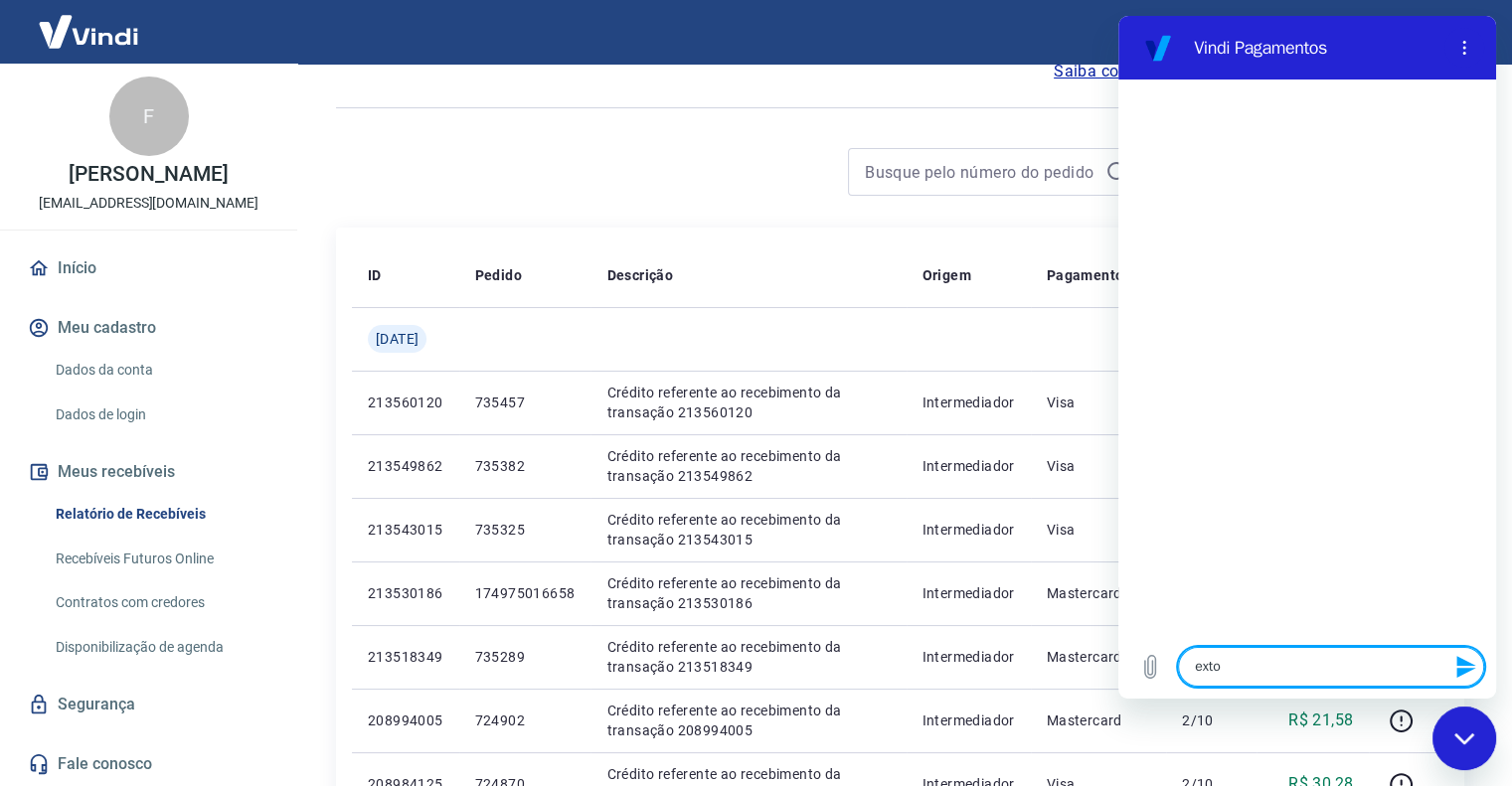 type on "extor" 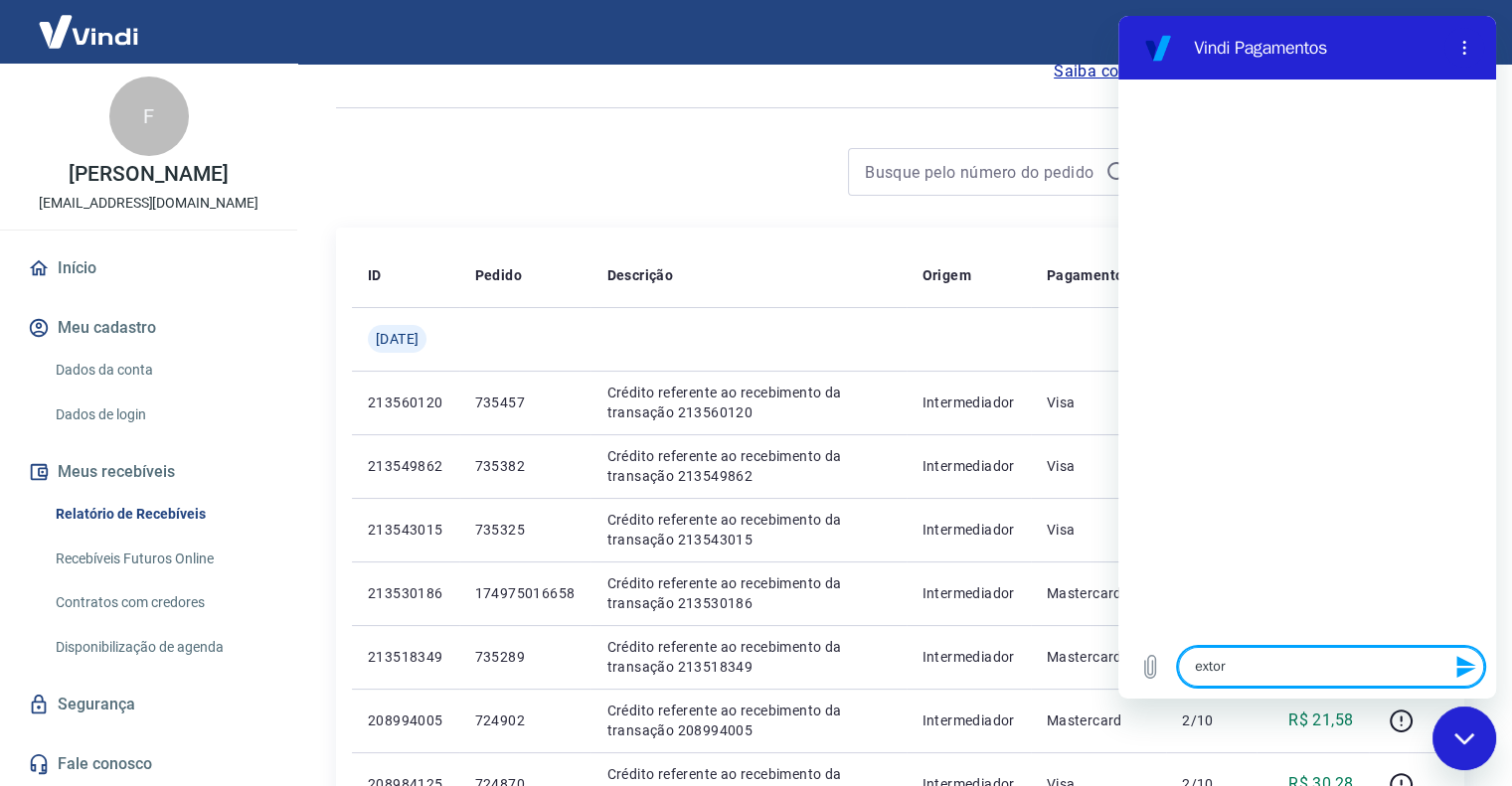 type on "extorn" 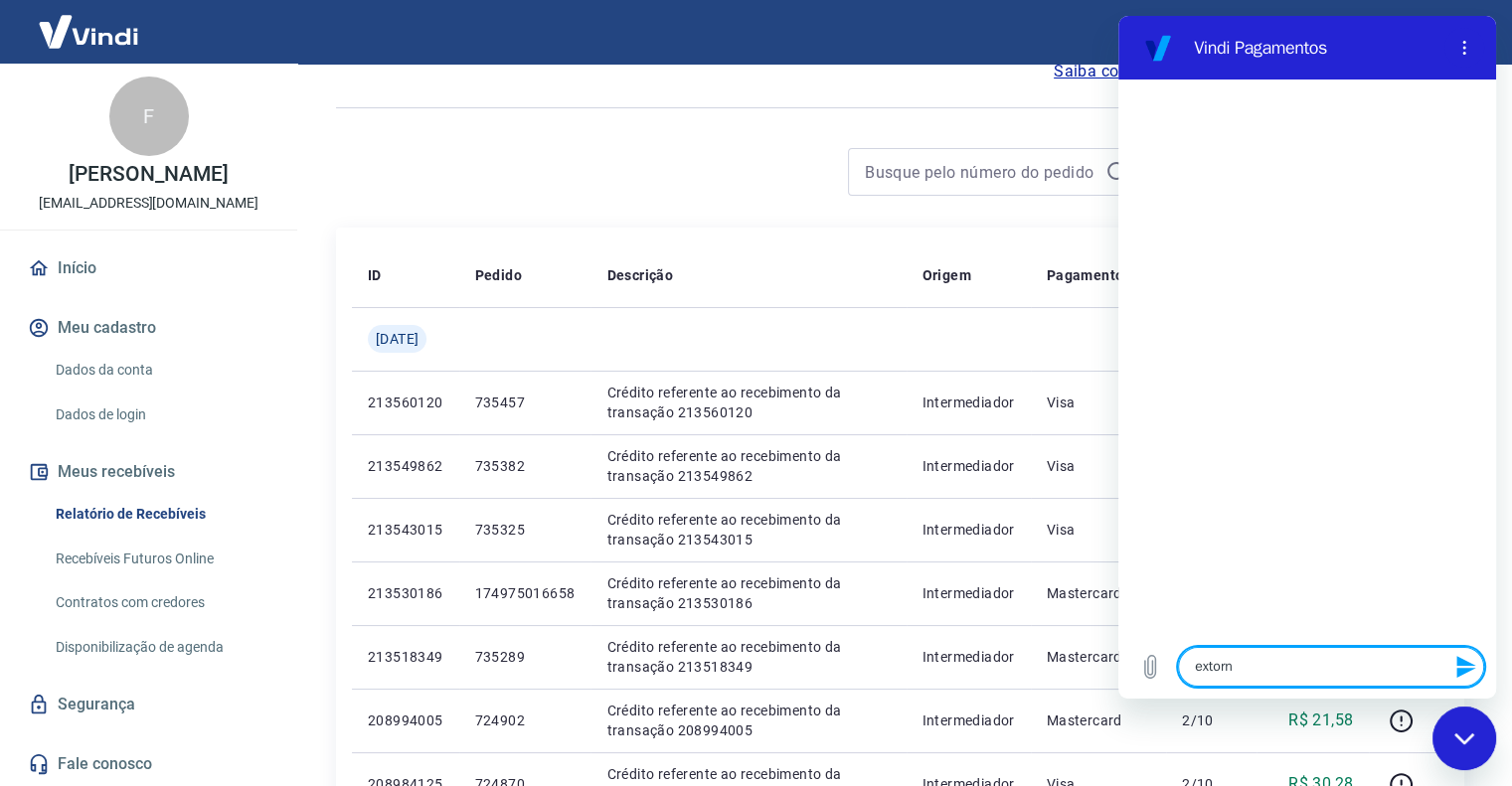 type on "extorno" 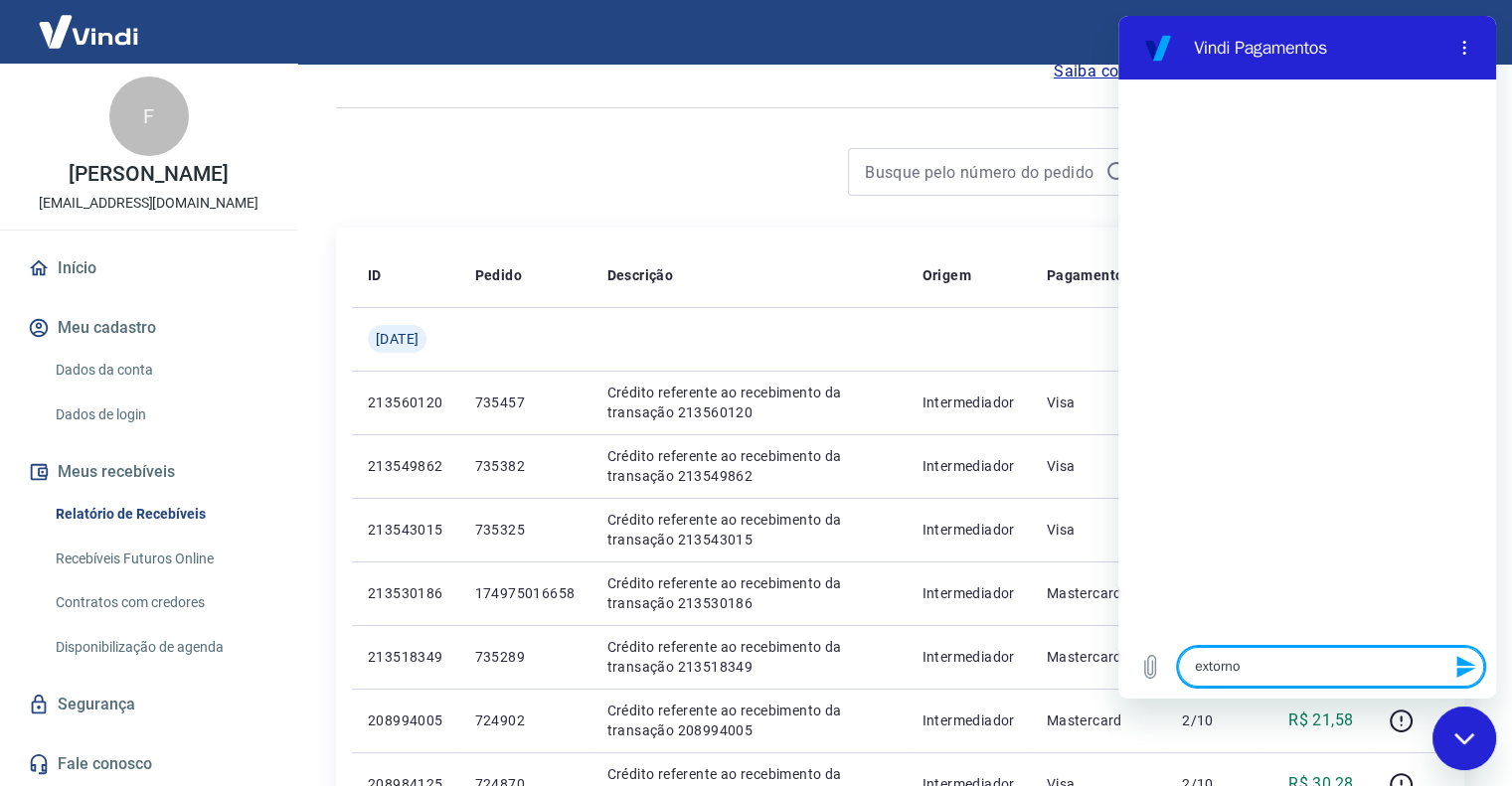 type 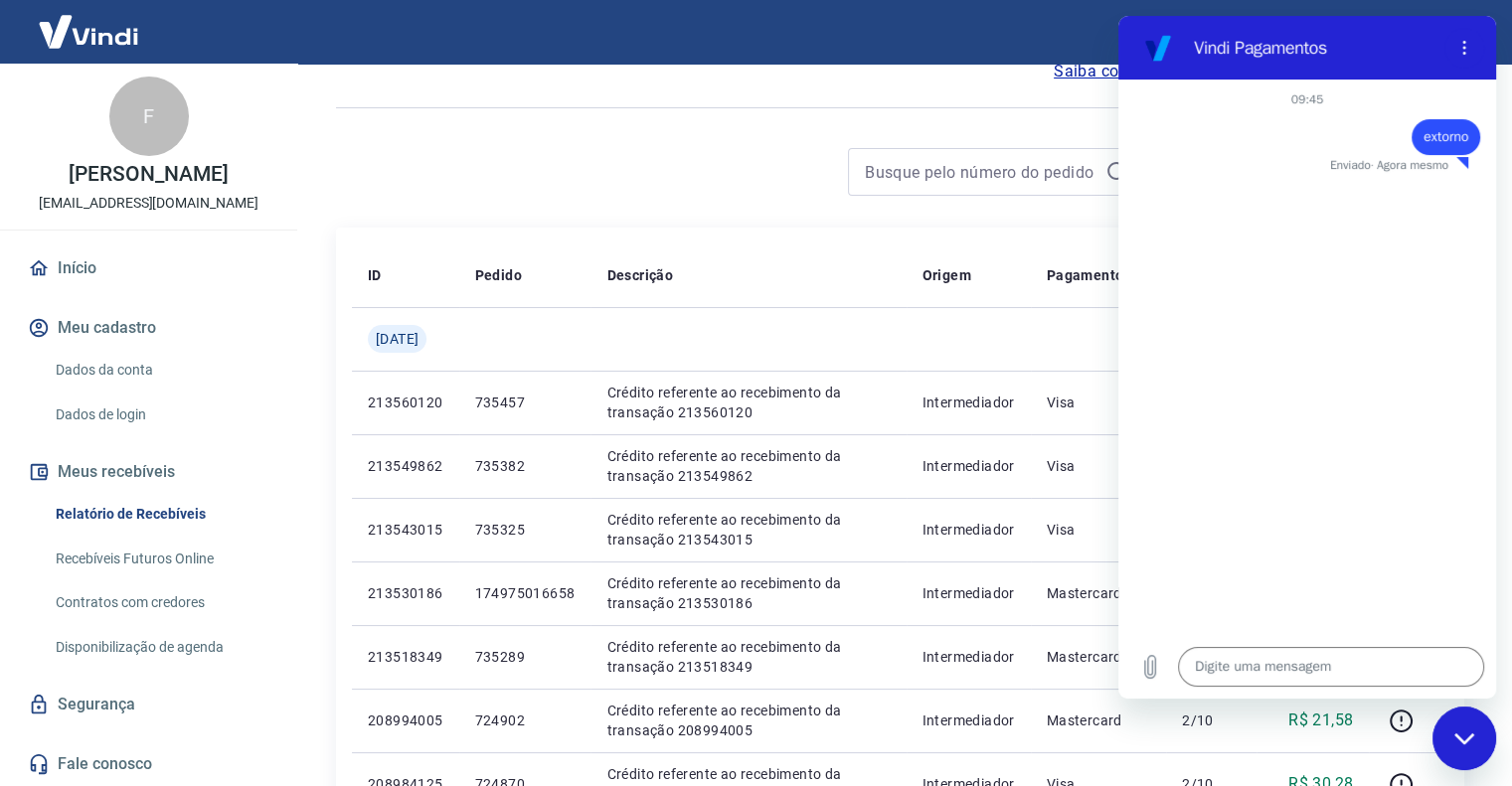 click at bounding box center (741, 172) 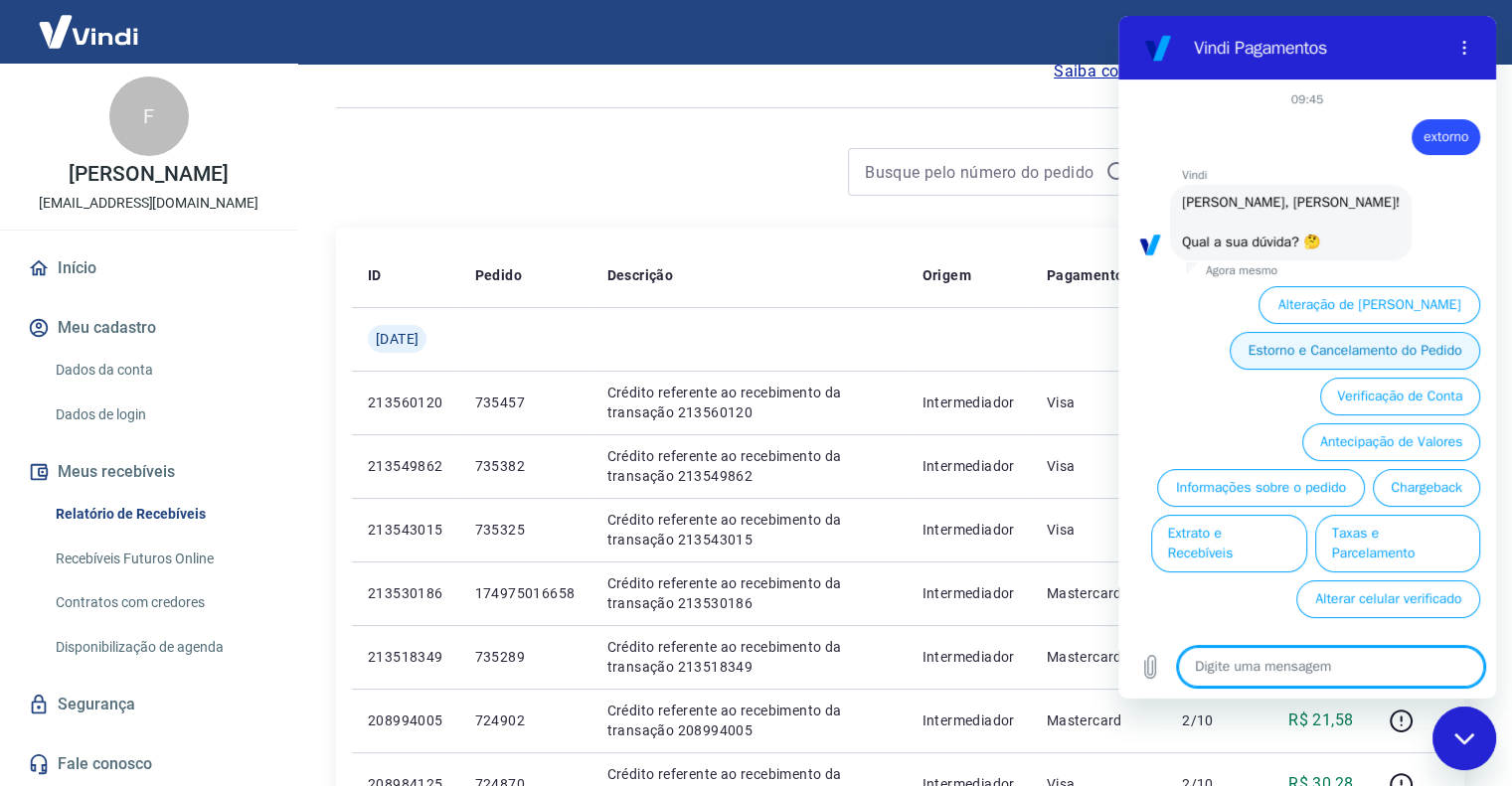 click on "Estorno e Cancelamento do Pedido" at bounding box center (1355, 351) 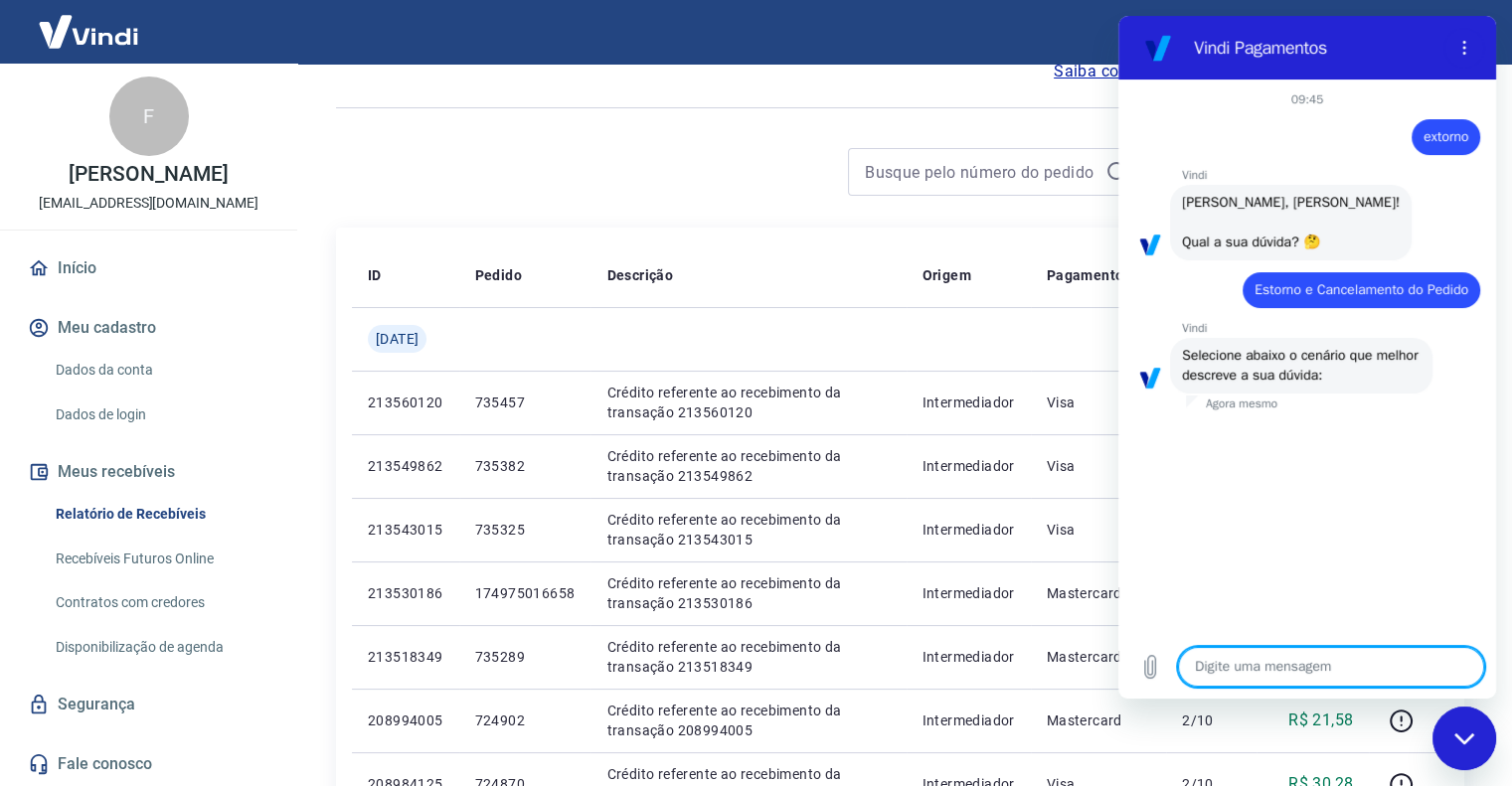 scroll, scrollTop: 132, scrollLeft: 0, axis: vertical 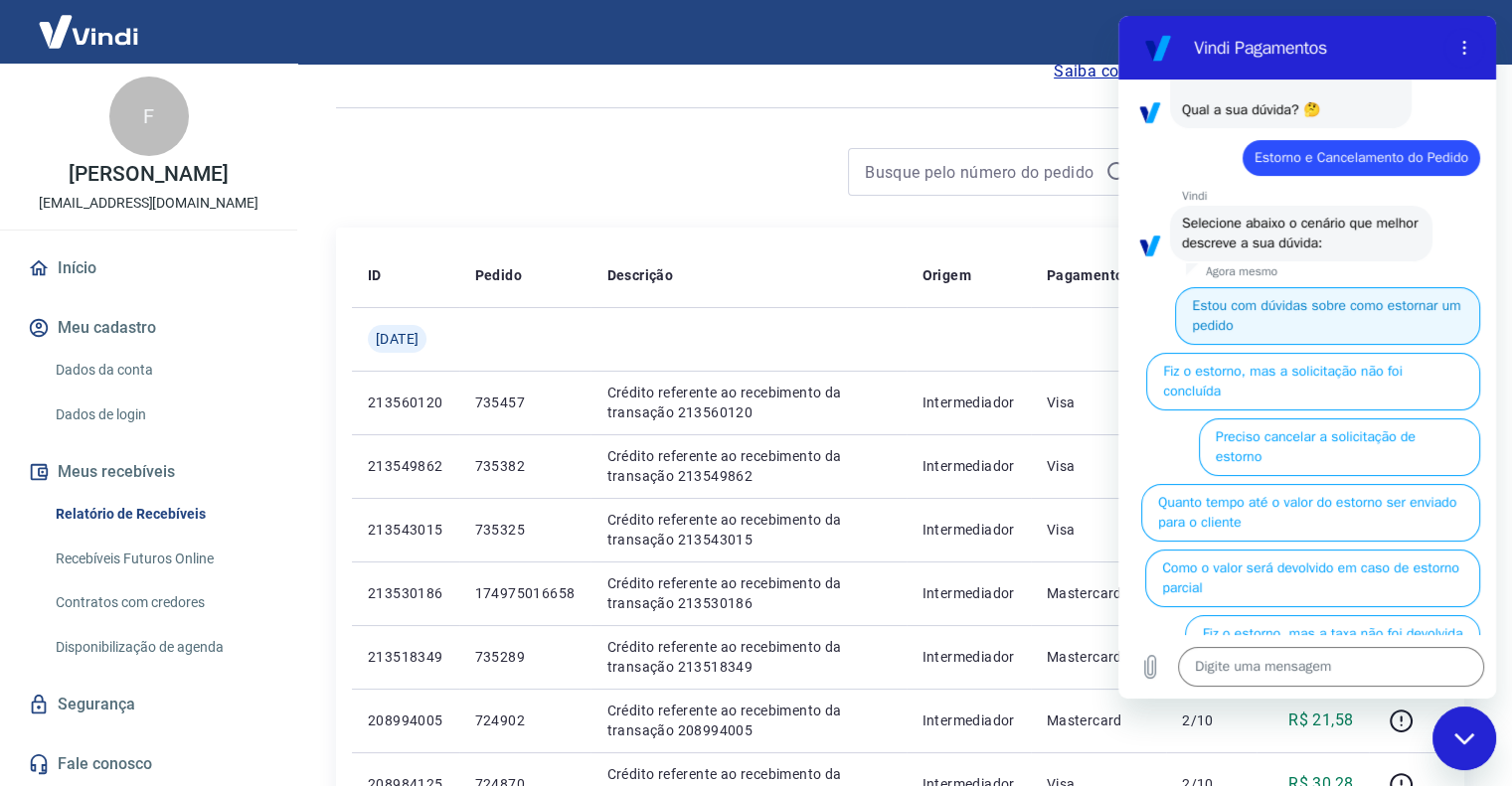 click on "Estou com dúvidas sobre como estornar um pedido" at bounding box center (1327, 316) 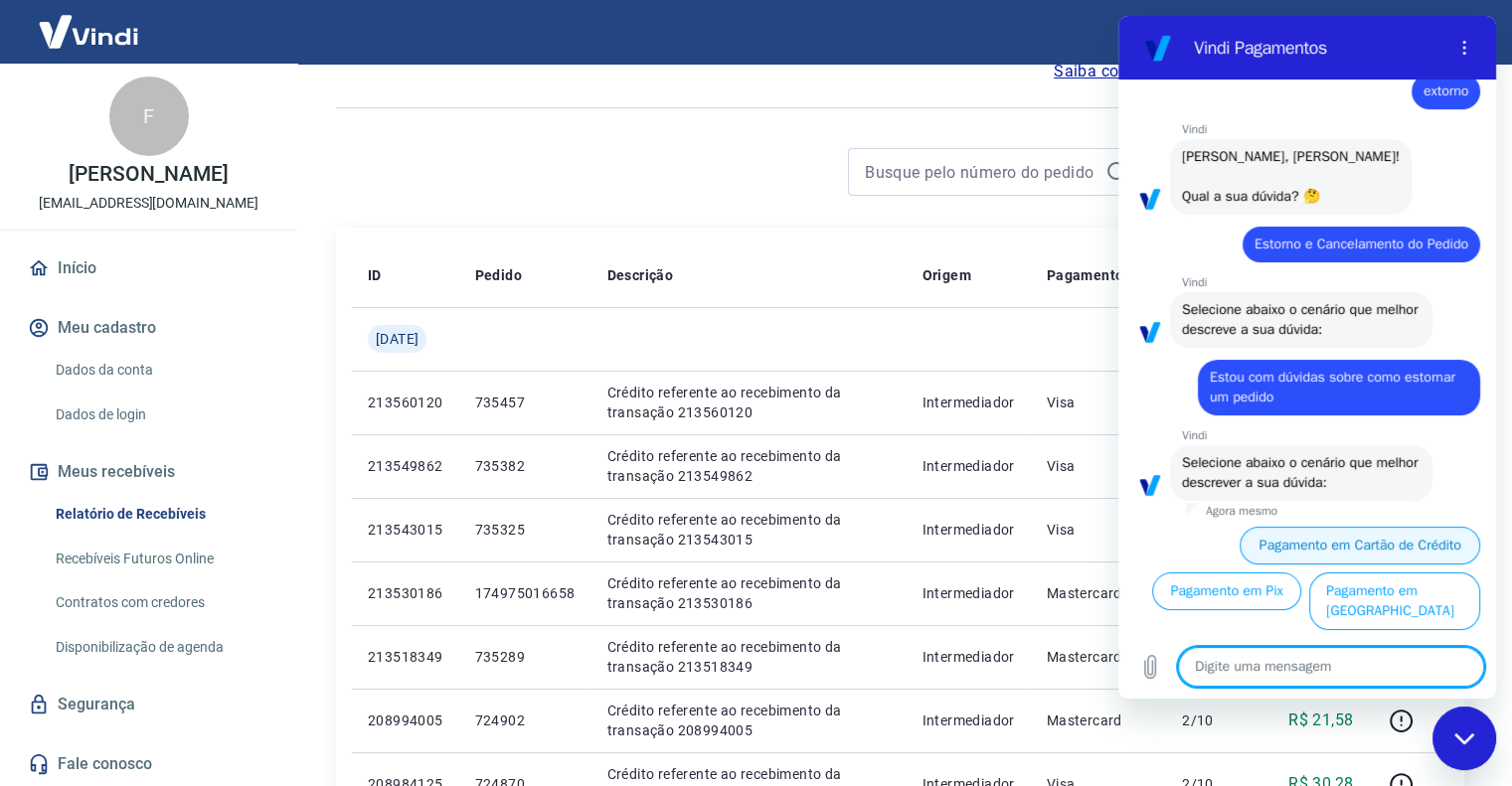 scroll, scrollTop: 89, scrollLeft: 0, axis: vertical 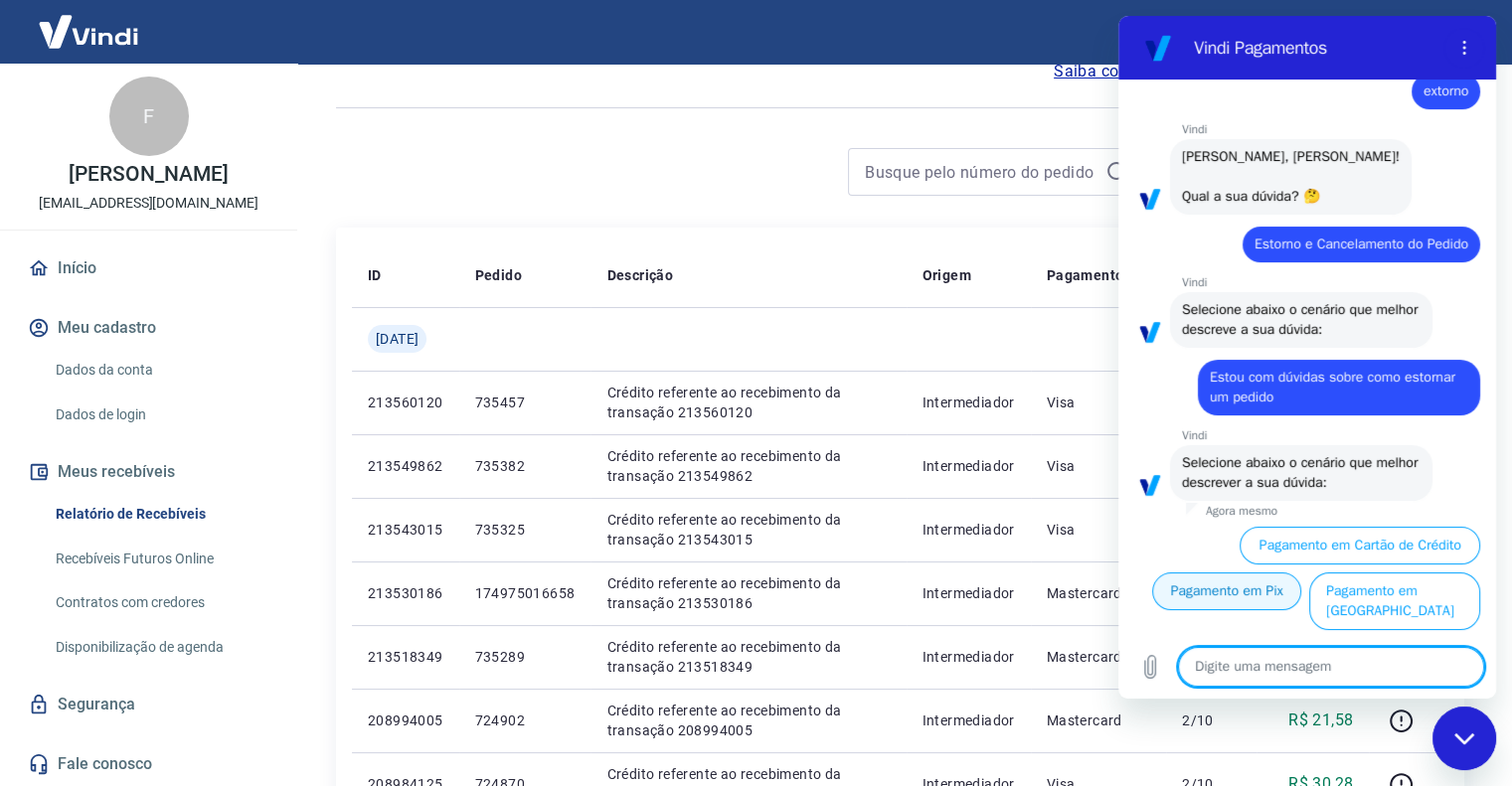 click on "Pagamento em Pix" at bounding box center (1227, 591) 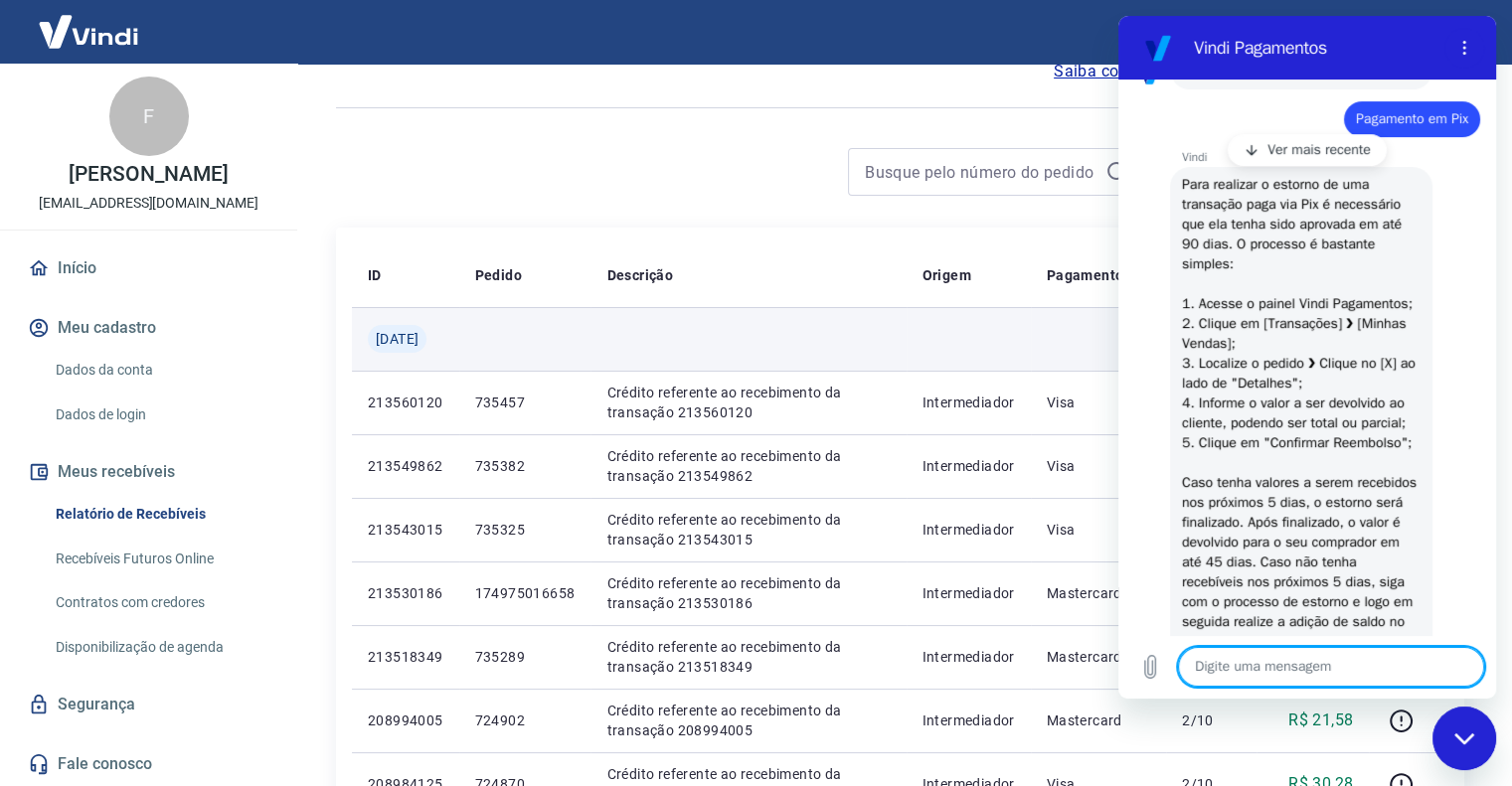 scroll, scrollTop: 601, scrollLeft: 0, axis: vertical 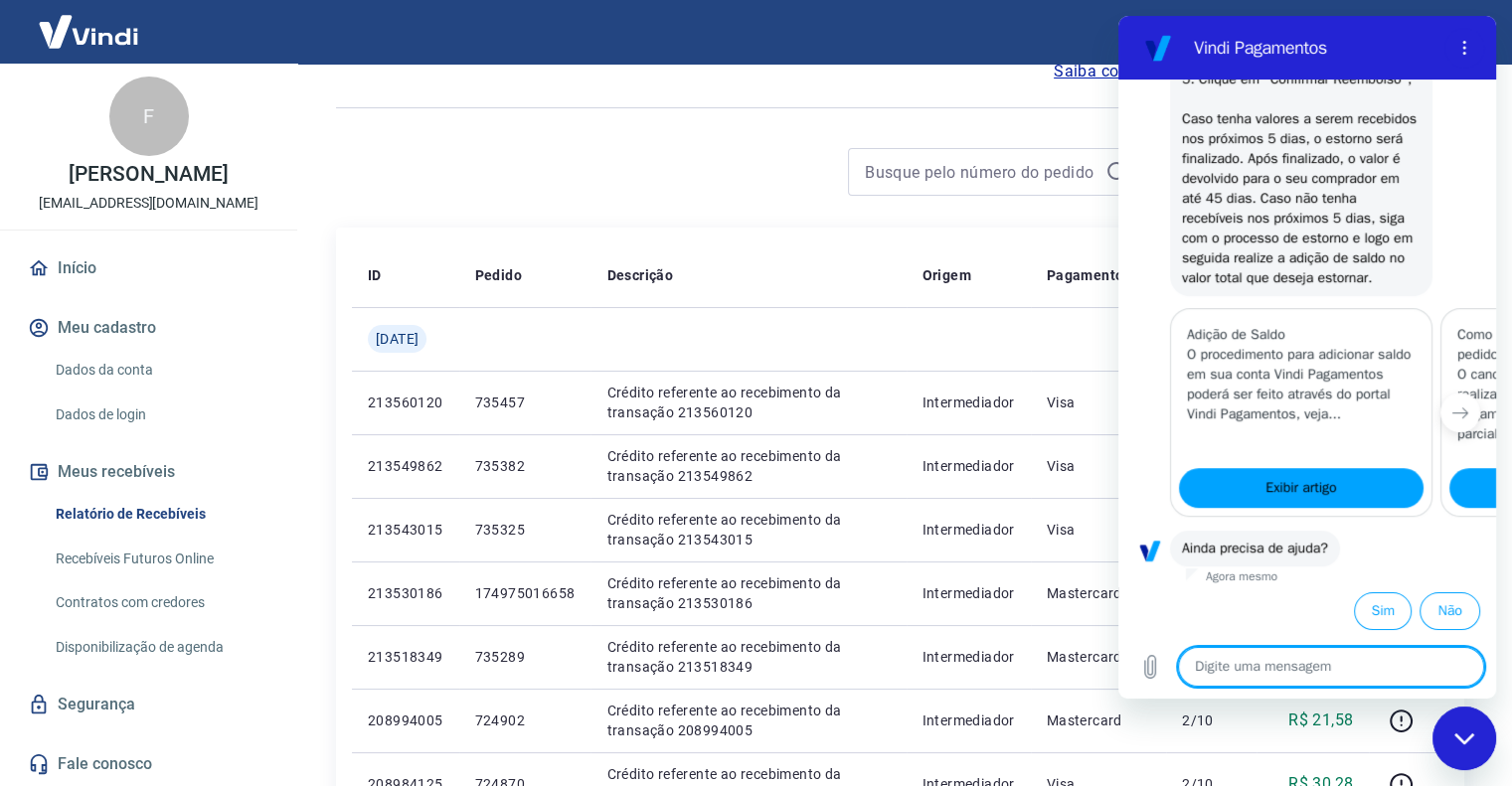type on "x" 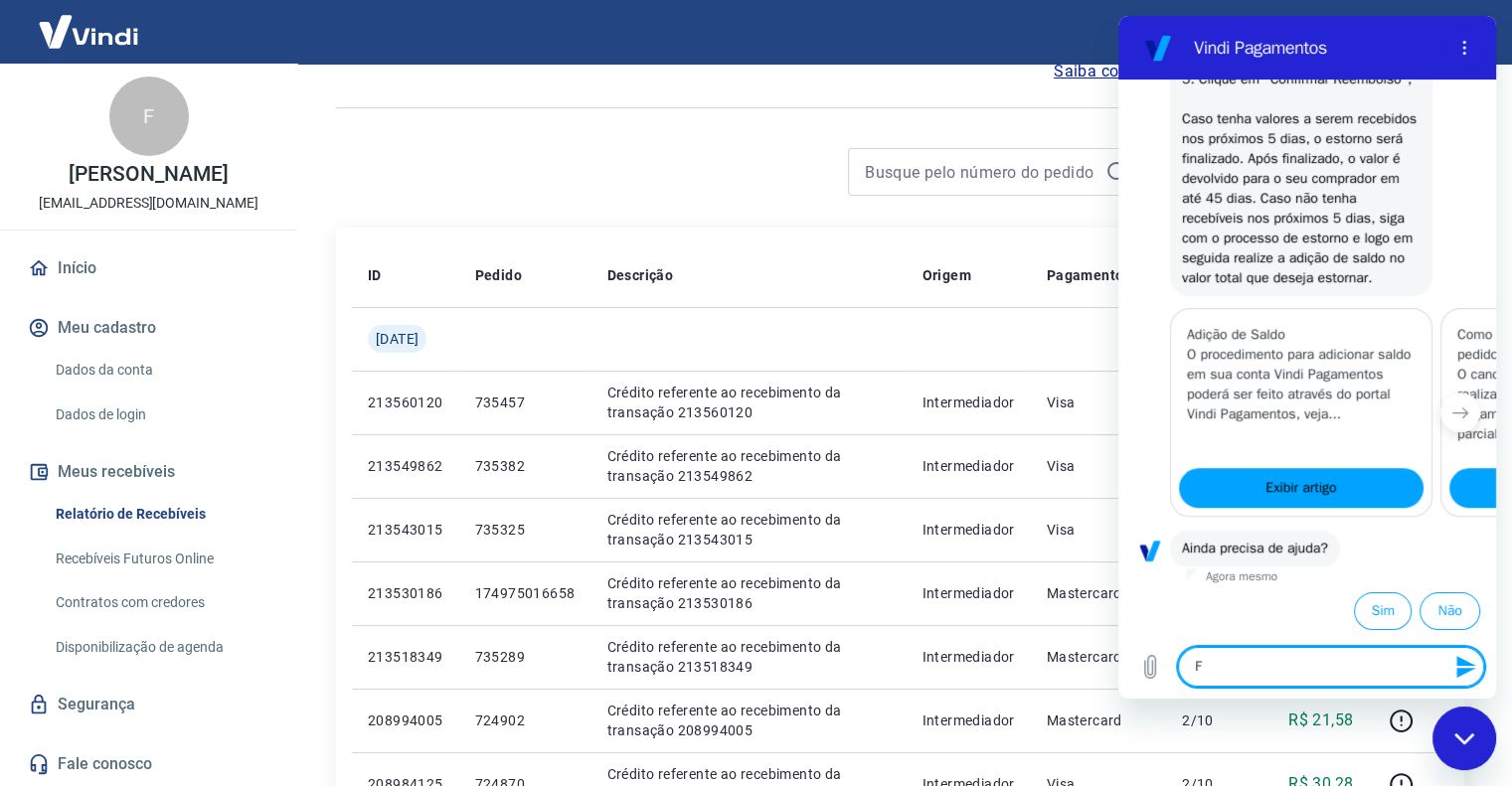 type on "Fa" 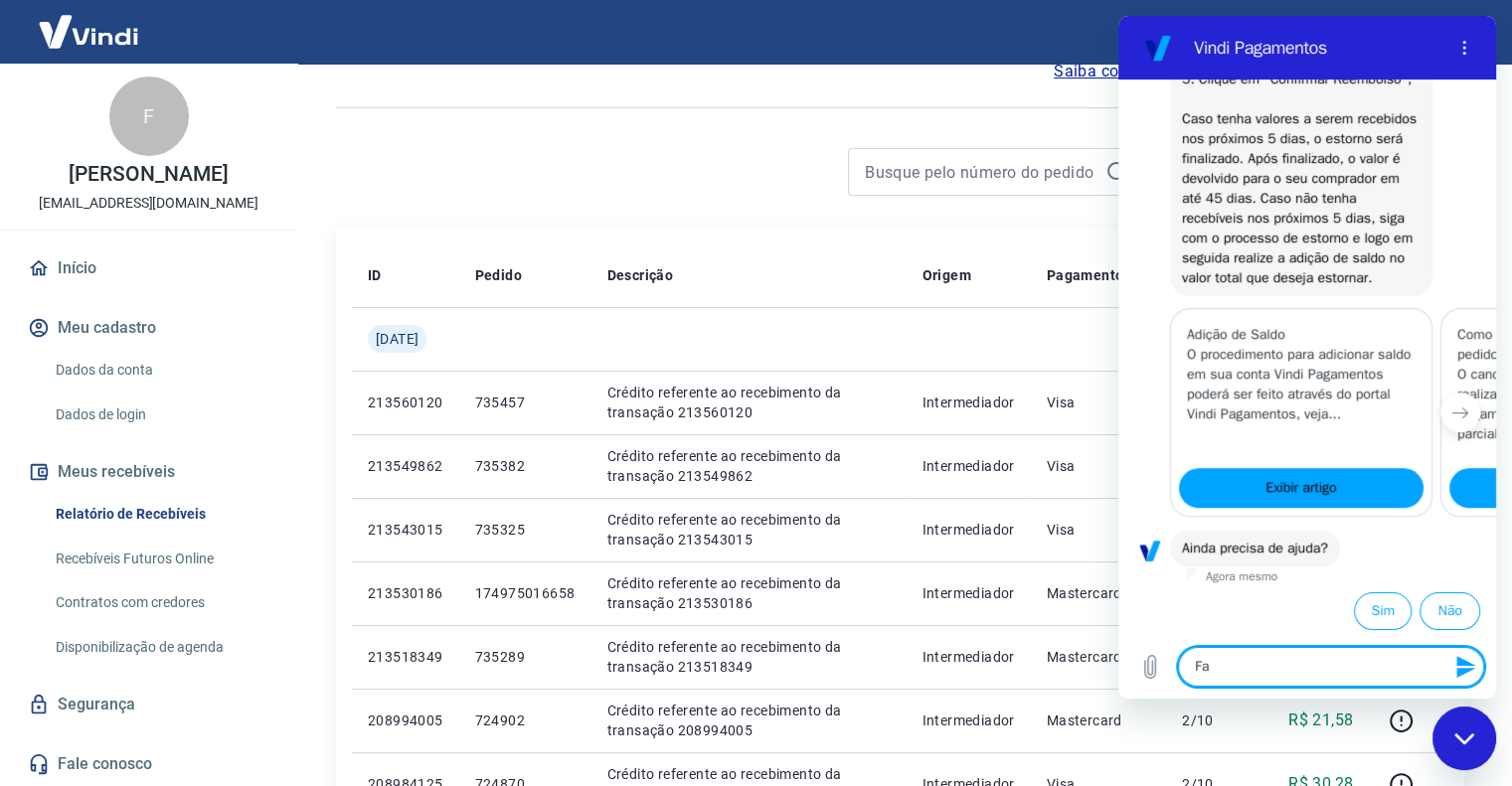 type on "Fal" 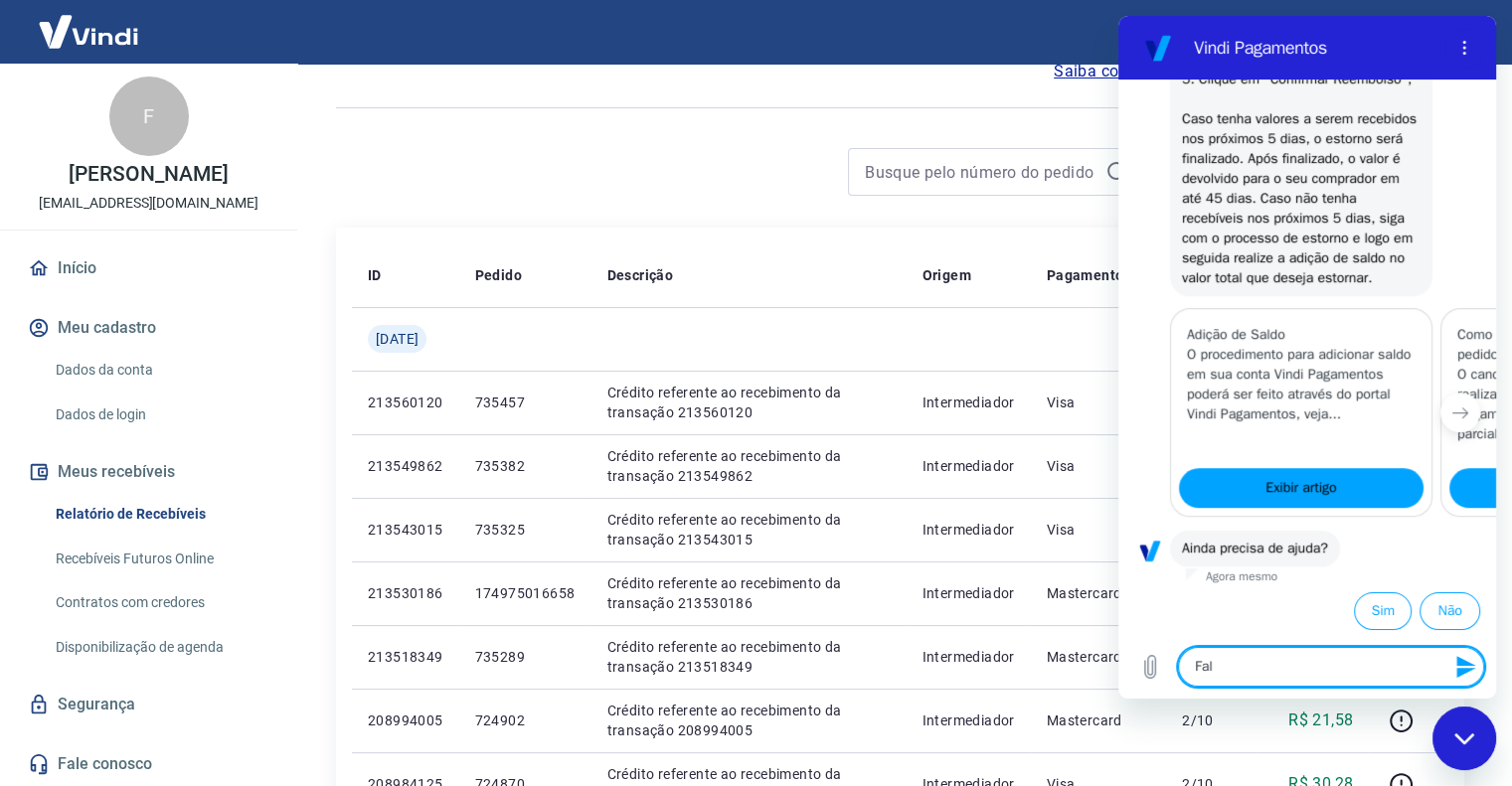 type on "Fala" 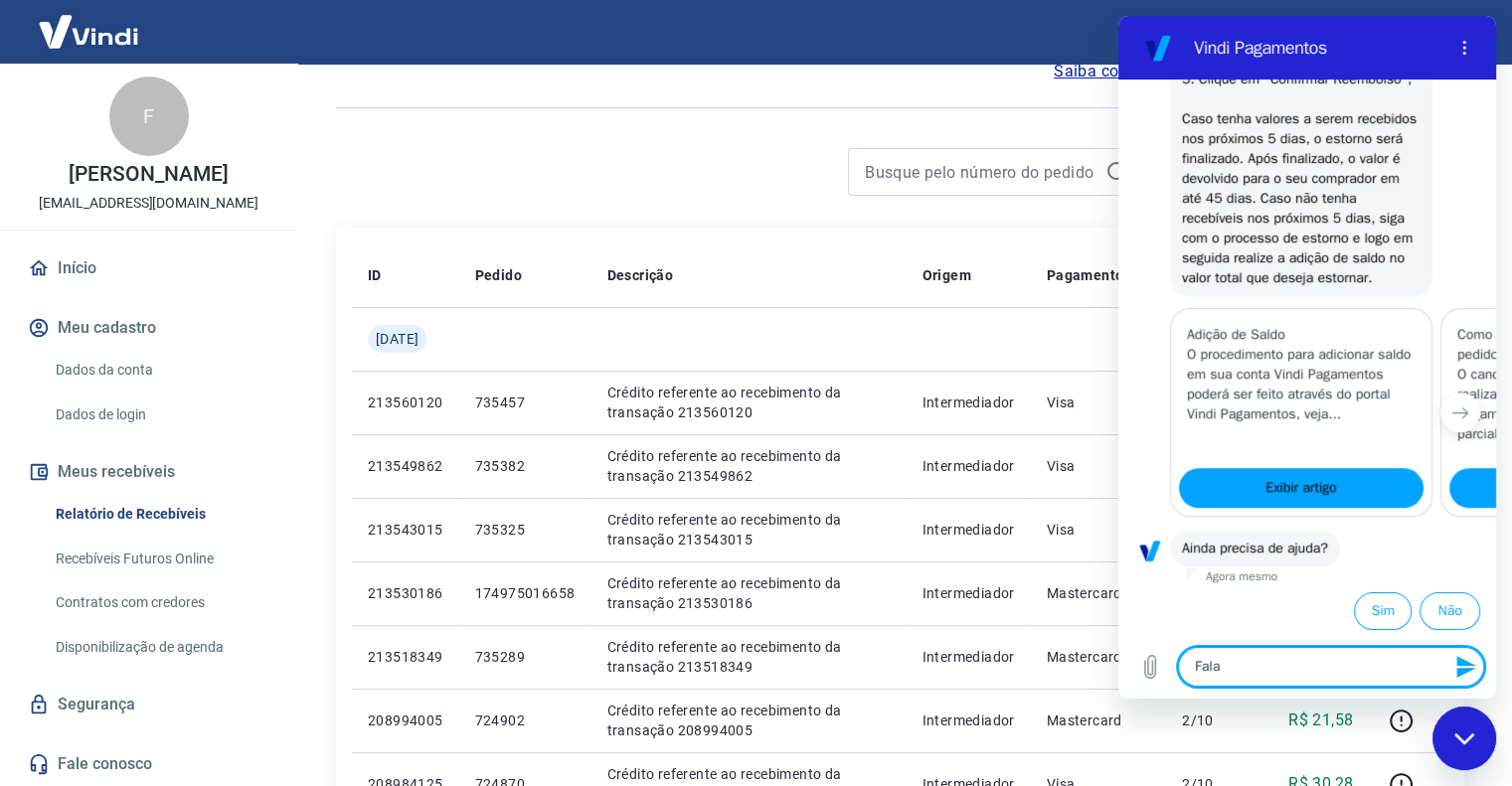 type on "Falar" 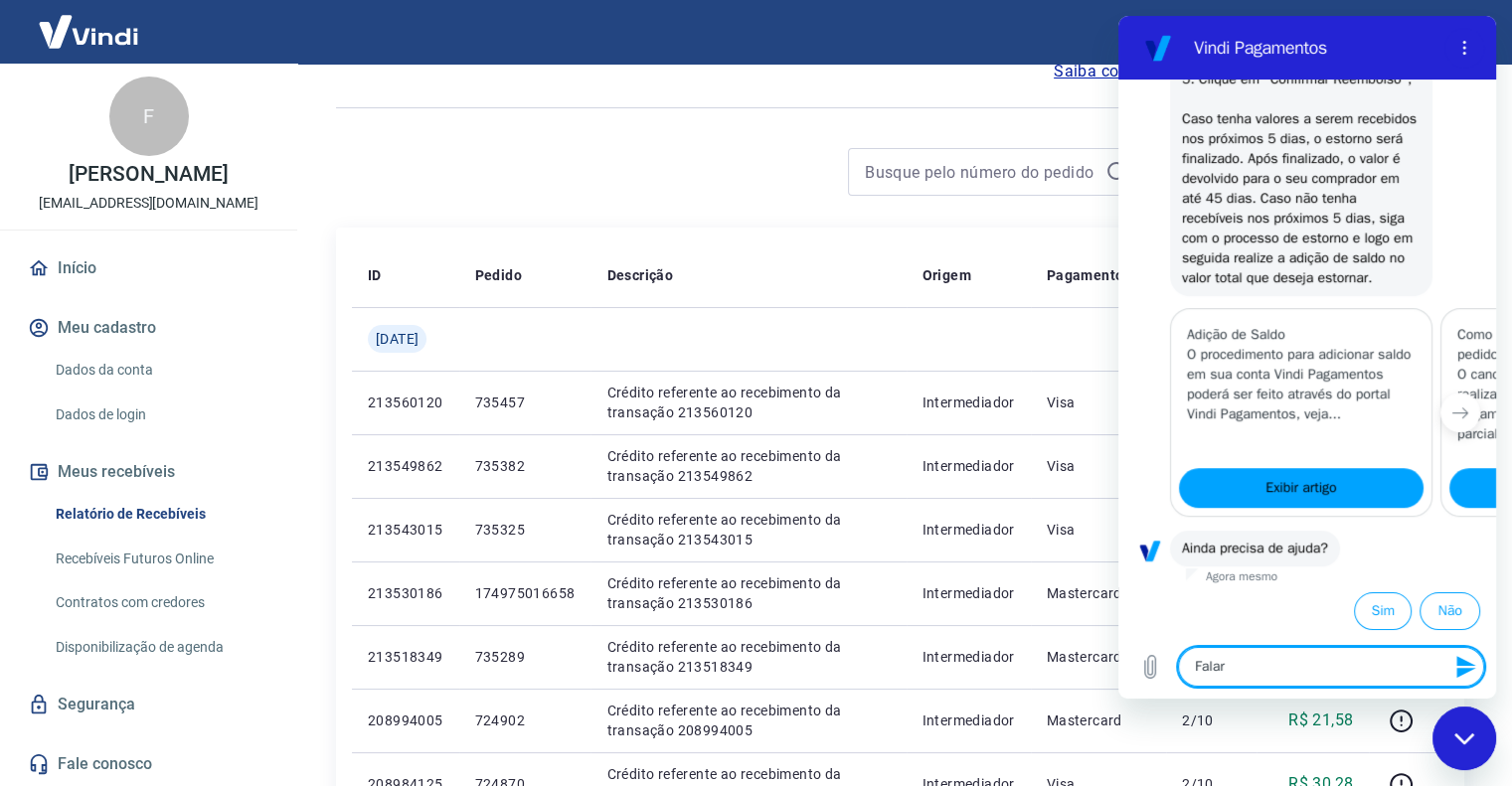 type on "Falar" 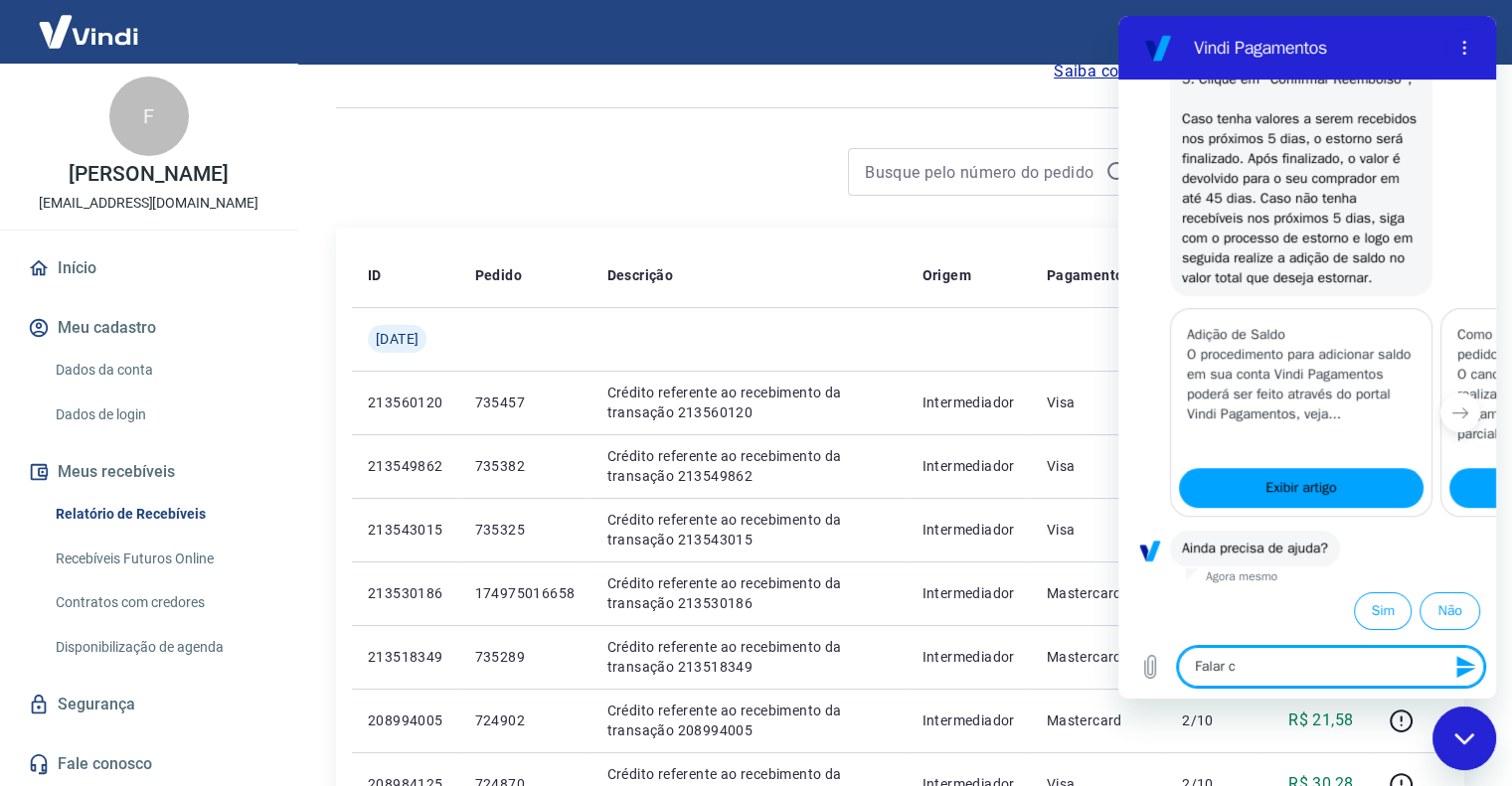 type on "Falar co" 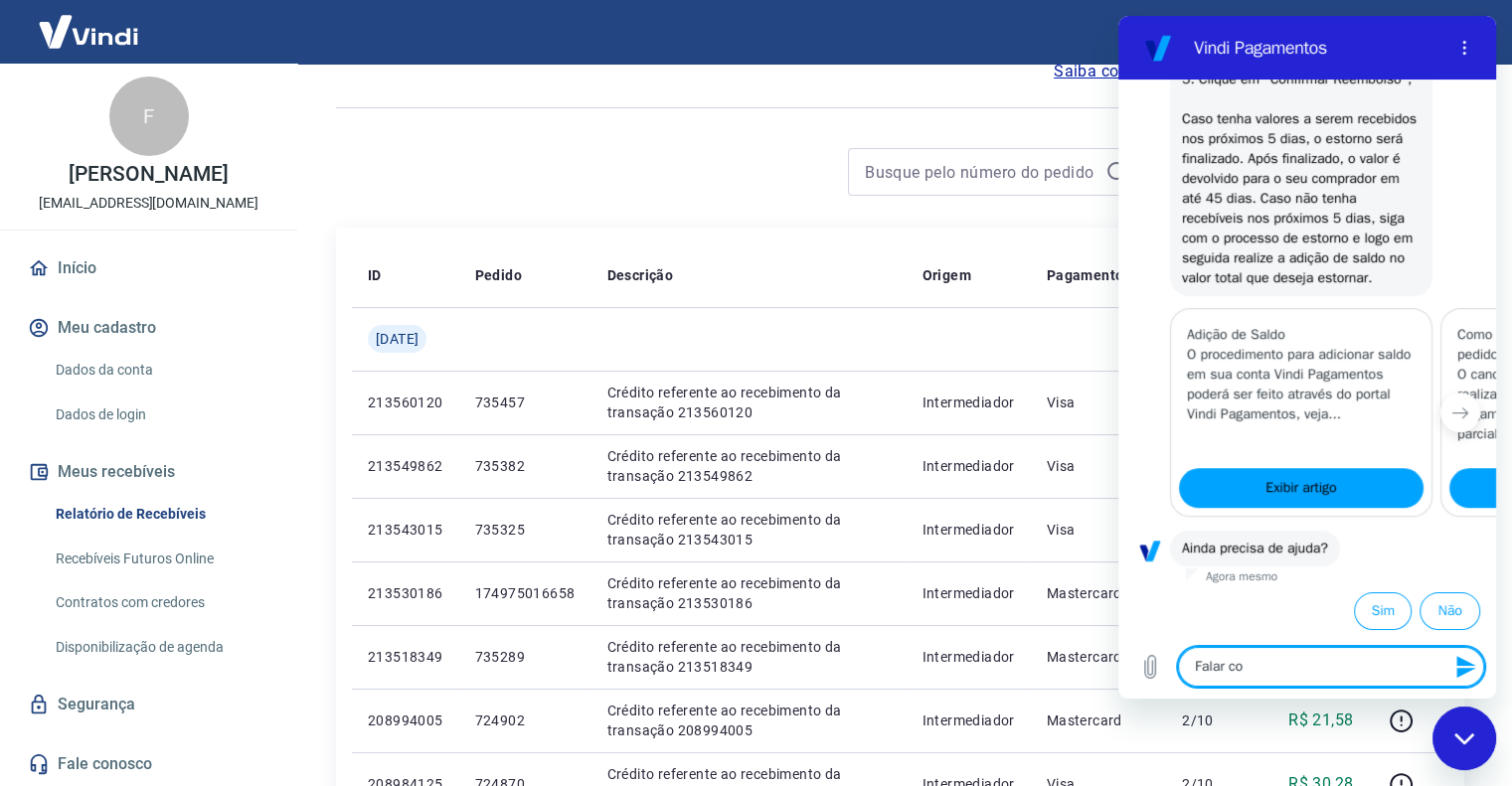 type on "Falar com" 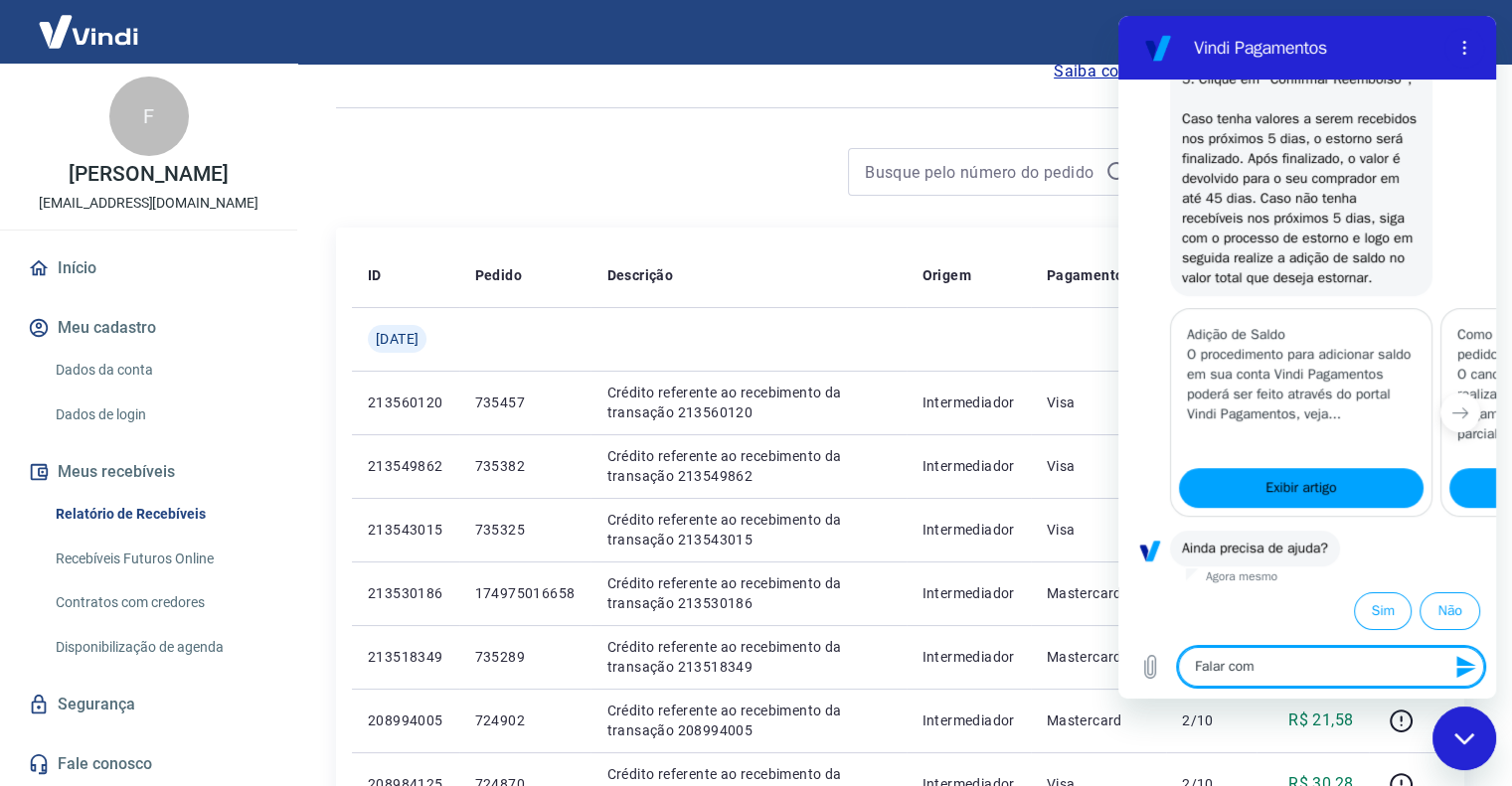 type on "Falar com" 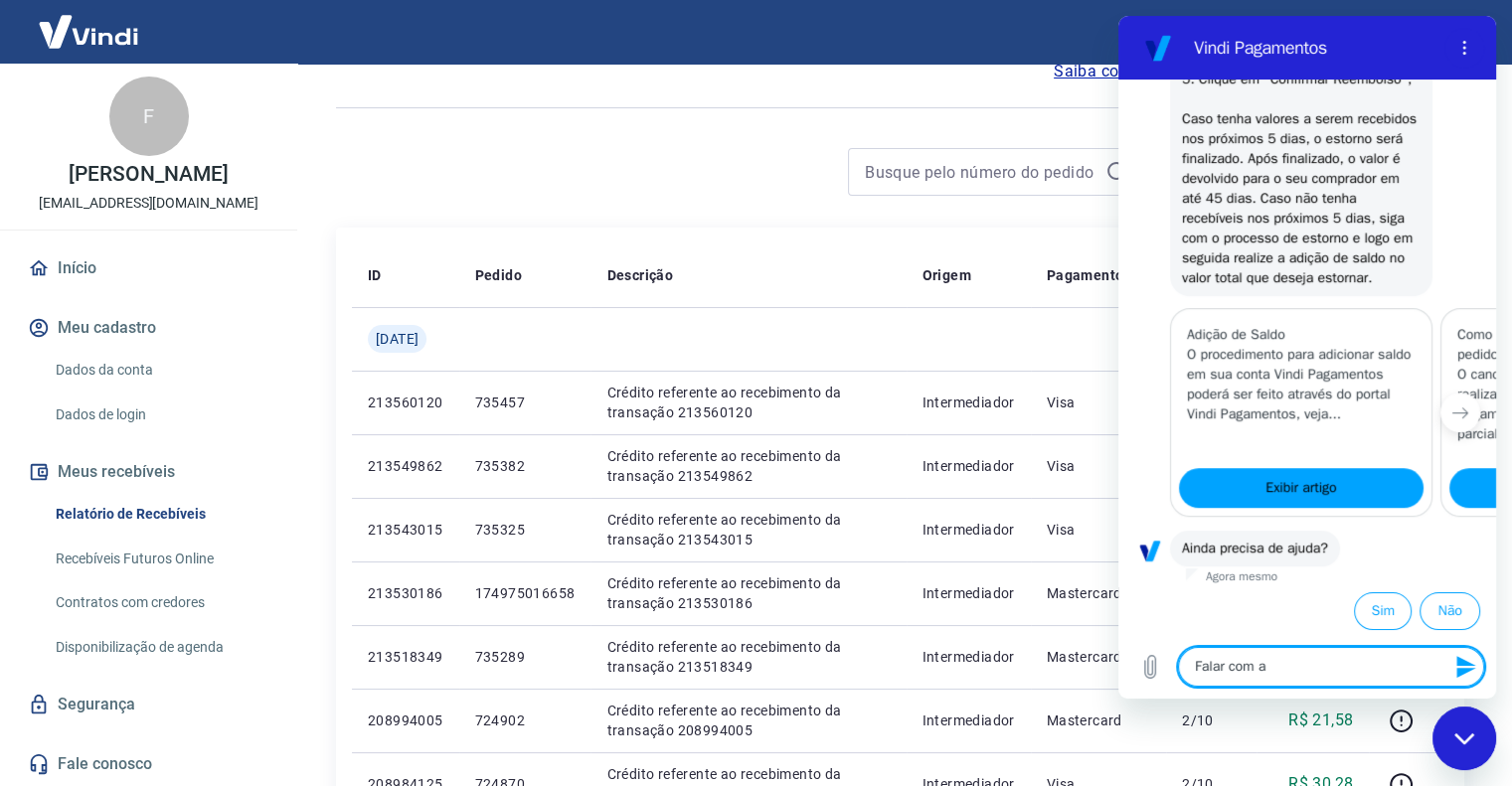 type on "Falar com at" 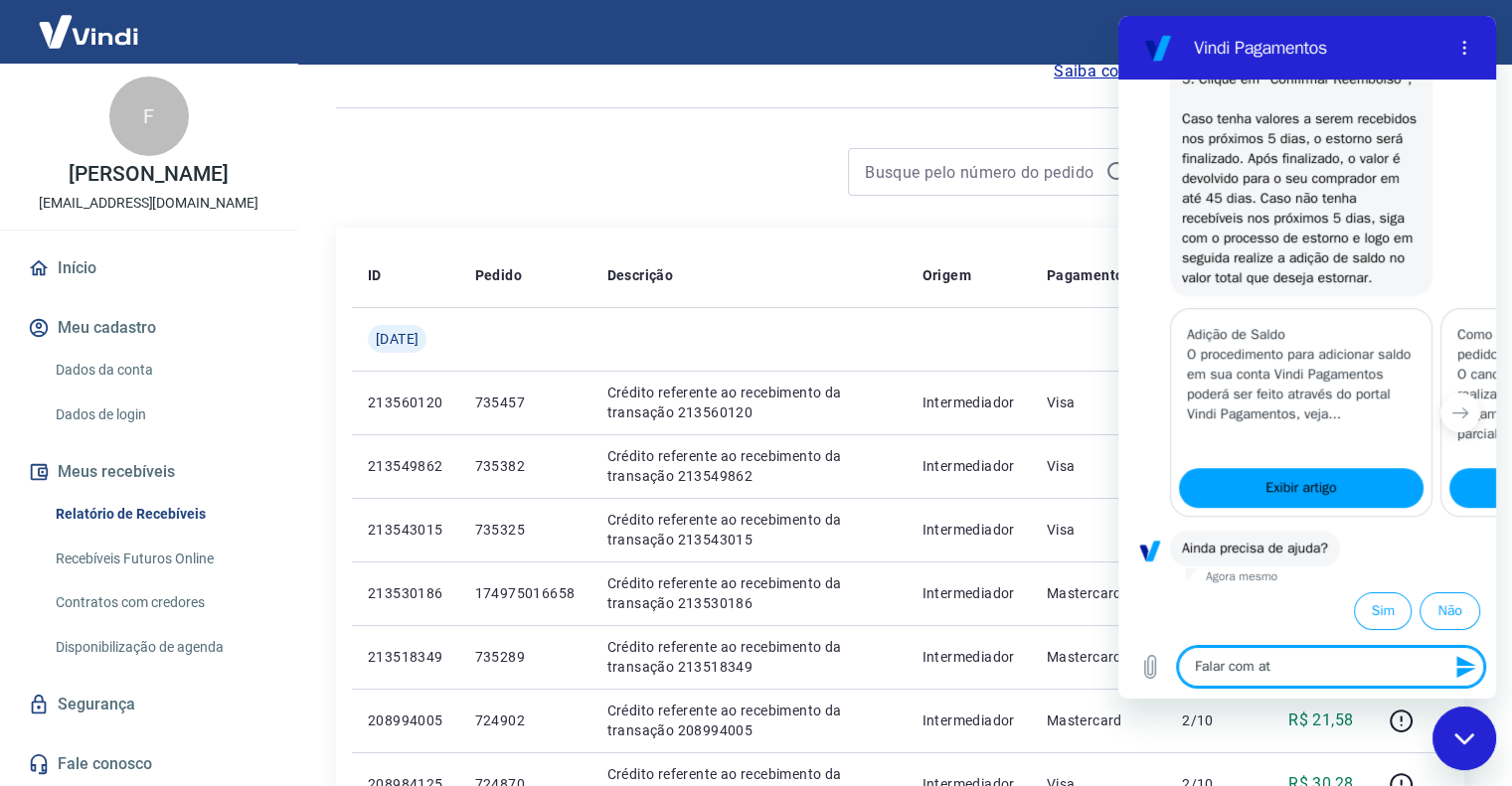type on "Falar com ate" 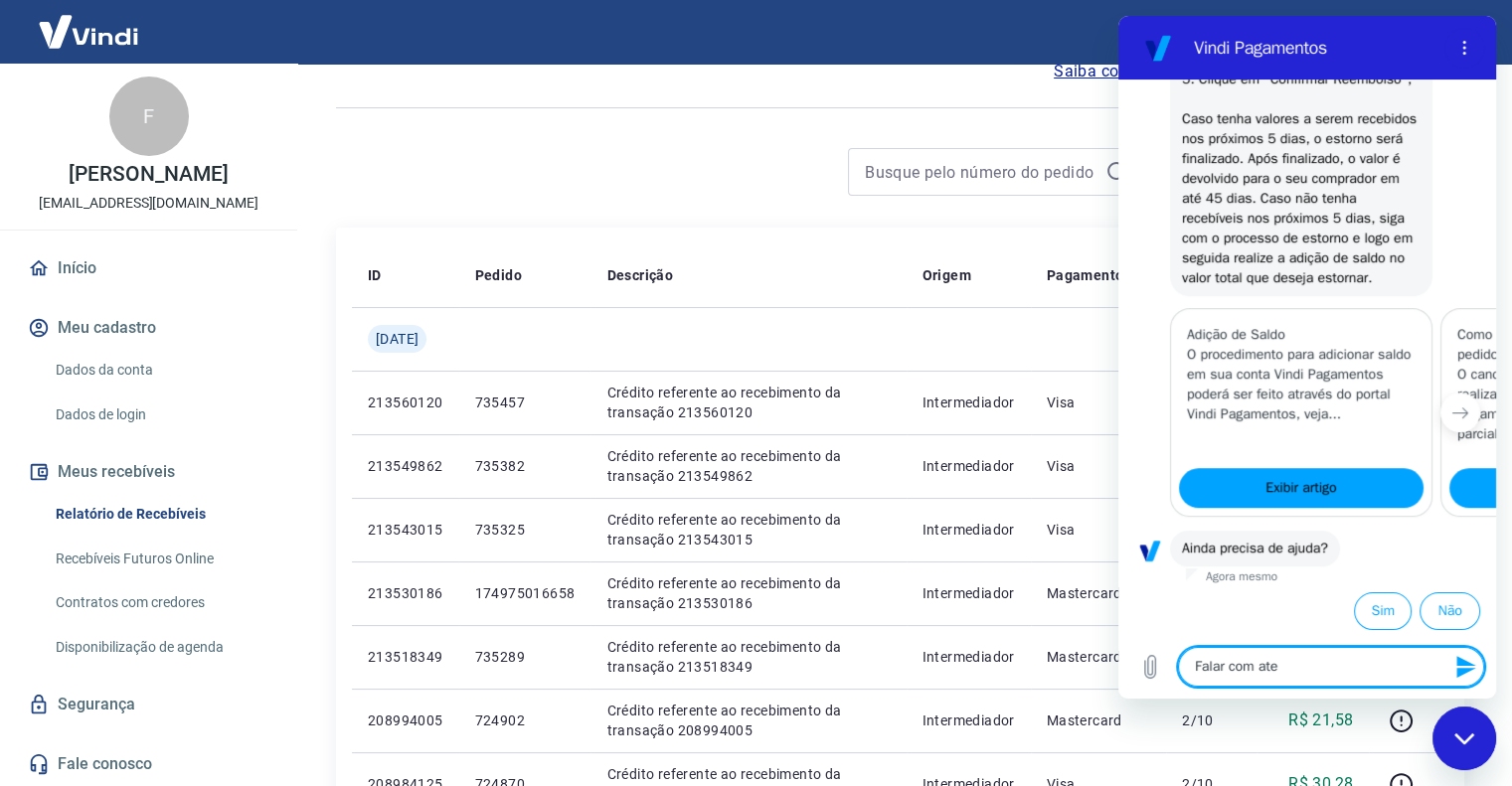 type on "Falar com aten" 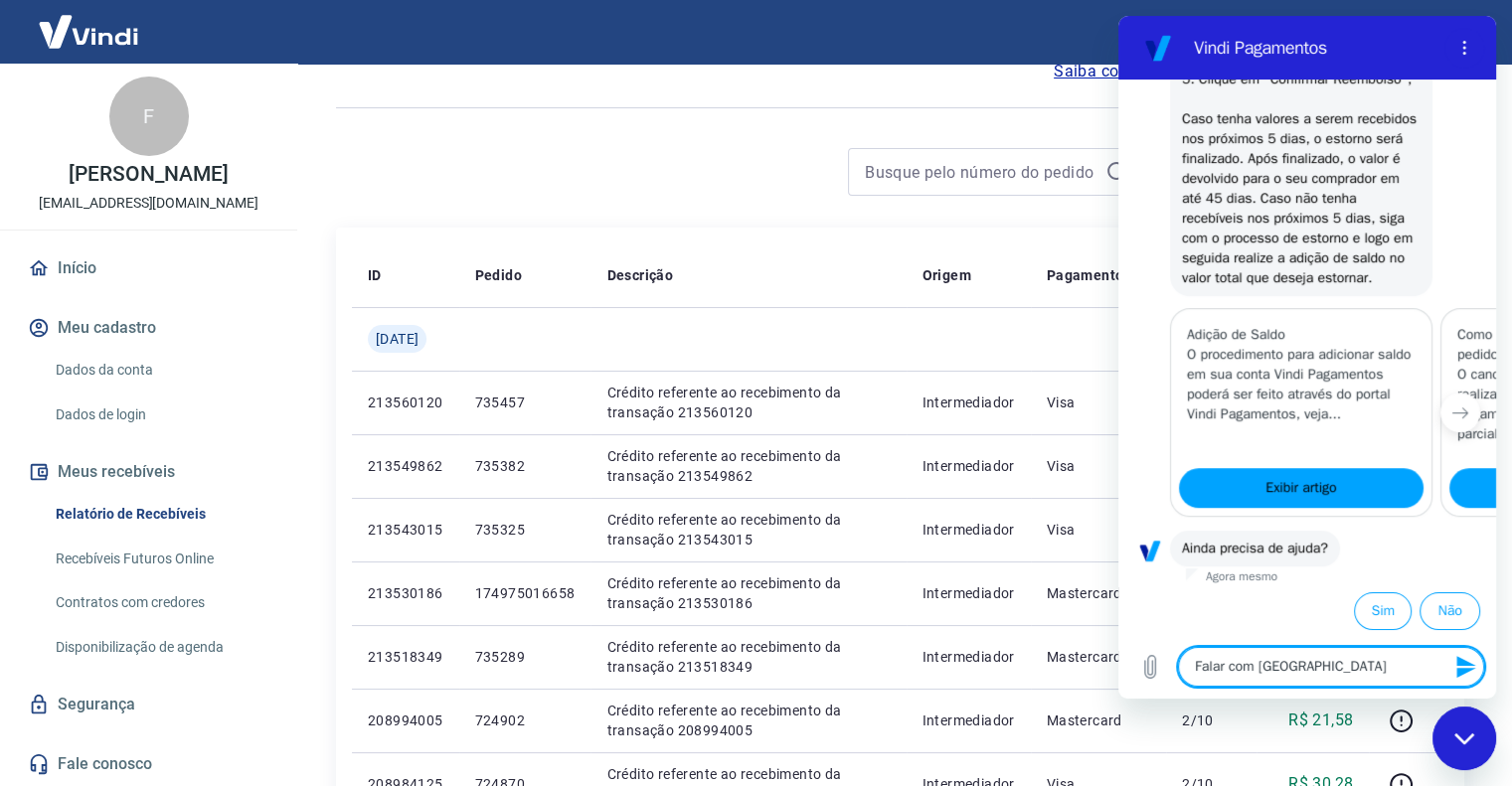 type on "Falar com atend" 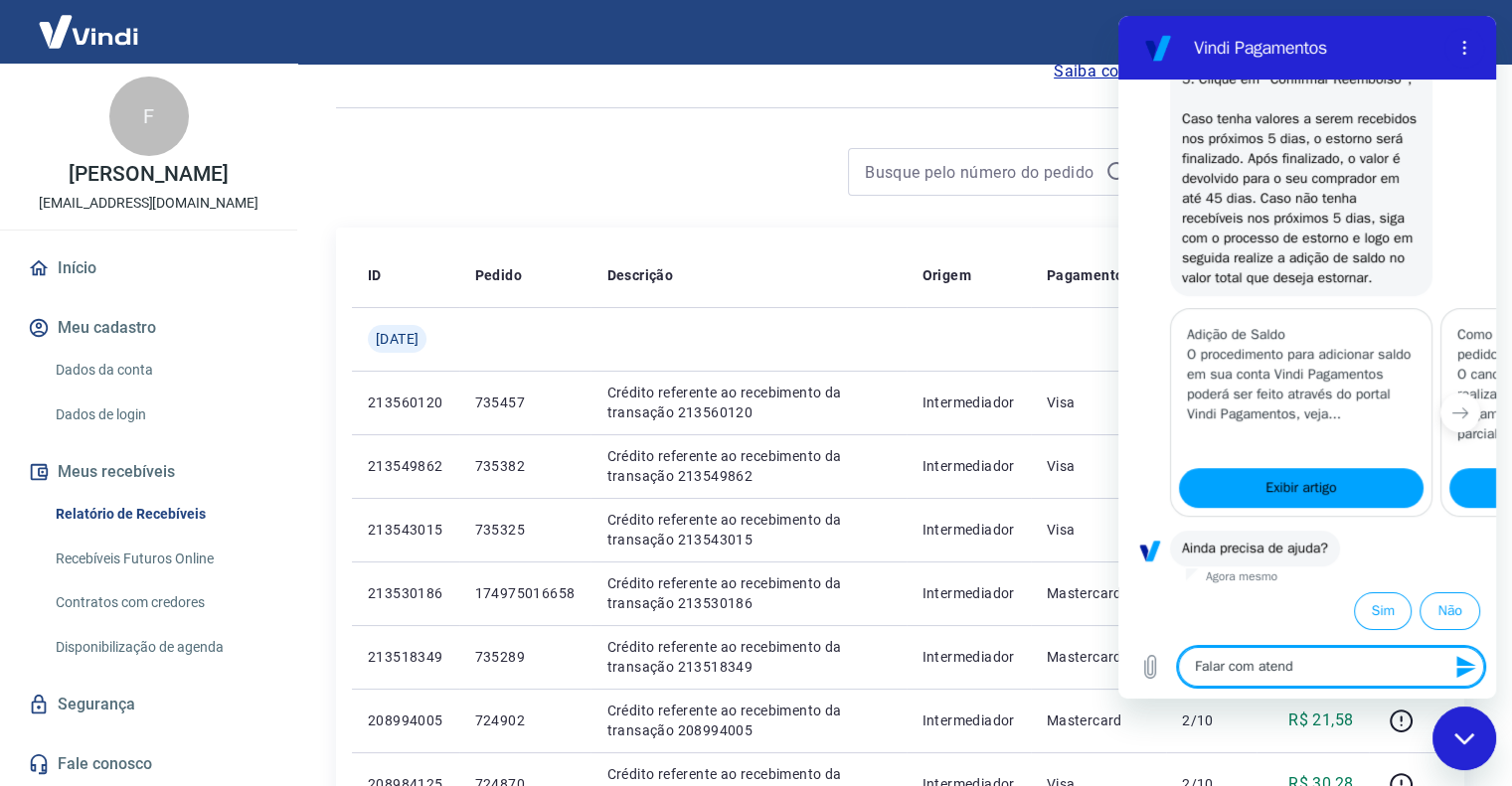 type on "Falar com atendi" 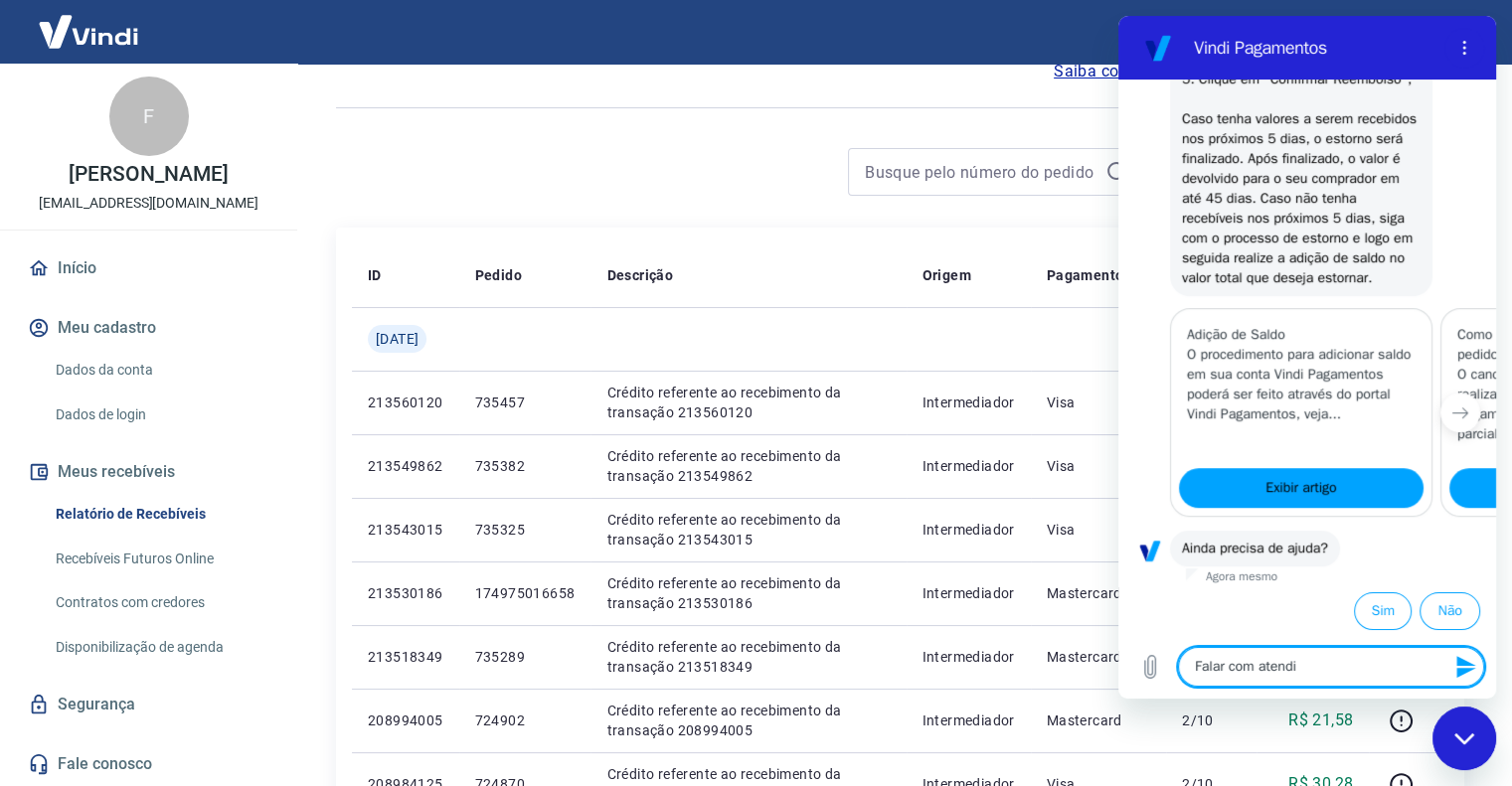 type on "Falar com atendim" 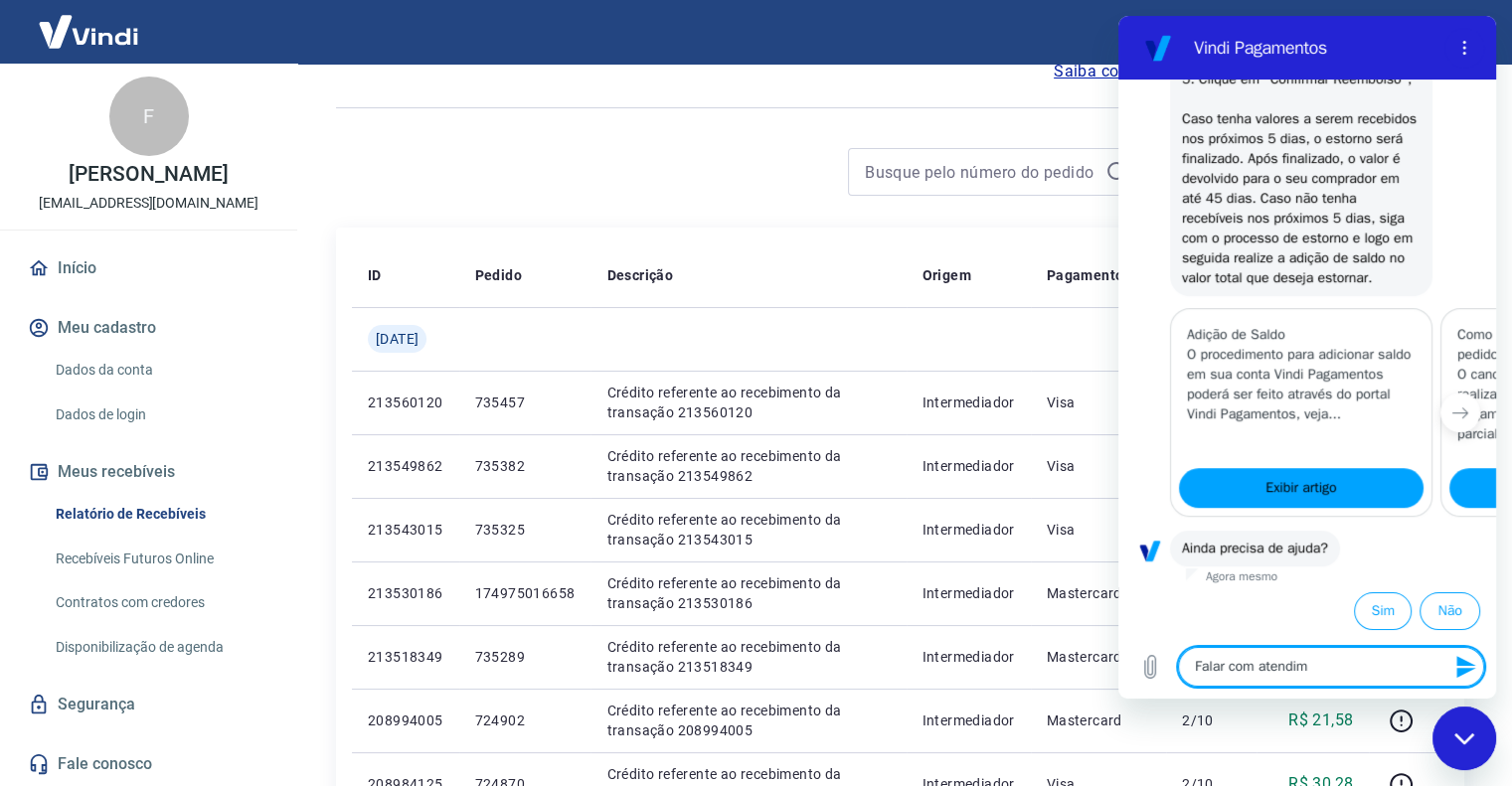 type on "Falar com atendimt" 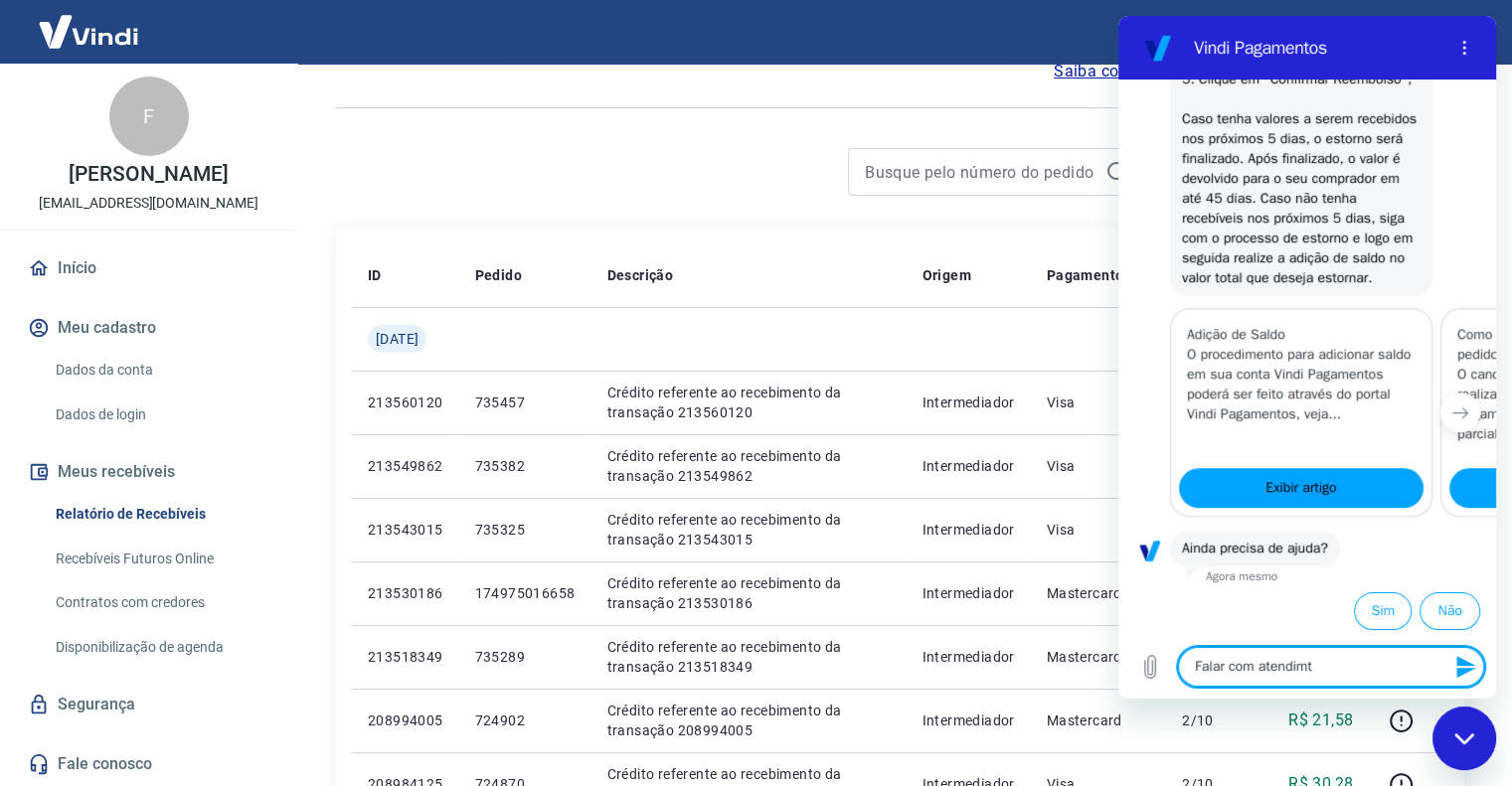 type on "Falar com atendim" 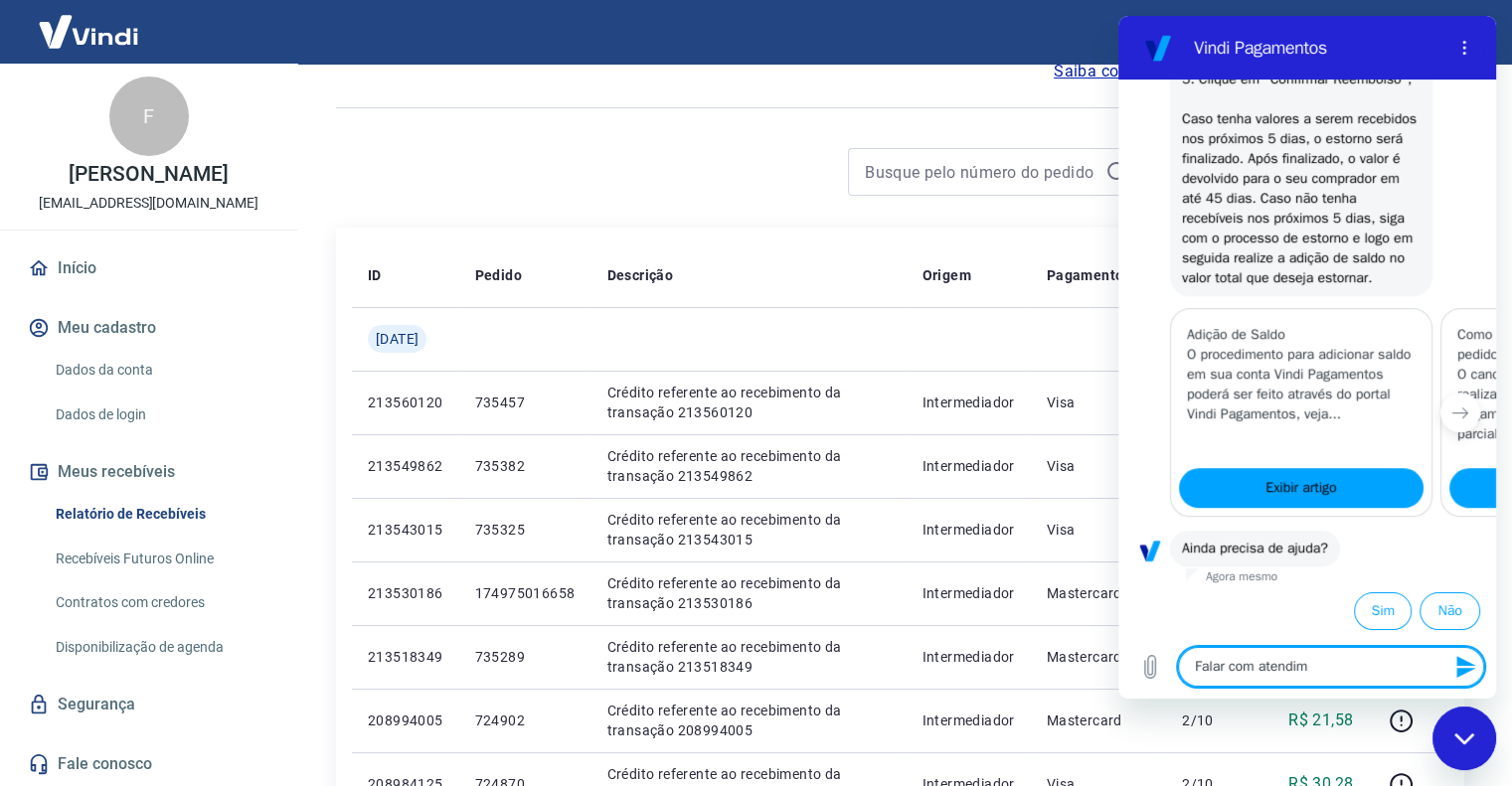 type on "Falar com atendime" 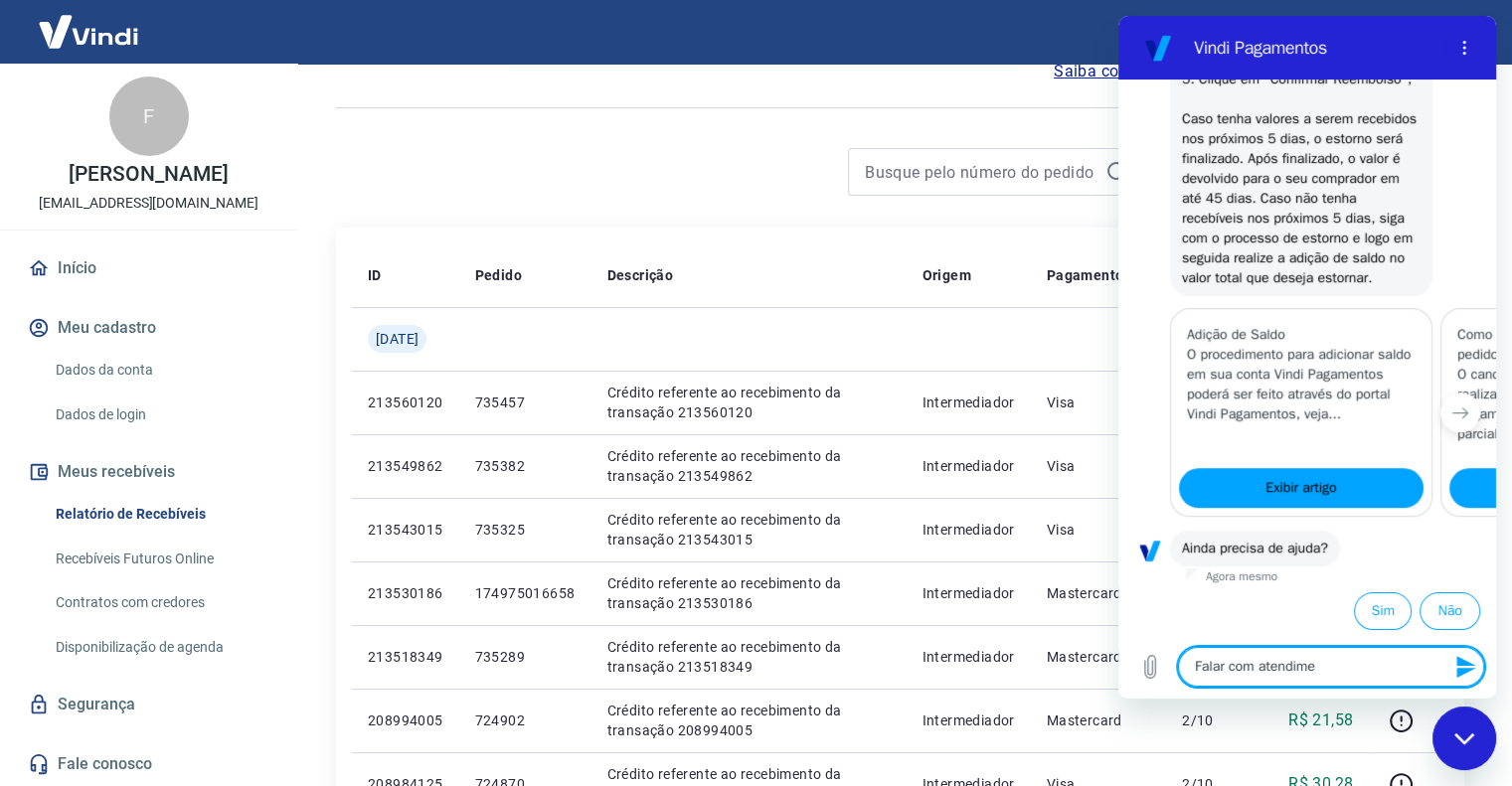 type on "Falar com atendimen" 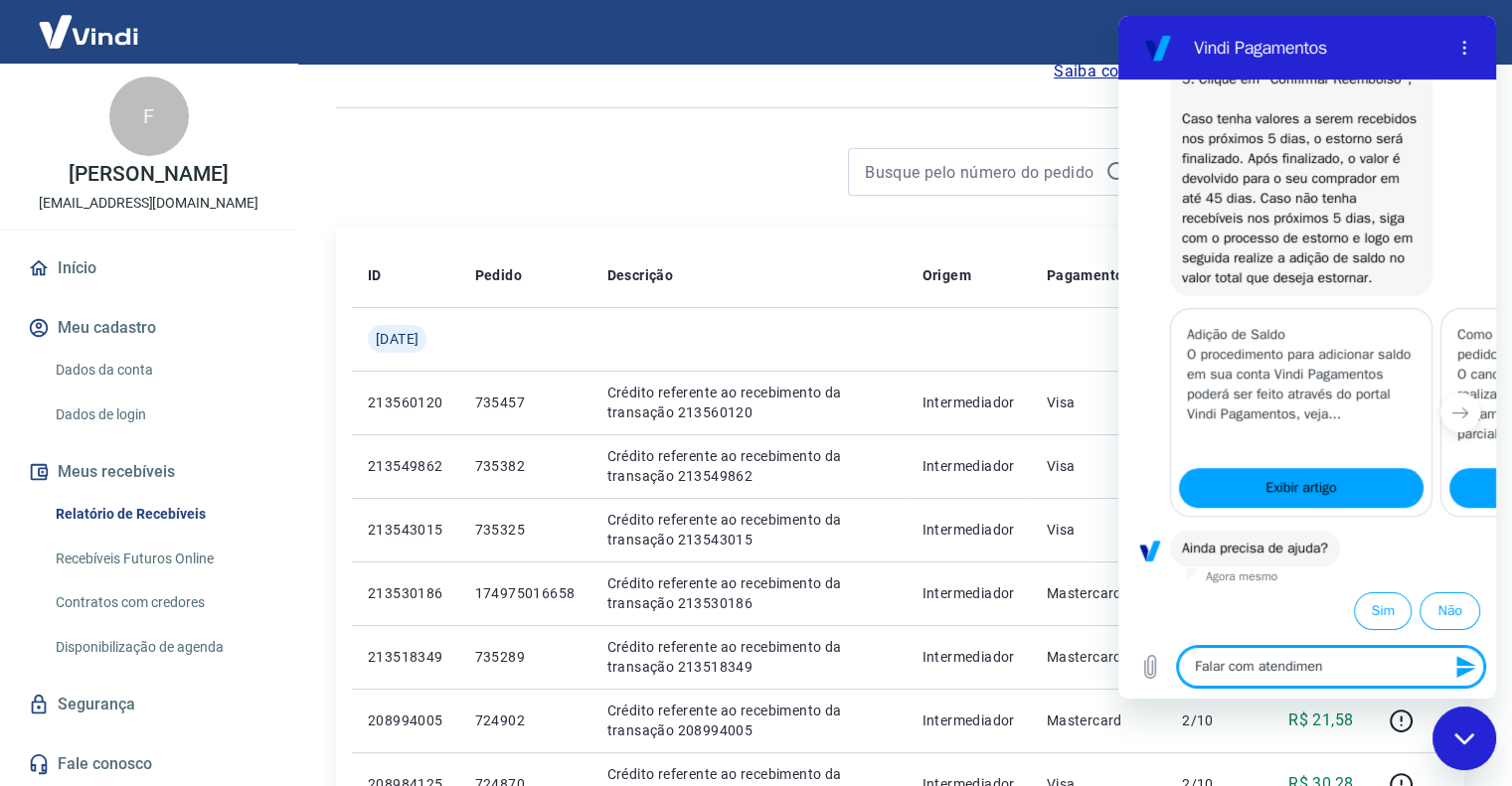 type on "Falar com atendiment" 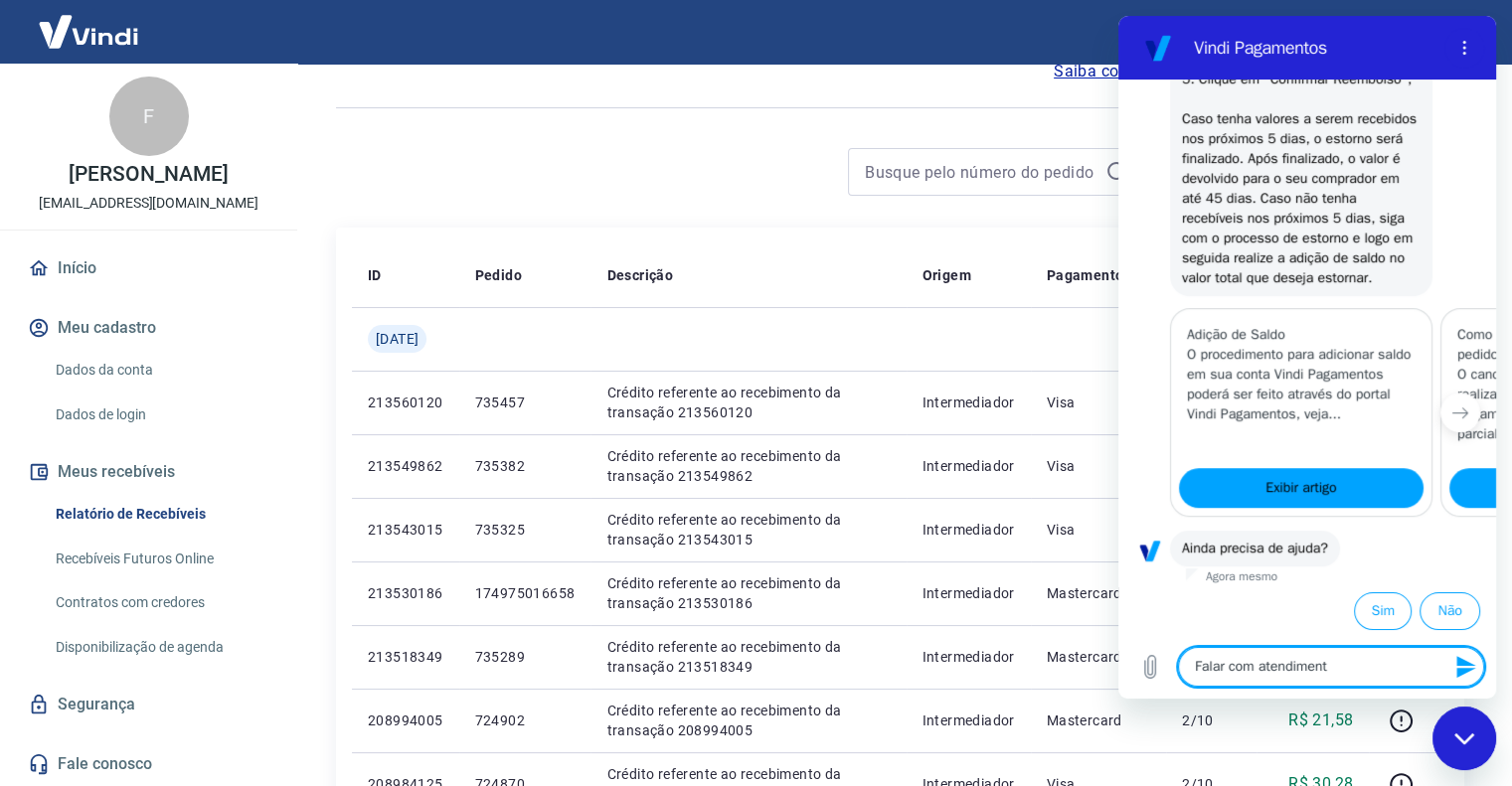 type on "Falar com atendimento" 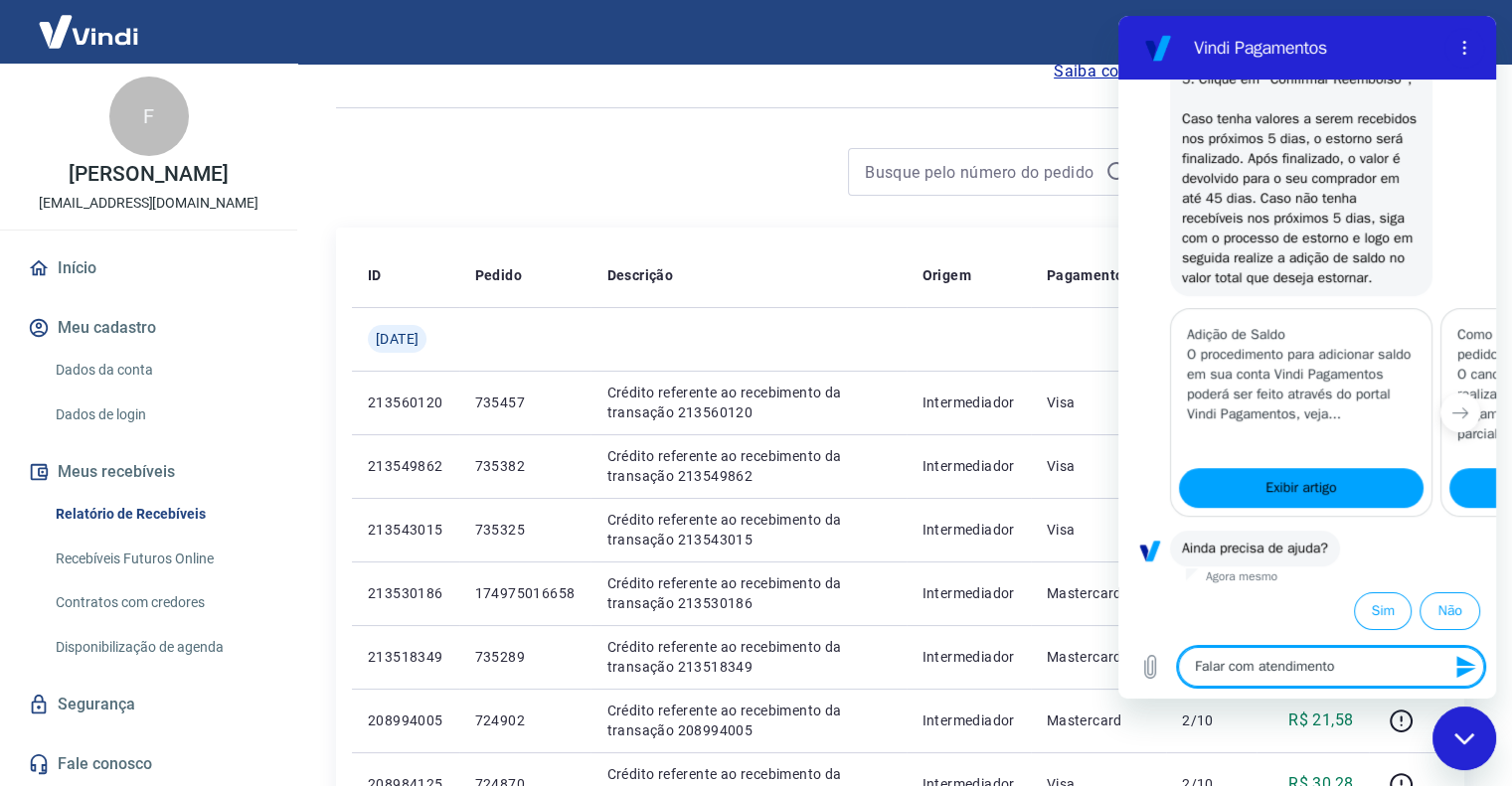 type 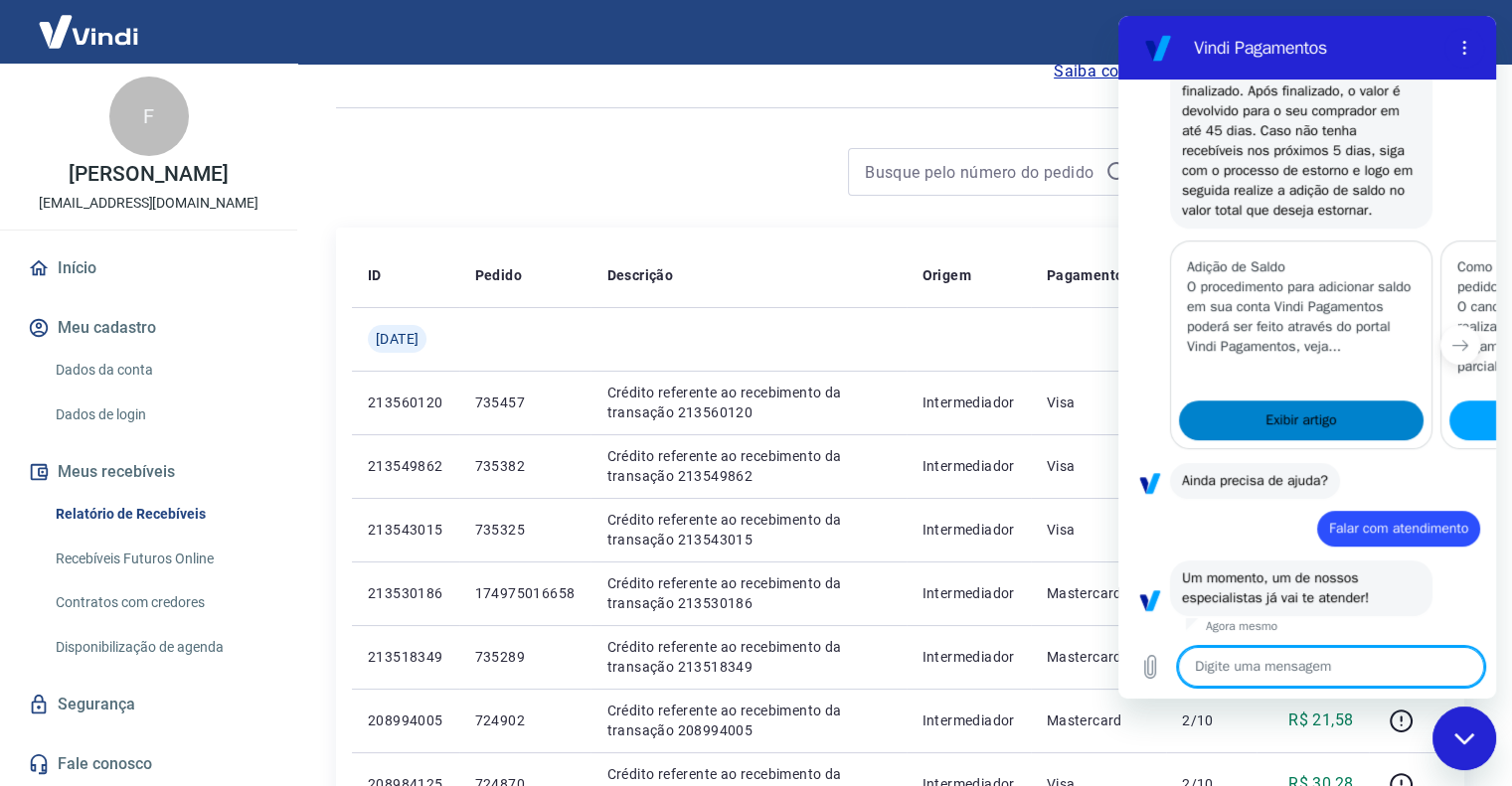 scroll, scrollTop: 991, scrollLeft: 0, axis: vertical 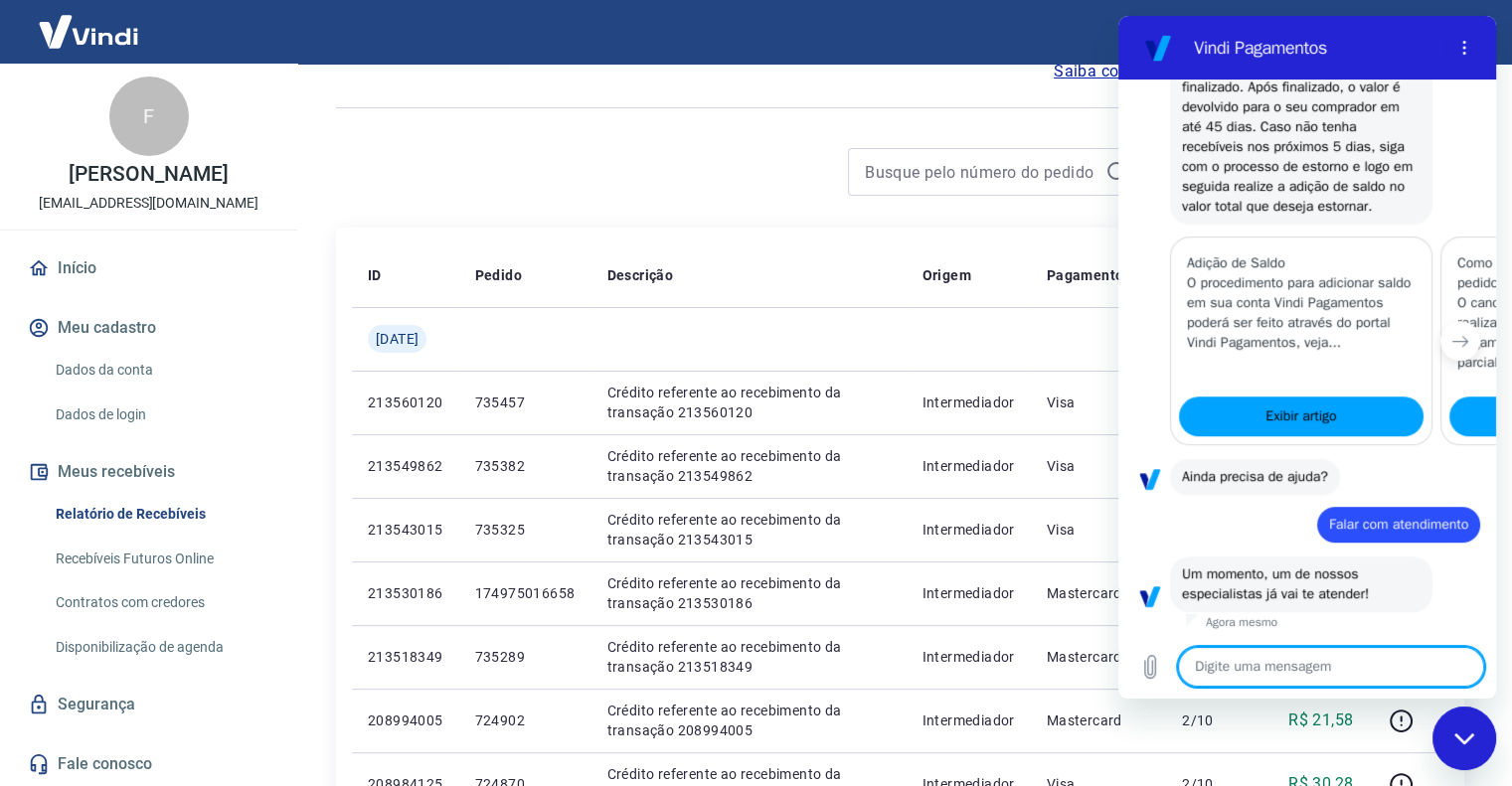 click at bounding box center (1331, 667) 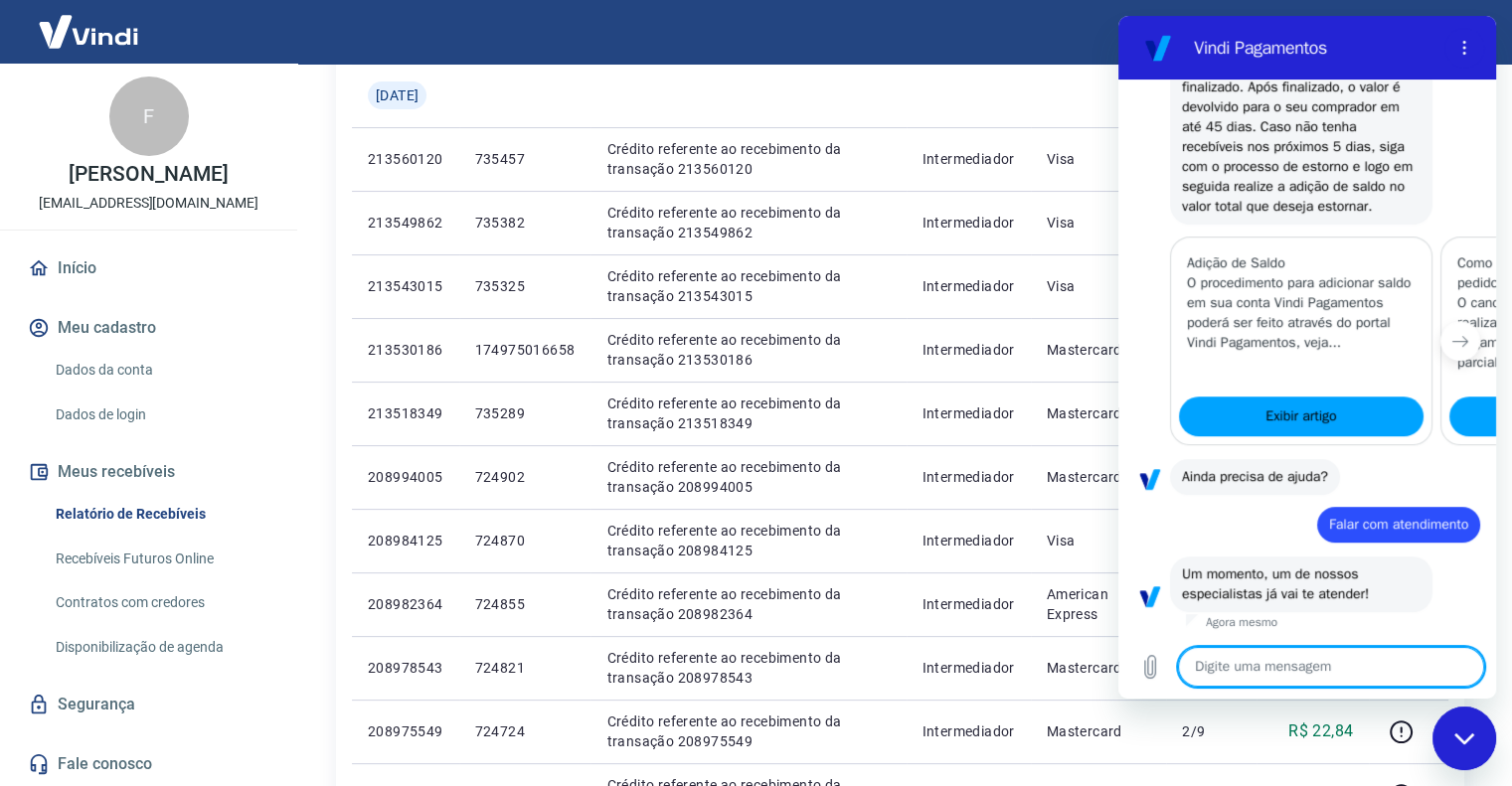 scroll, scrollTop: 0, scrollLeft: 0, axis: both 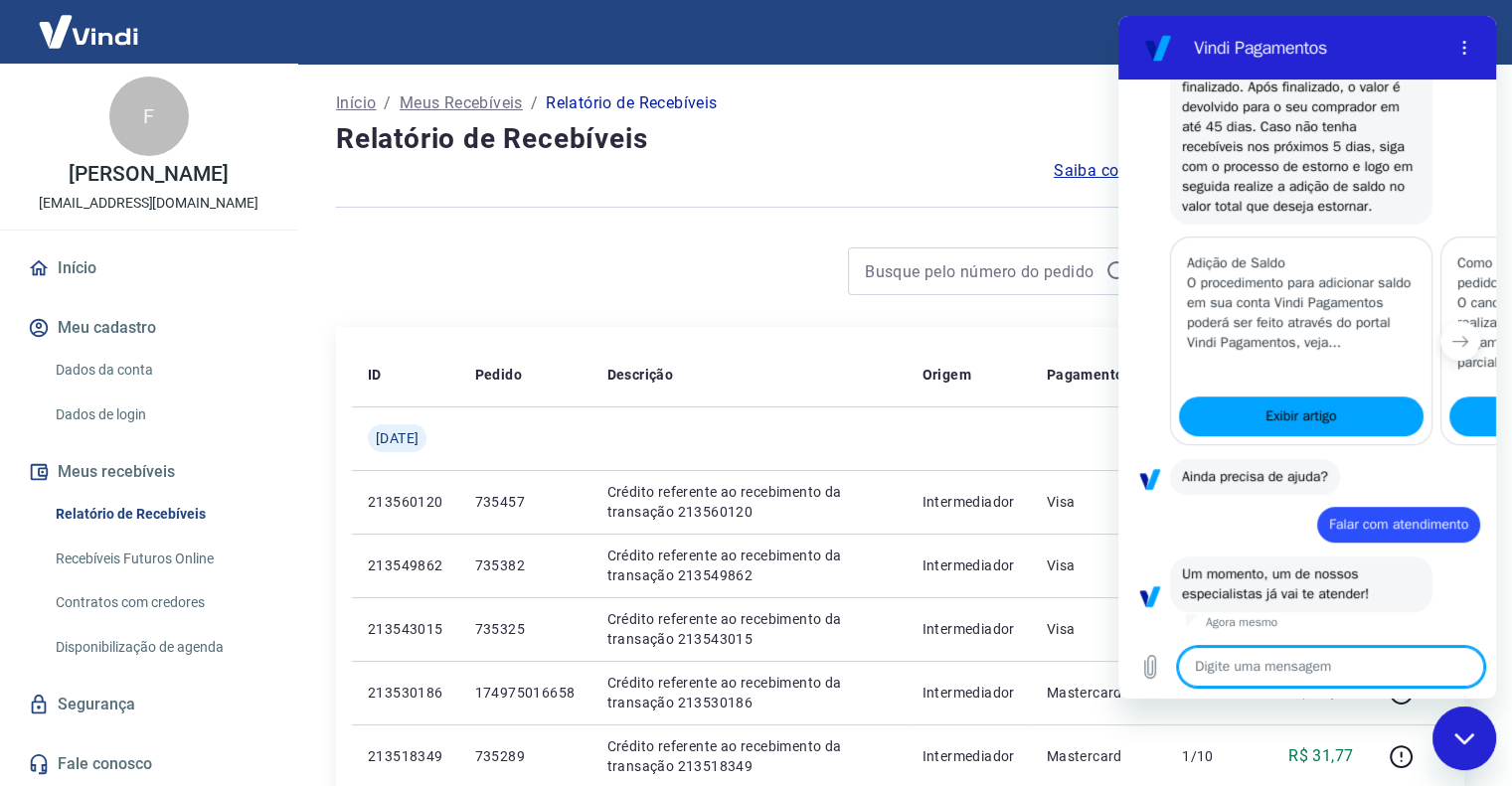 click at bounding box center (900, 207) 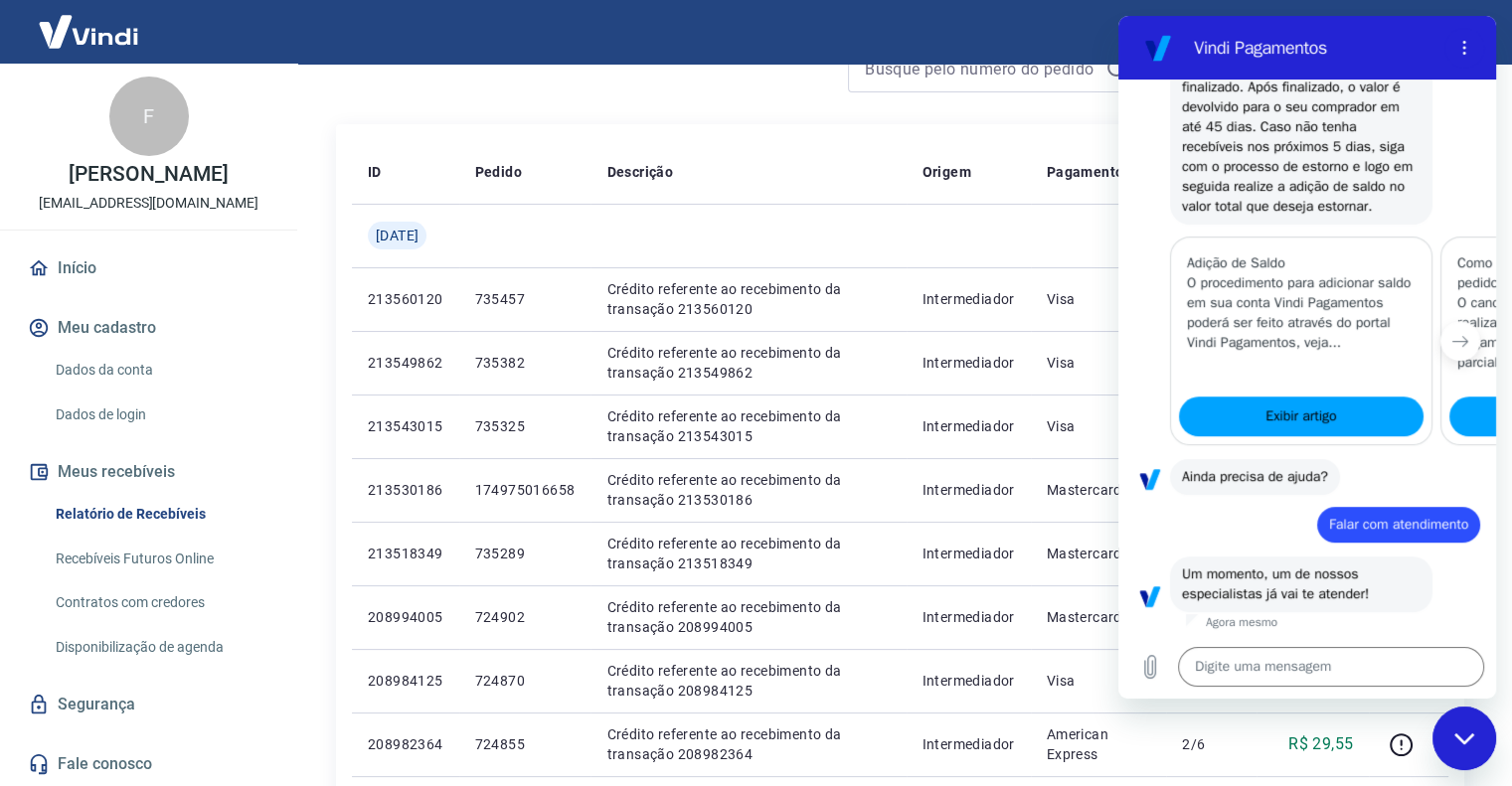 scroll, scrollTop: 199, scrollLeft: 0, axis: vertical 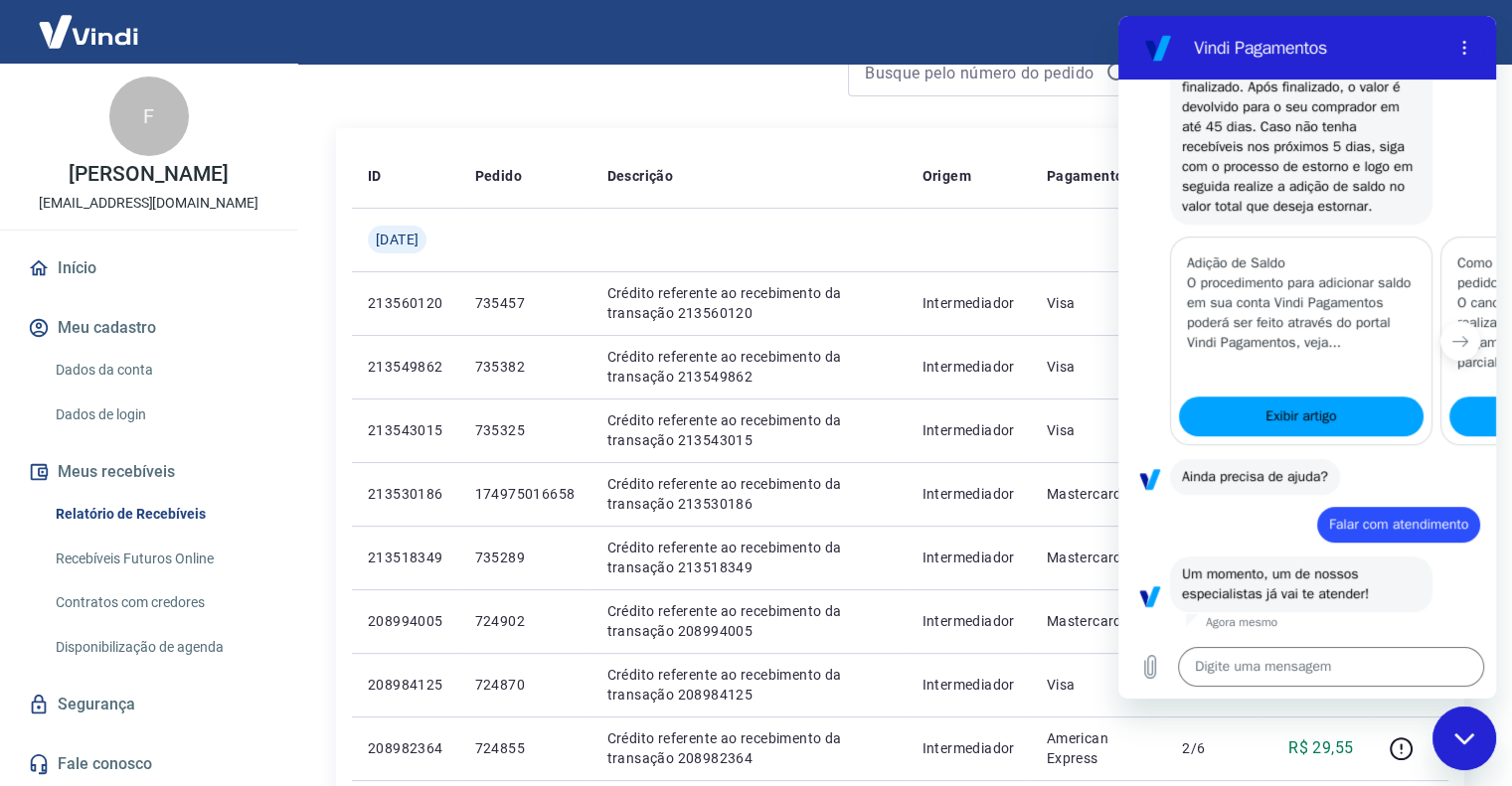 click at bounding box center [1464, 738] 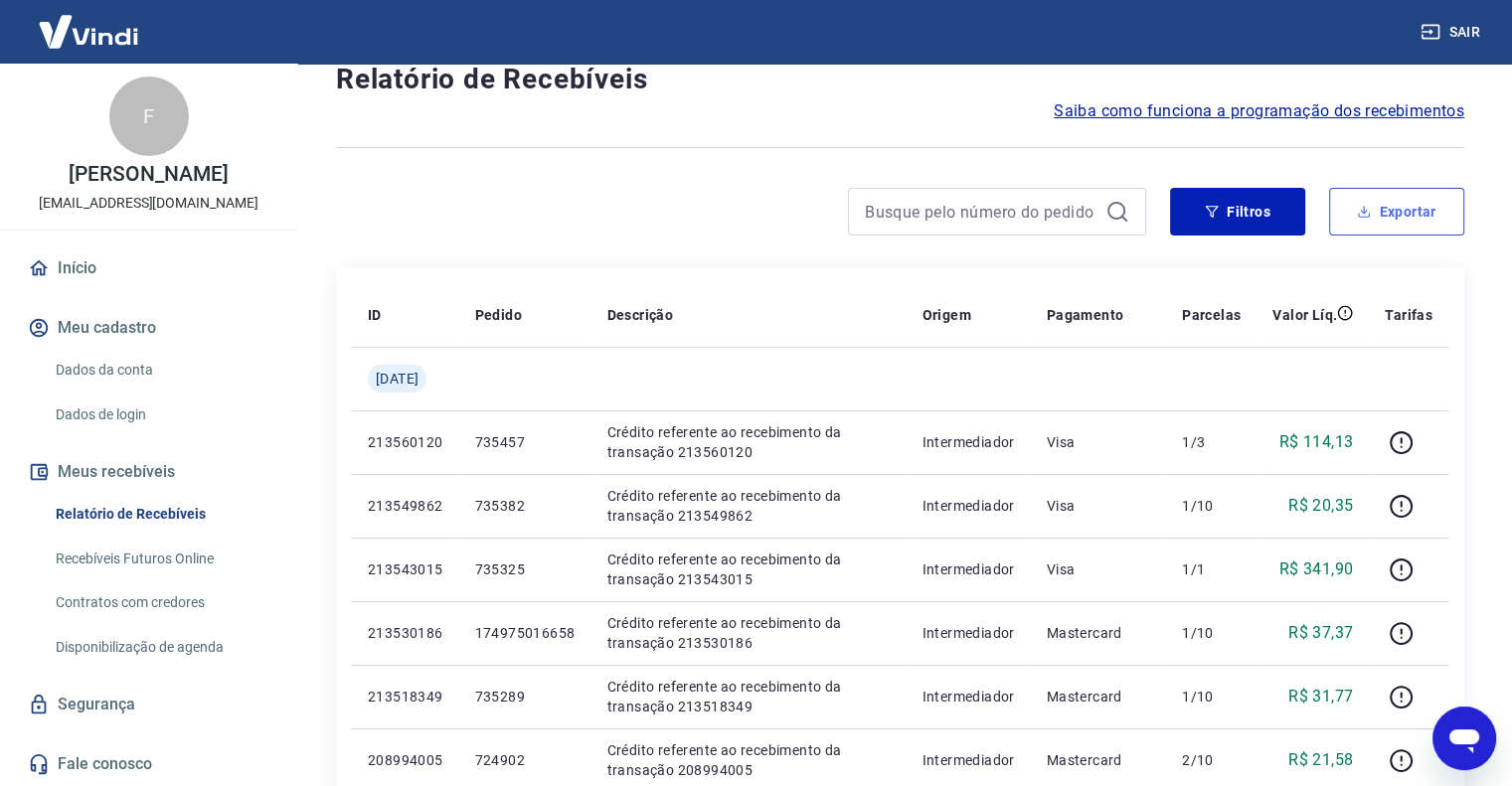 scroll, scrollTop: 99, scrollLeft: 0, axis: vertical 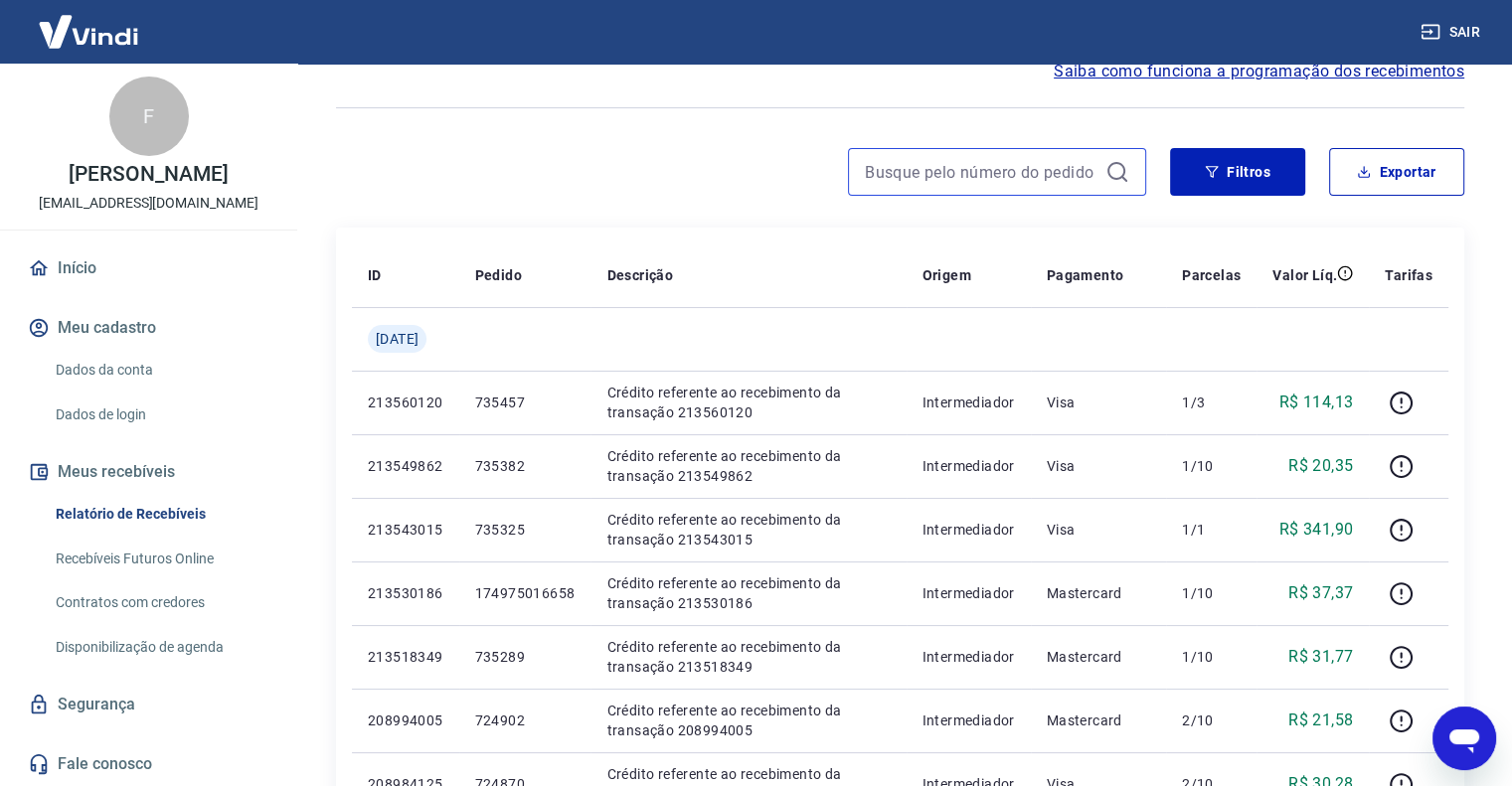 click at bounding box center (981, 172) 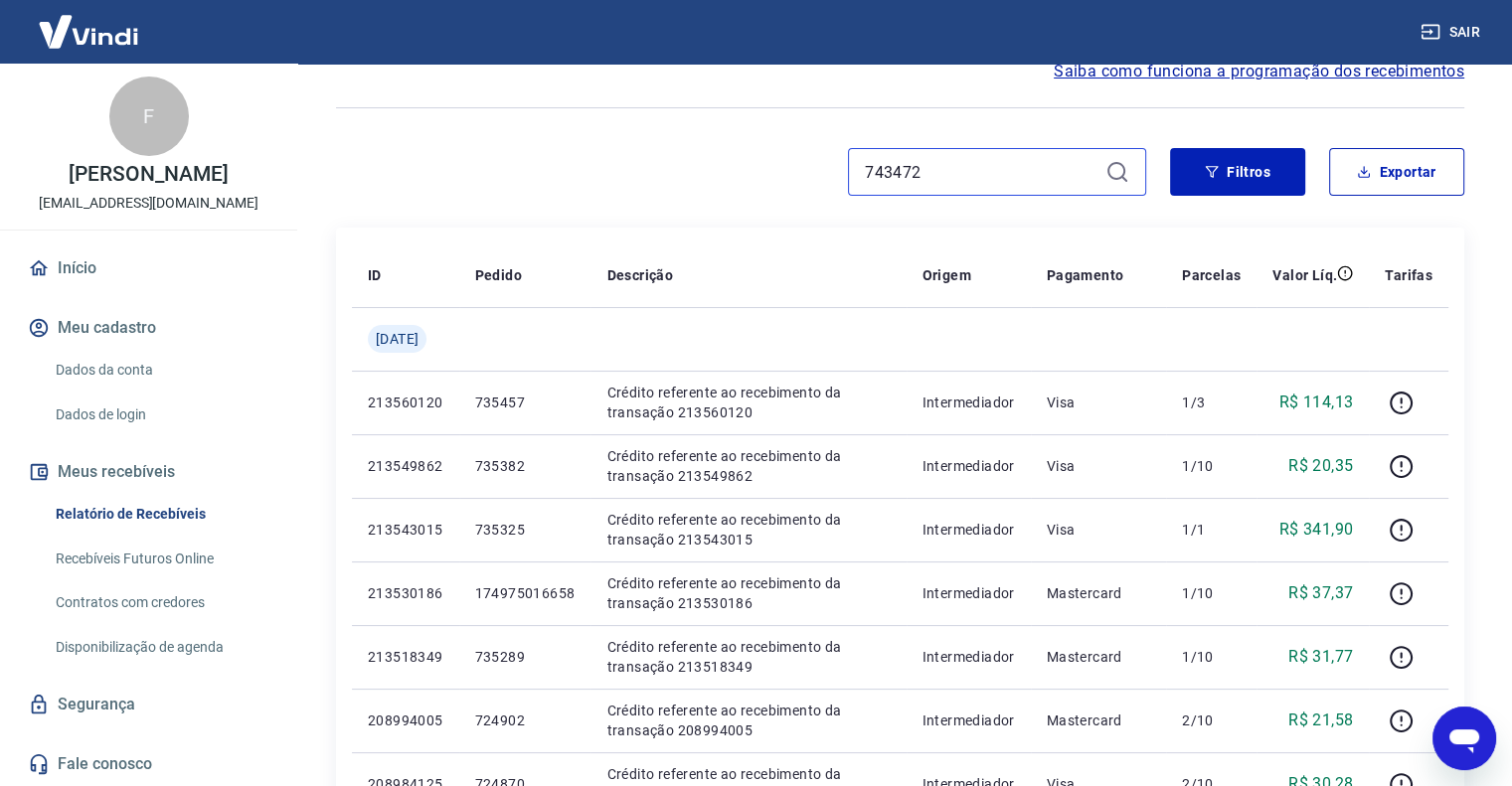 type on "743472" 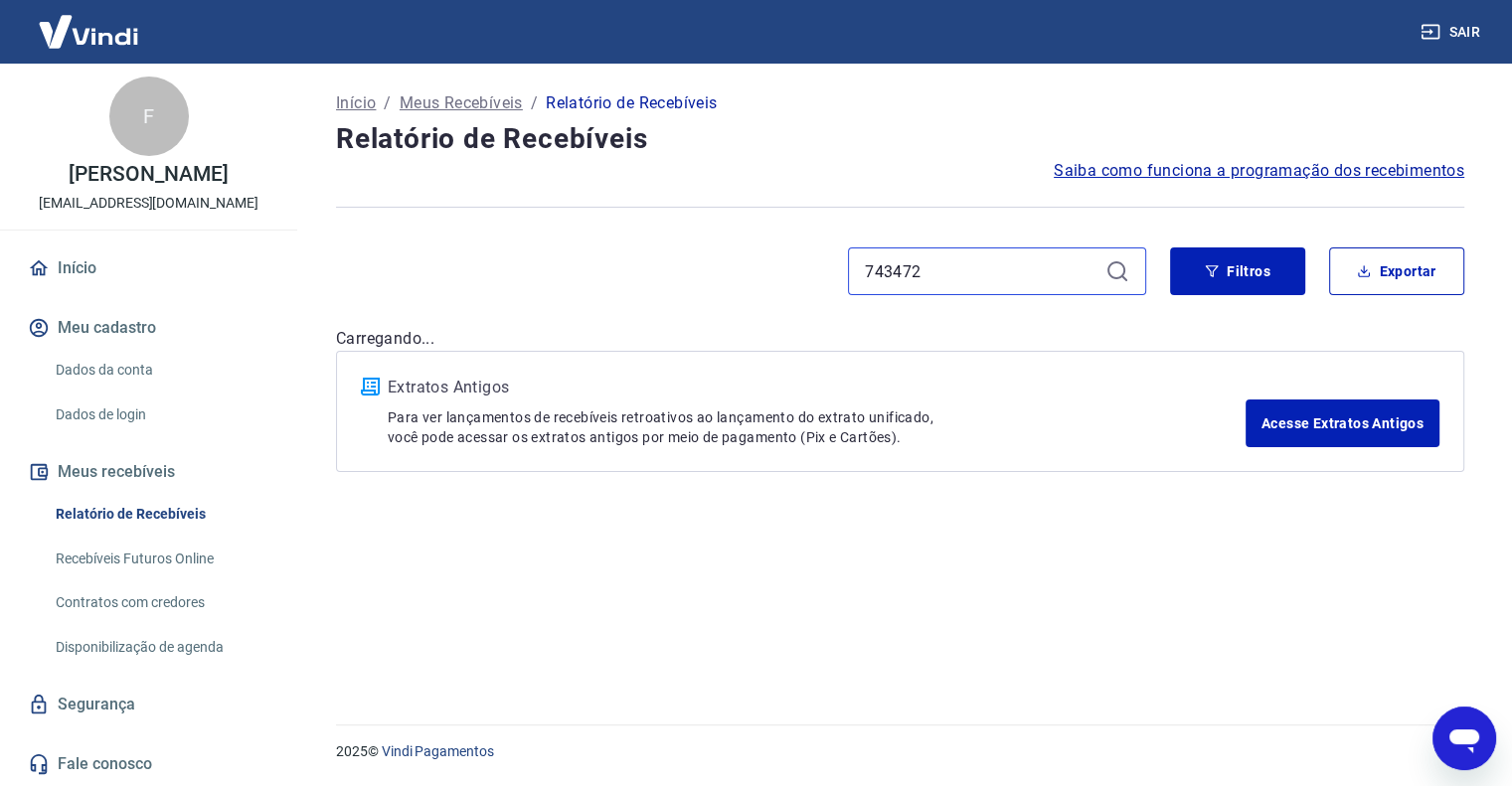 scroll, scrollTop: 0, scrollLeft: 0, axis: both 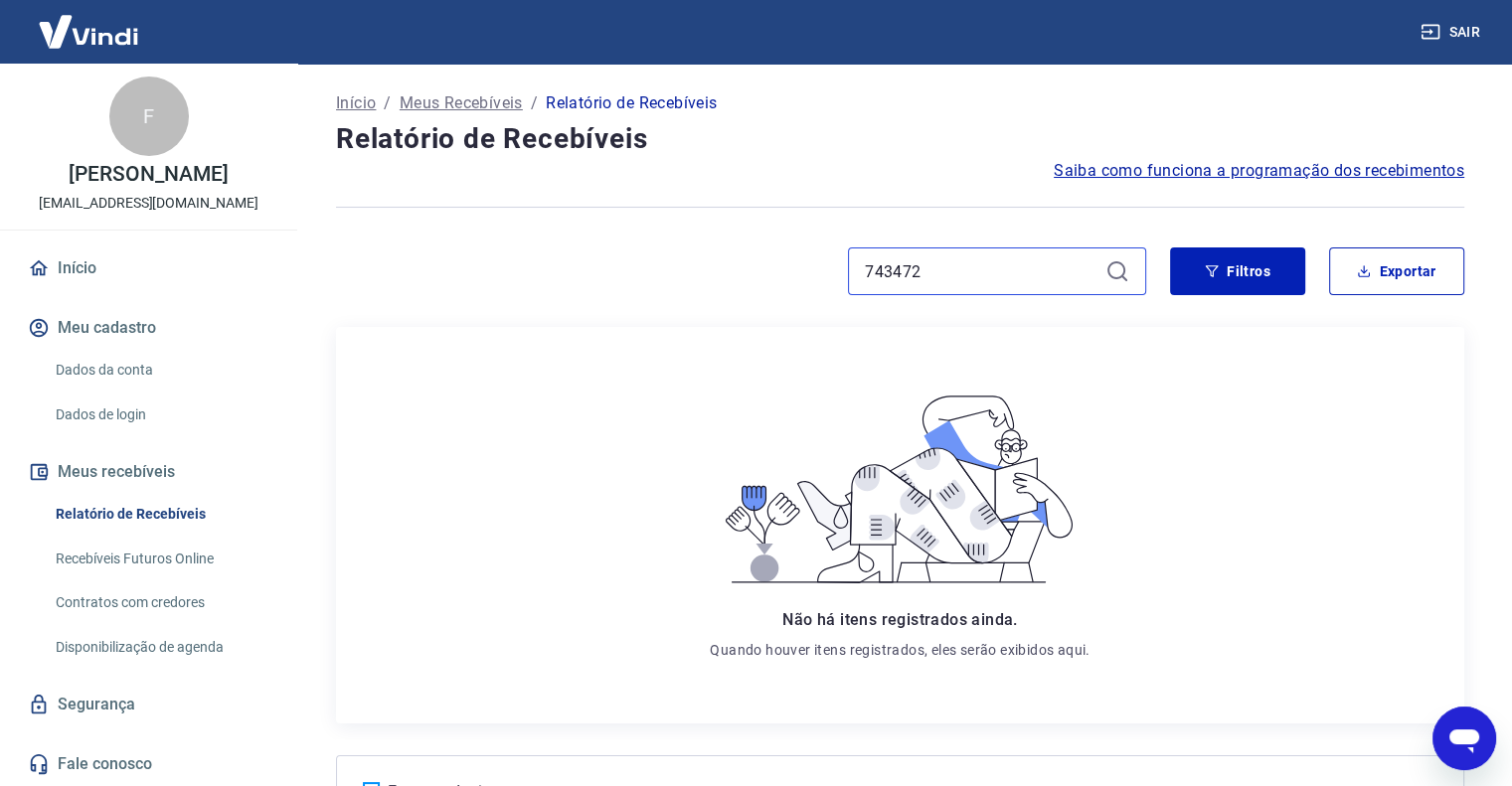 click on "743472" at bounding box center [981, 271] 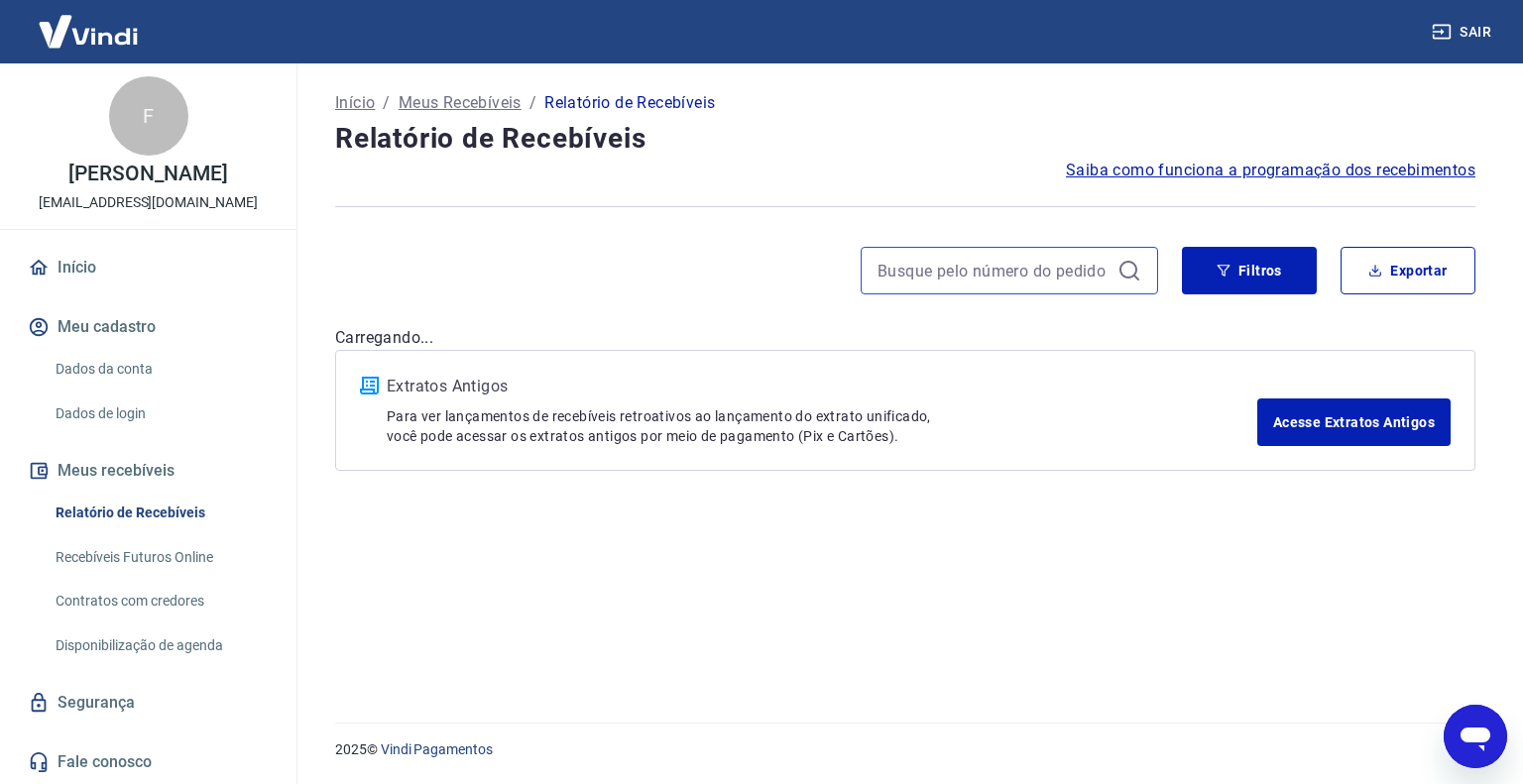 click at bounding box center (994, 271) 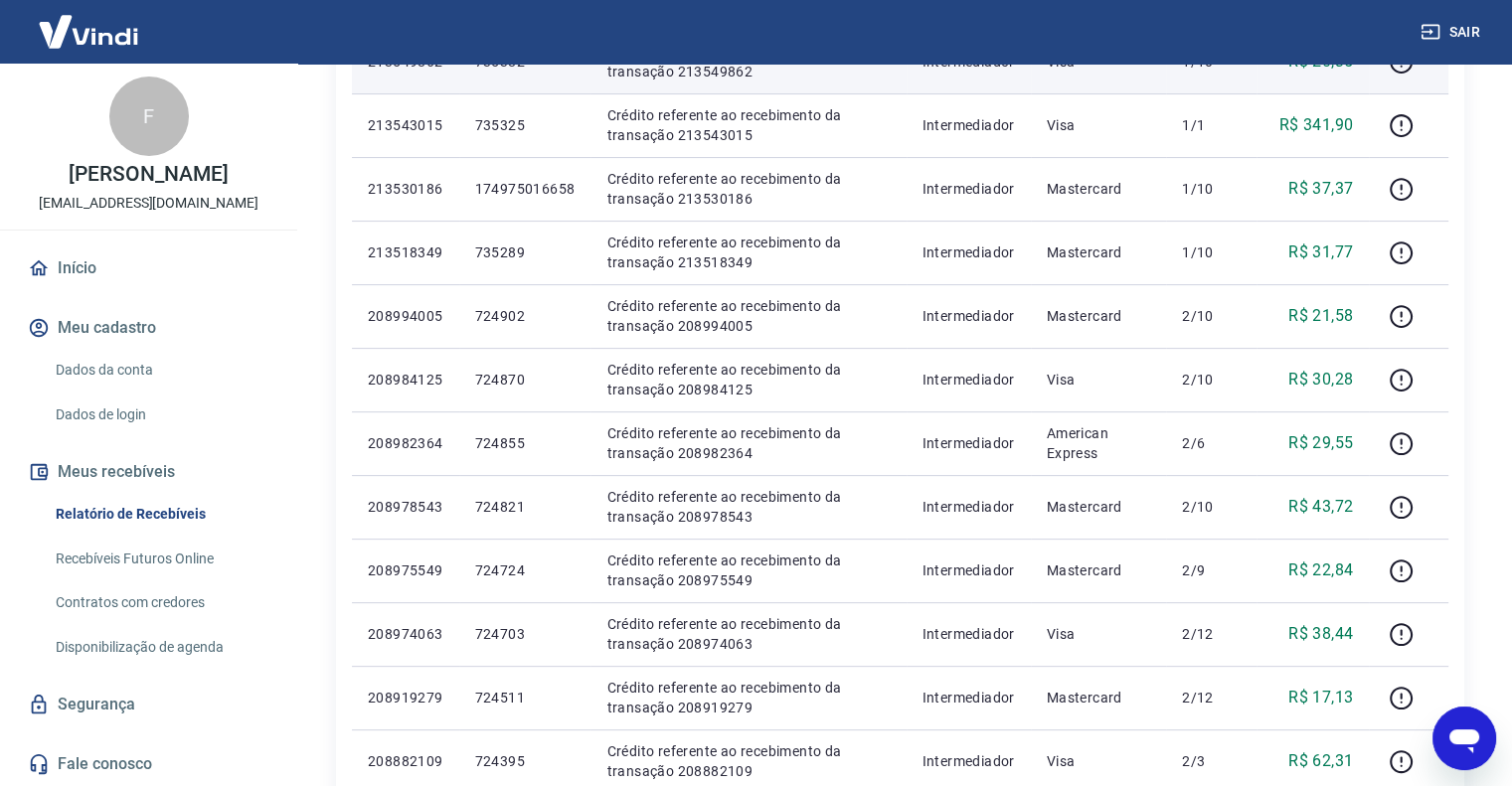 scroll, scrollTop: 0, scrollLeft: 0, axis: both 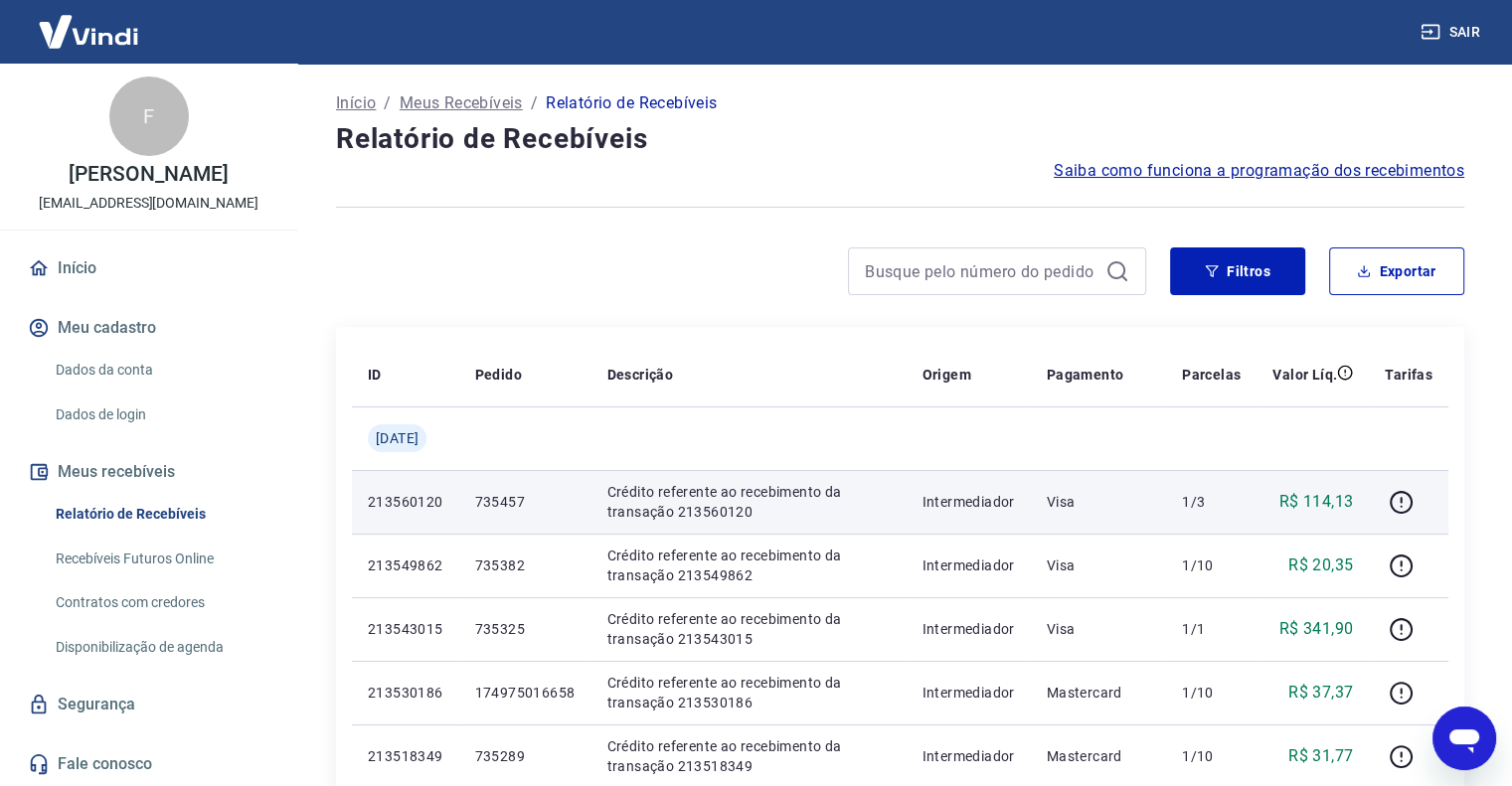click on "R$ 114,13" at bounding box center (1316, 502) 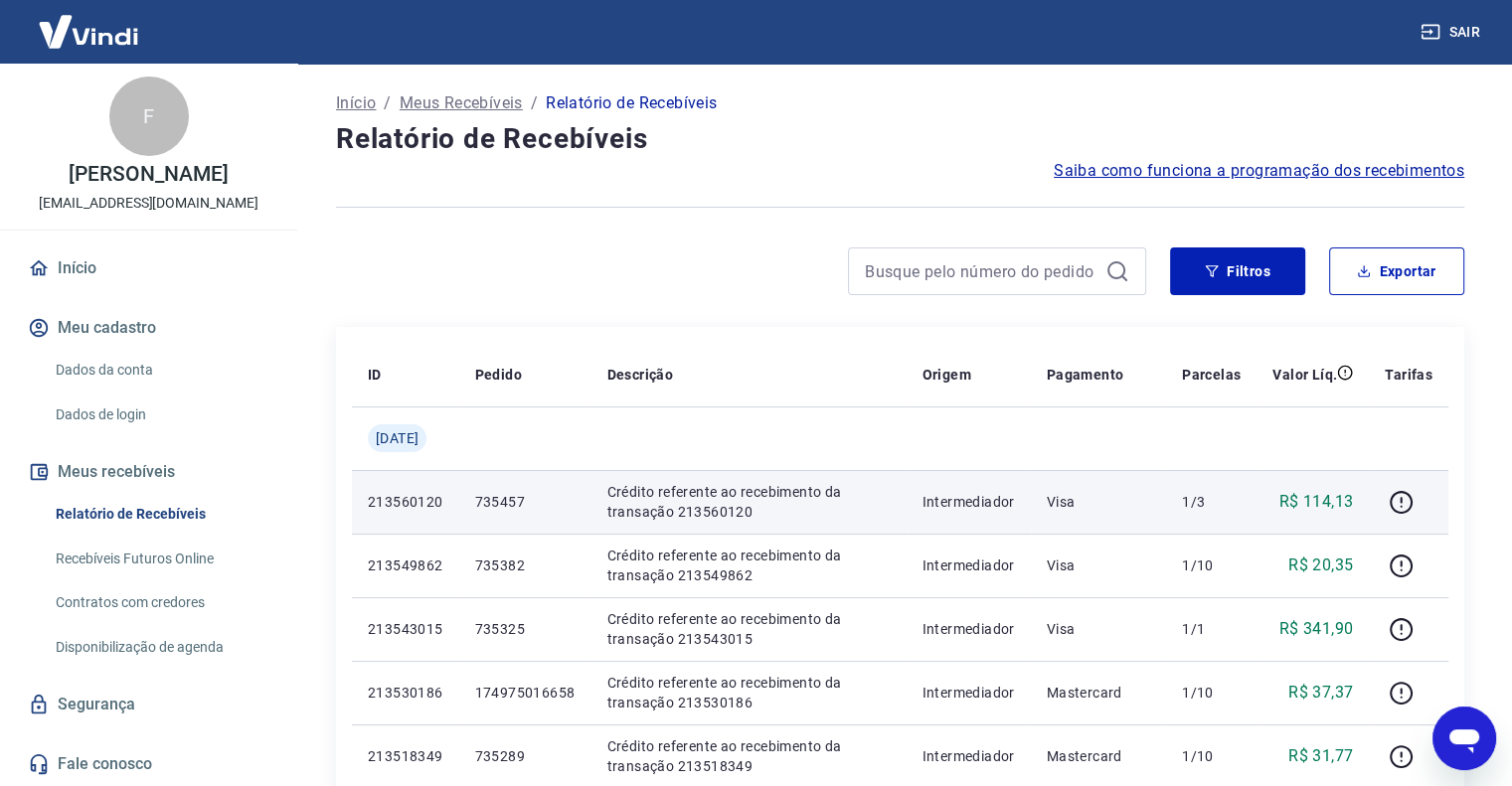 click on "Visa" at bounding box center [1098, 502] 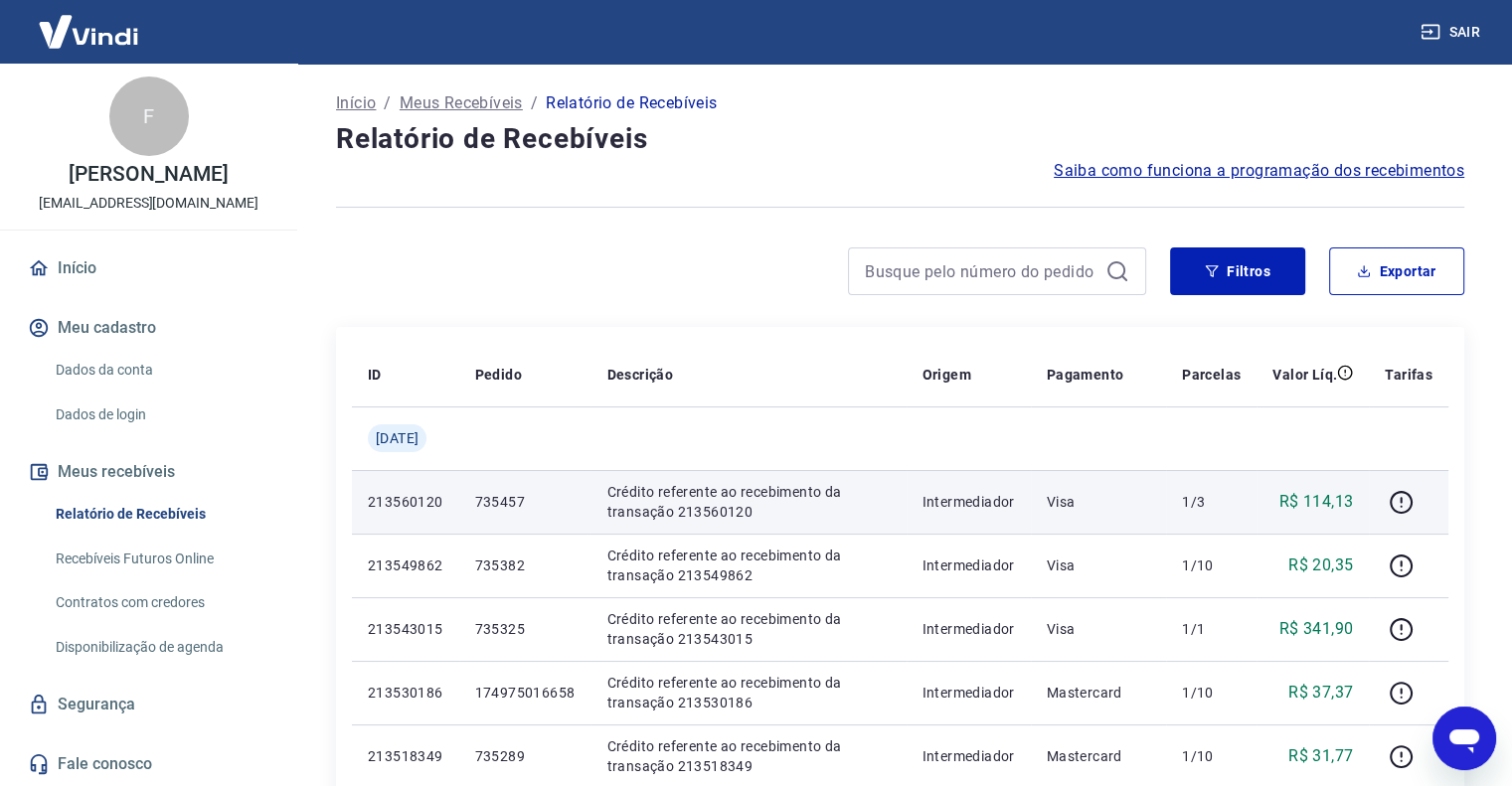 click on "735457" at bounding box center [525, 502] 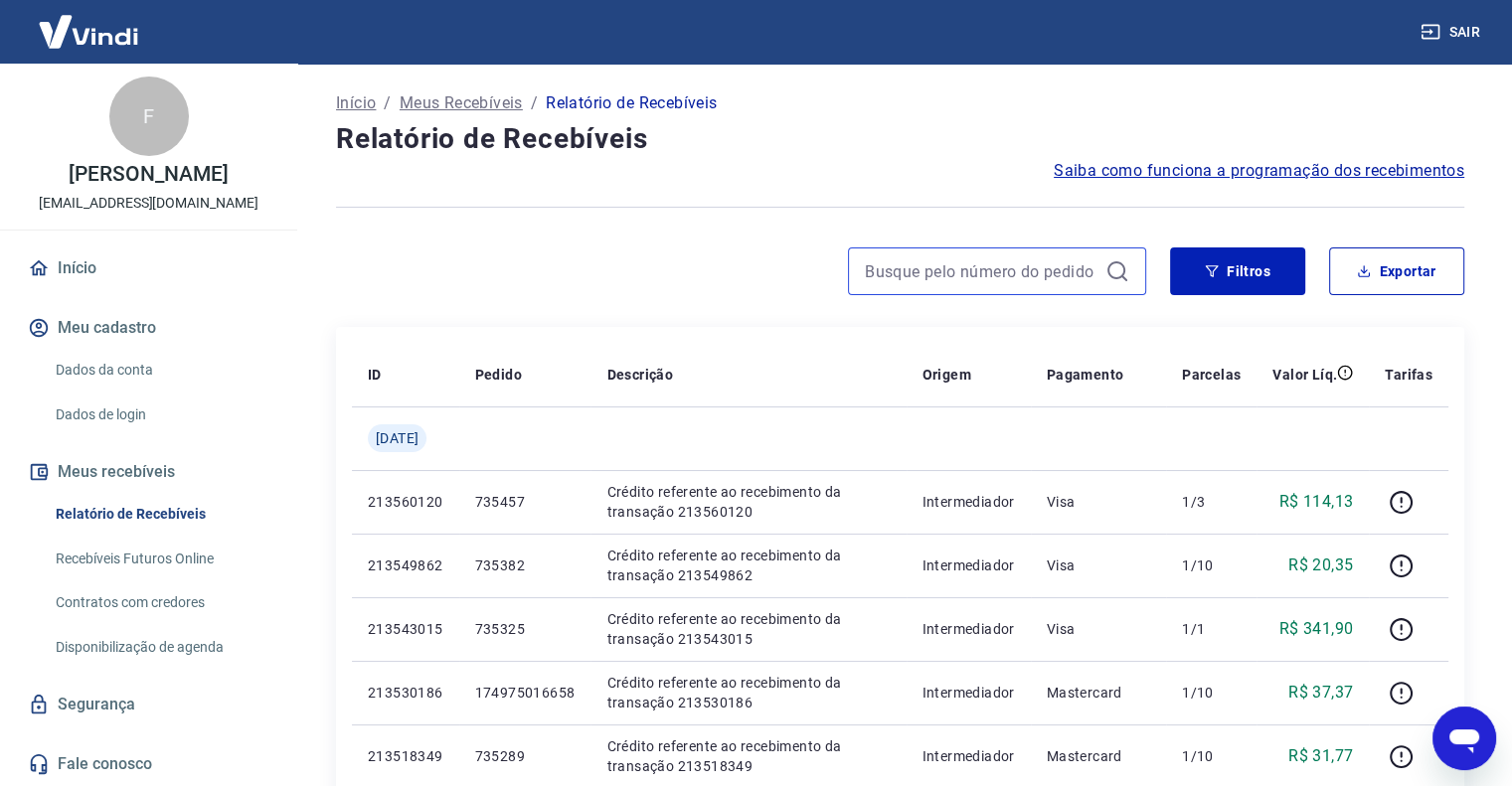 click at bounding box center (981, 271) 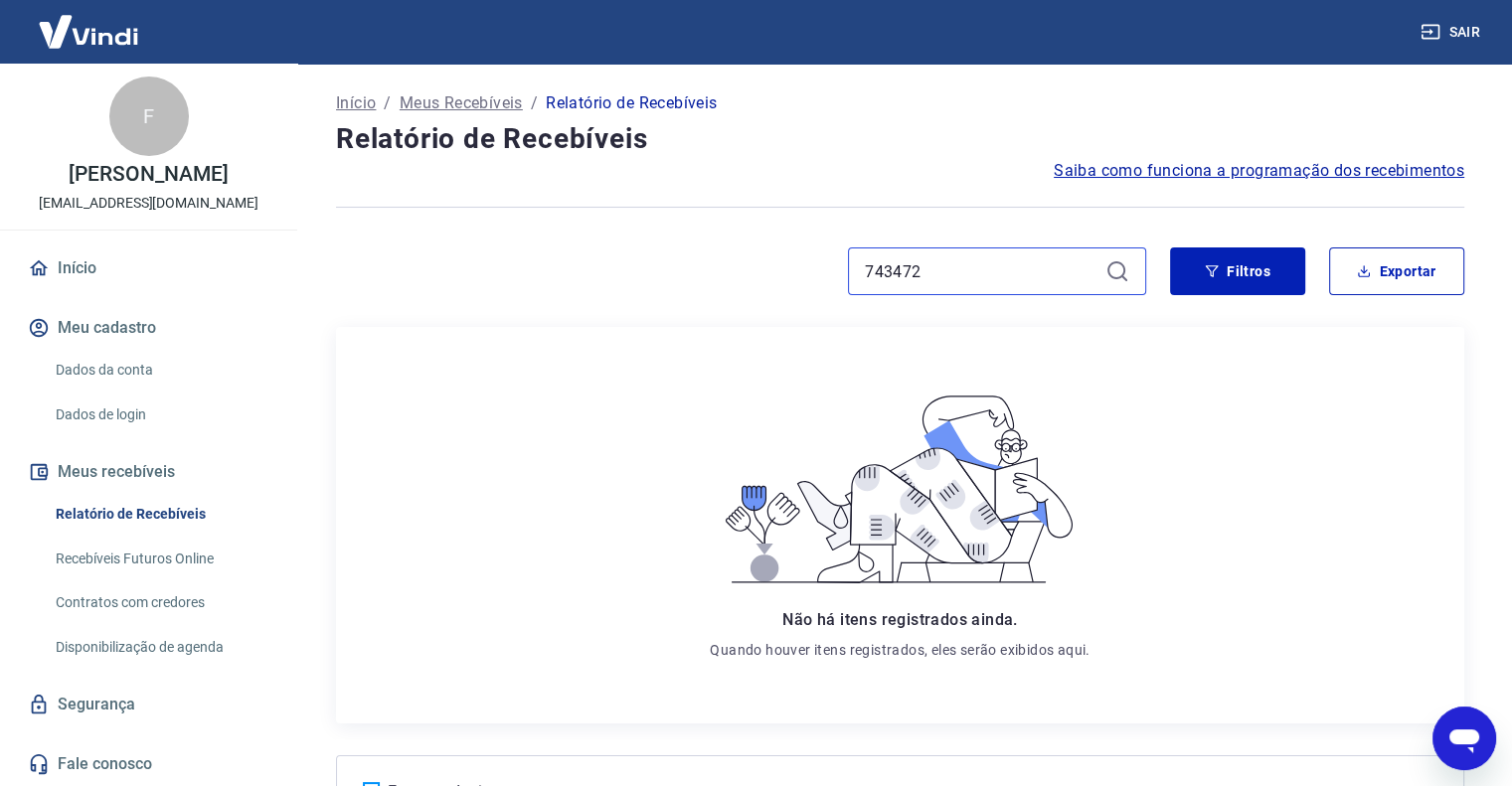 type 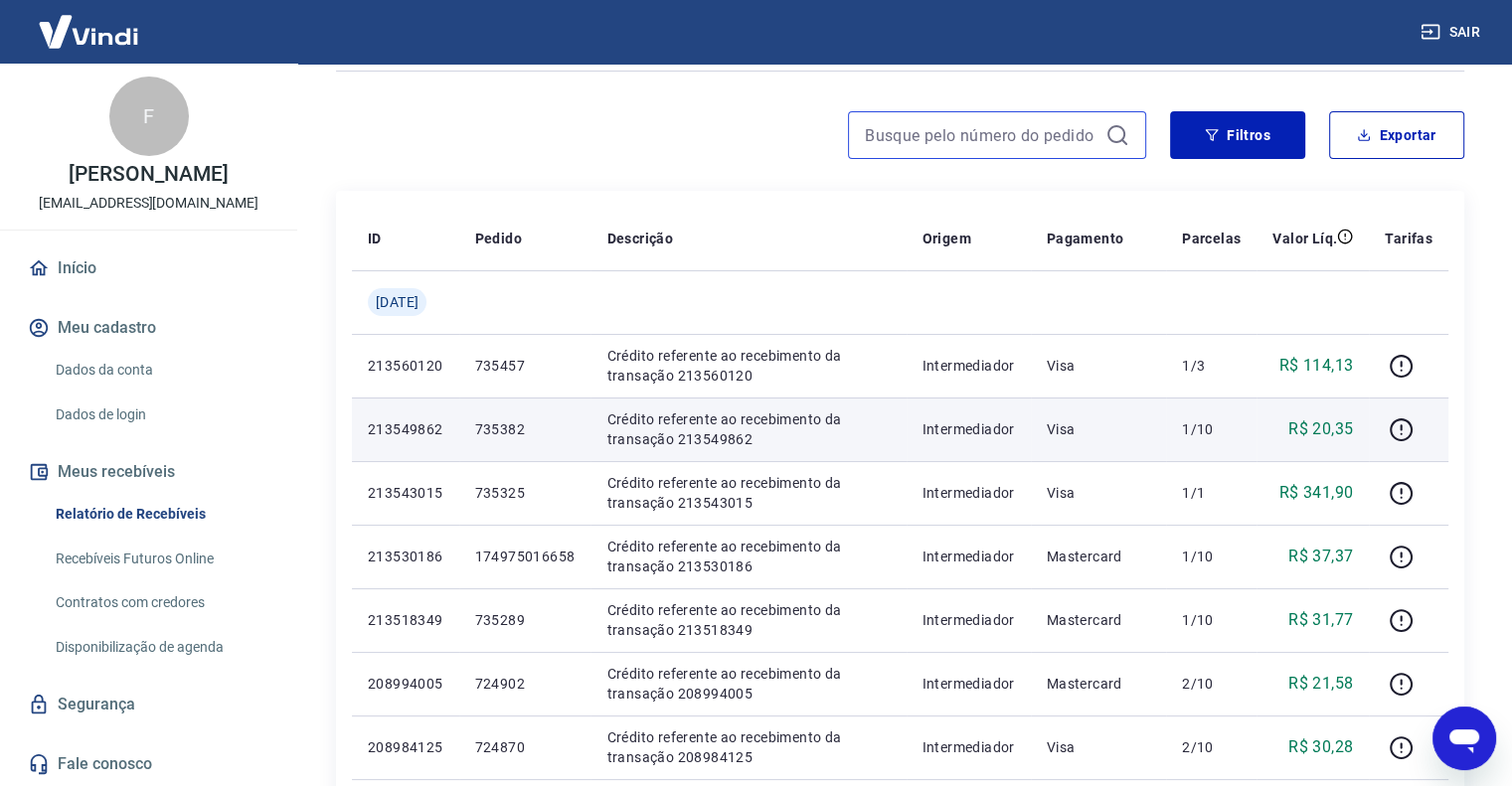 scroll, scrollTop: 199, scrollLeft: 0, axis: vertical 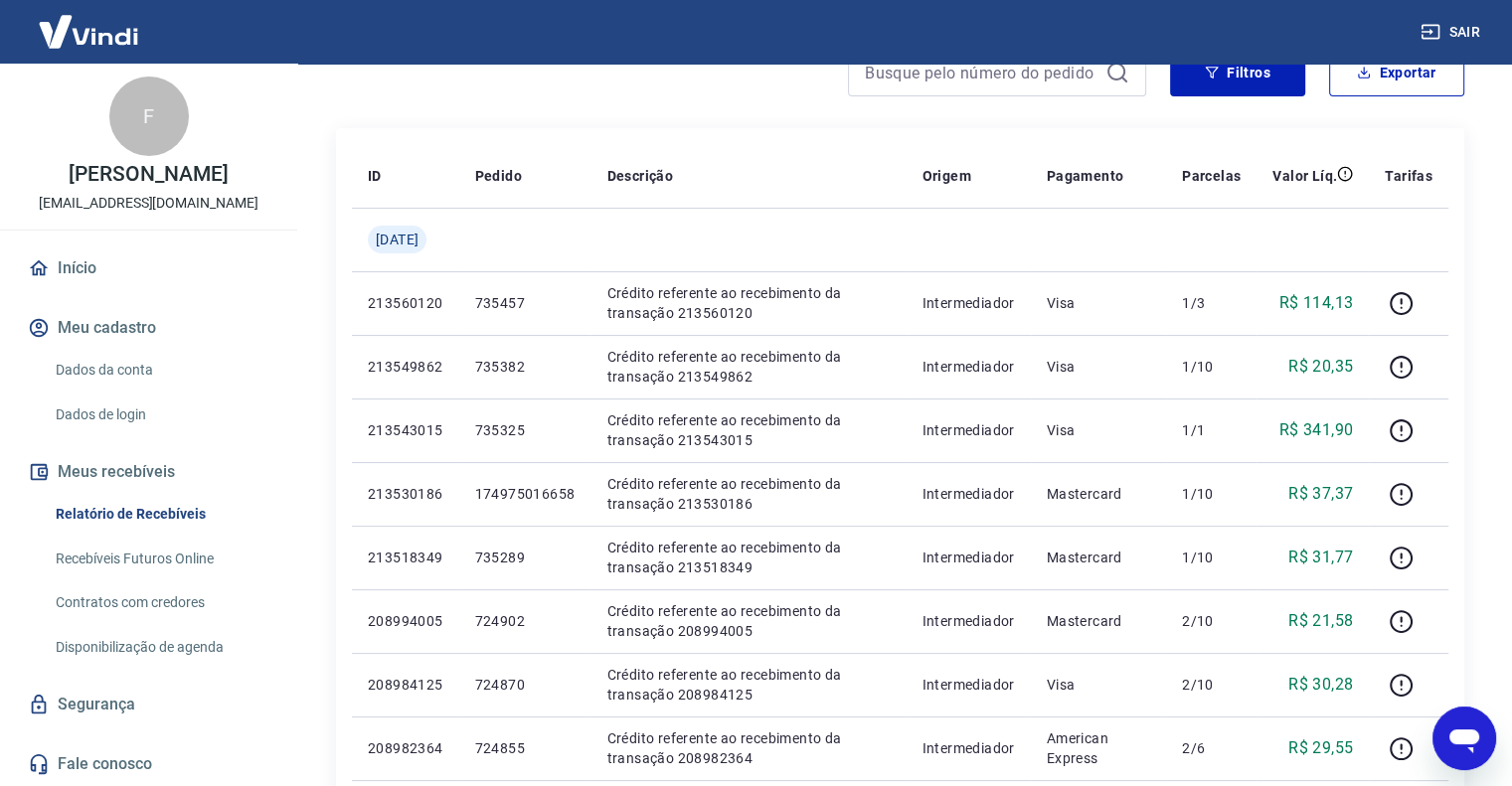 click at bounding box center (1464, 738) 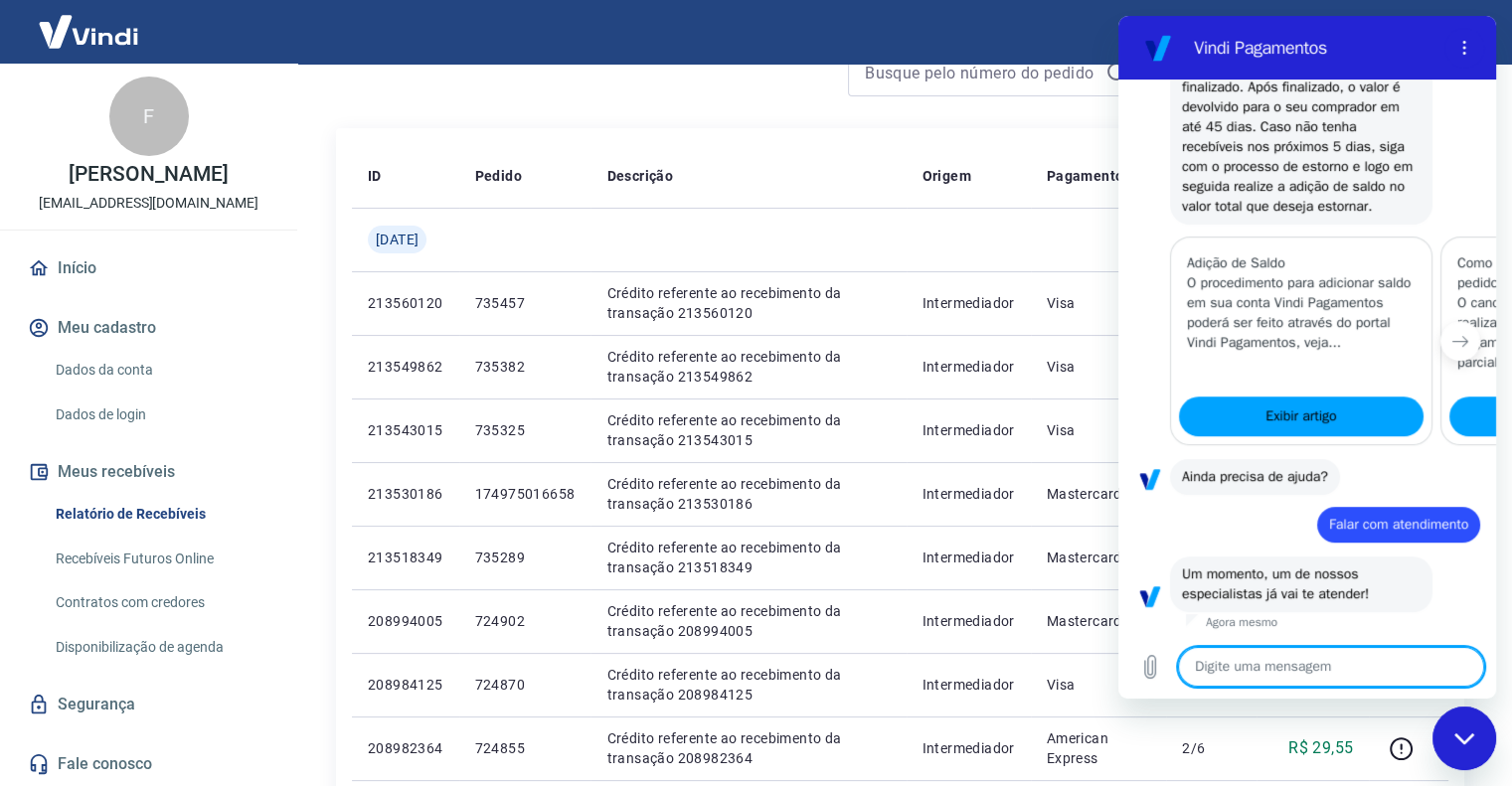 scroll, scrollTop: 0, scrollLeft: 0, axis: both 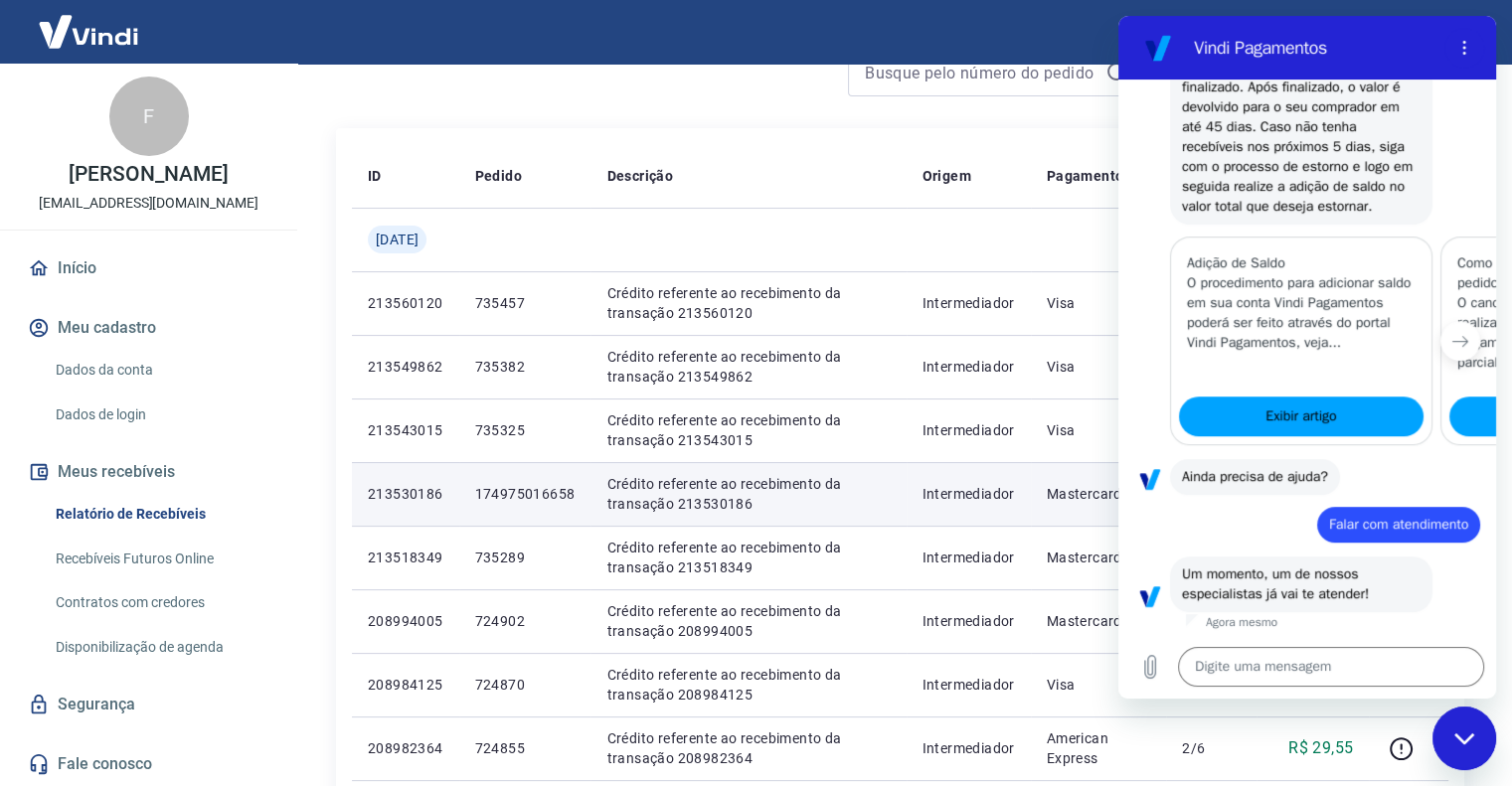 click on "Intermediador" at bounding box center [968, 494] 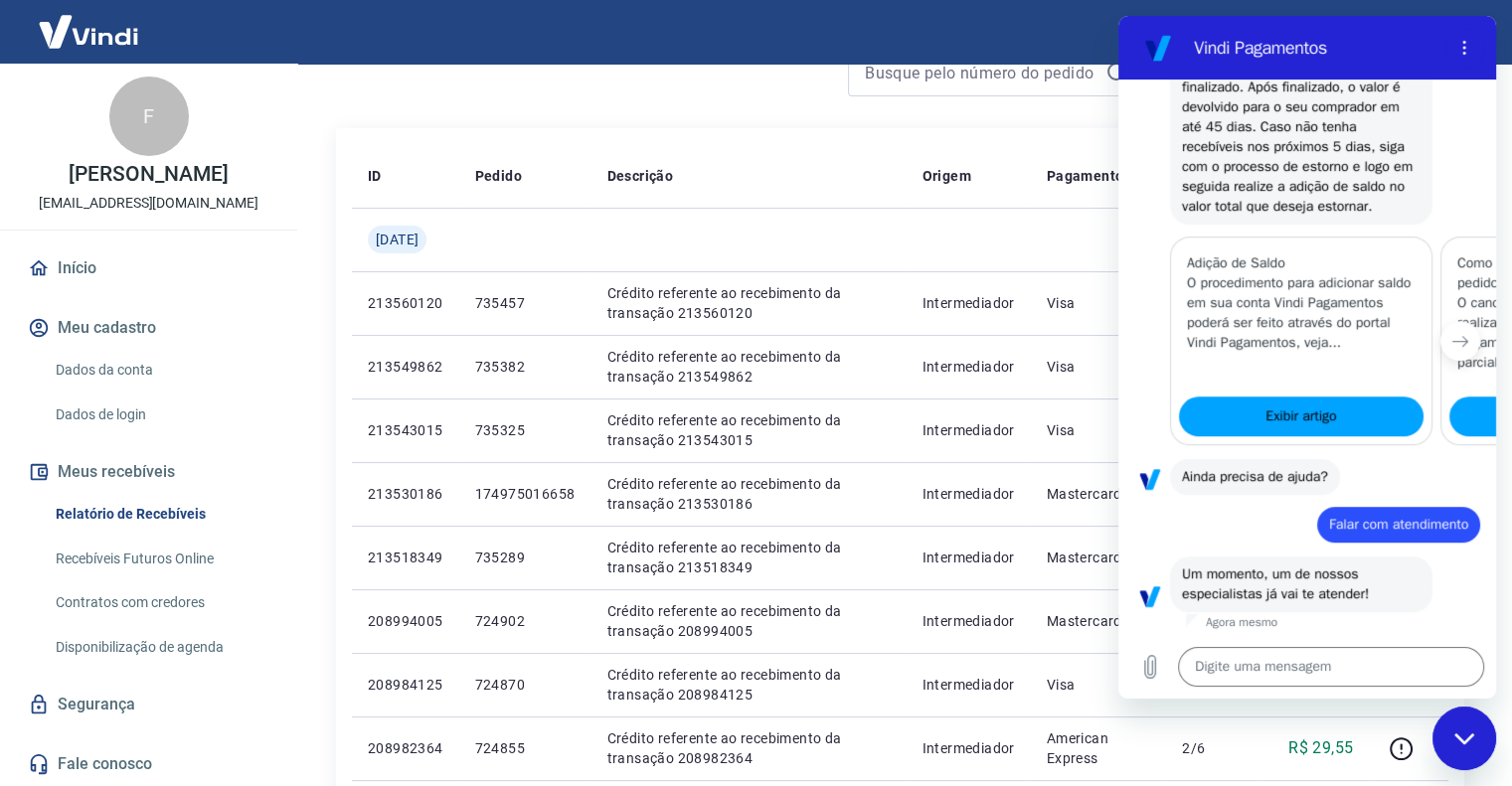 click at bounding box center [1464, 738] 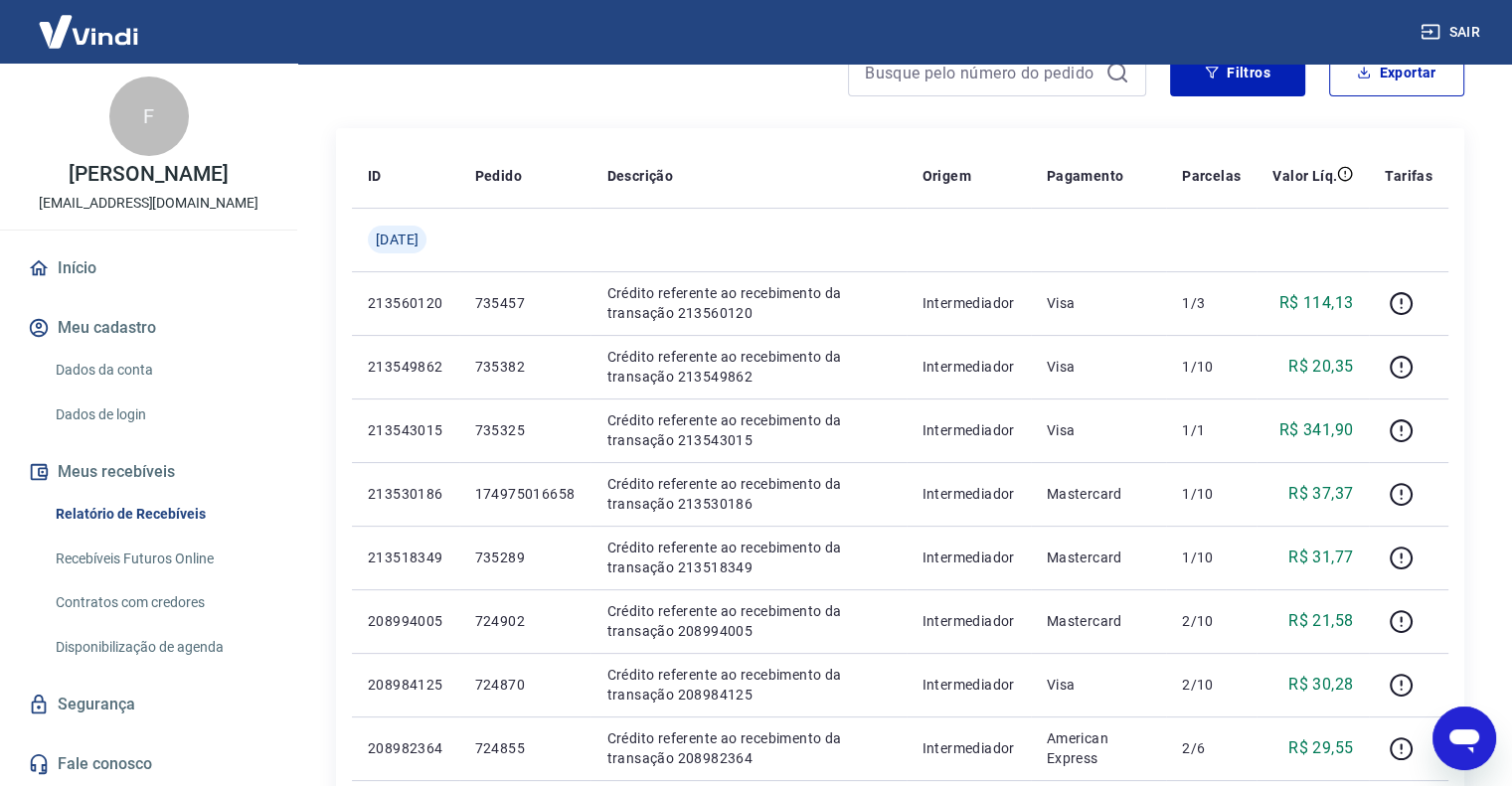 click at bounding box center (1464, 738) 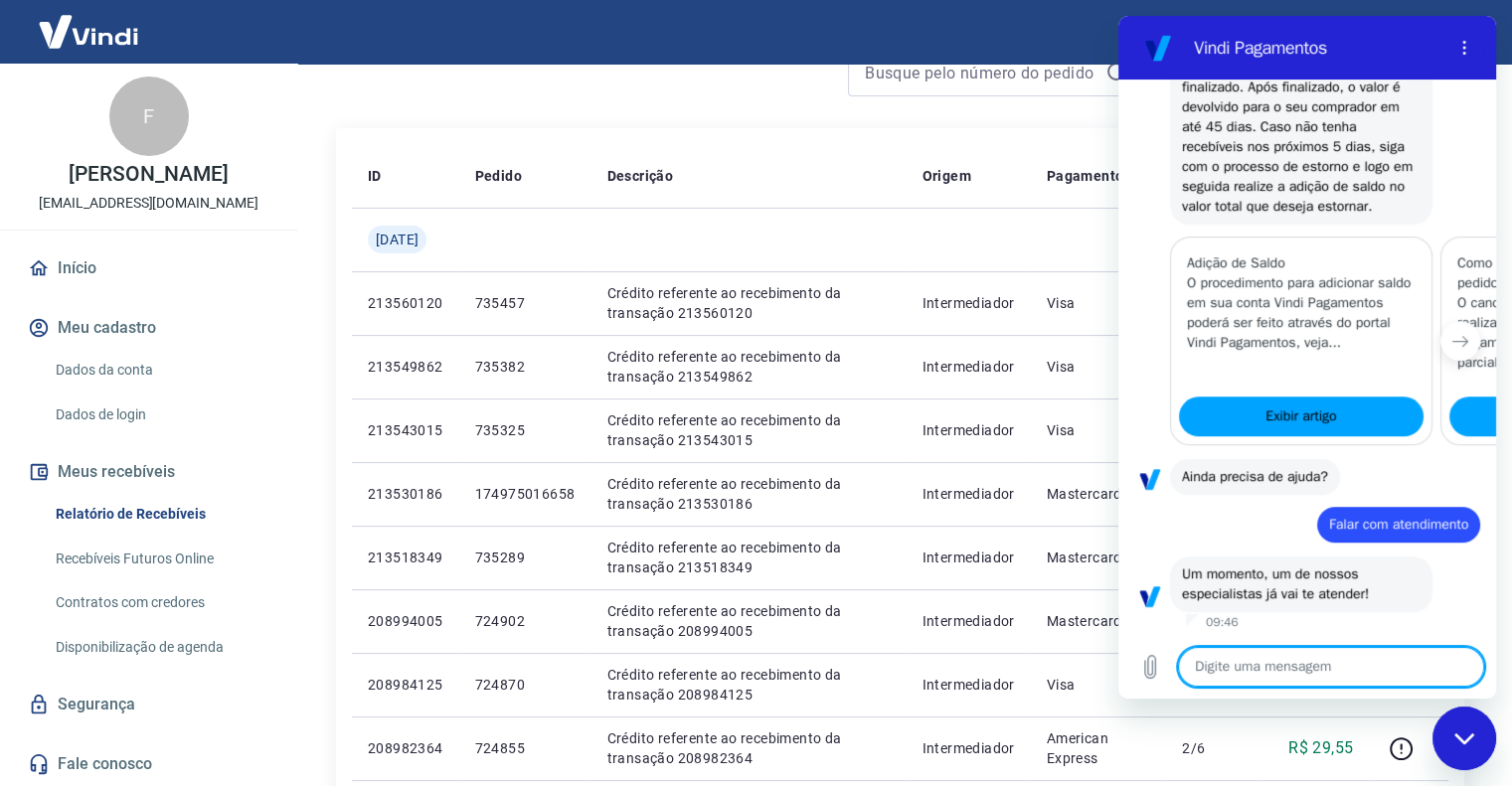 scroll, scrollTop: 0, scrollLeft: 0, axis: both 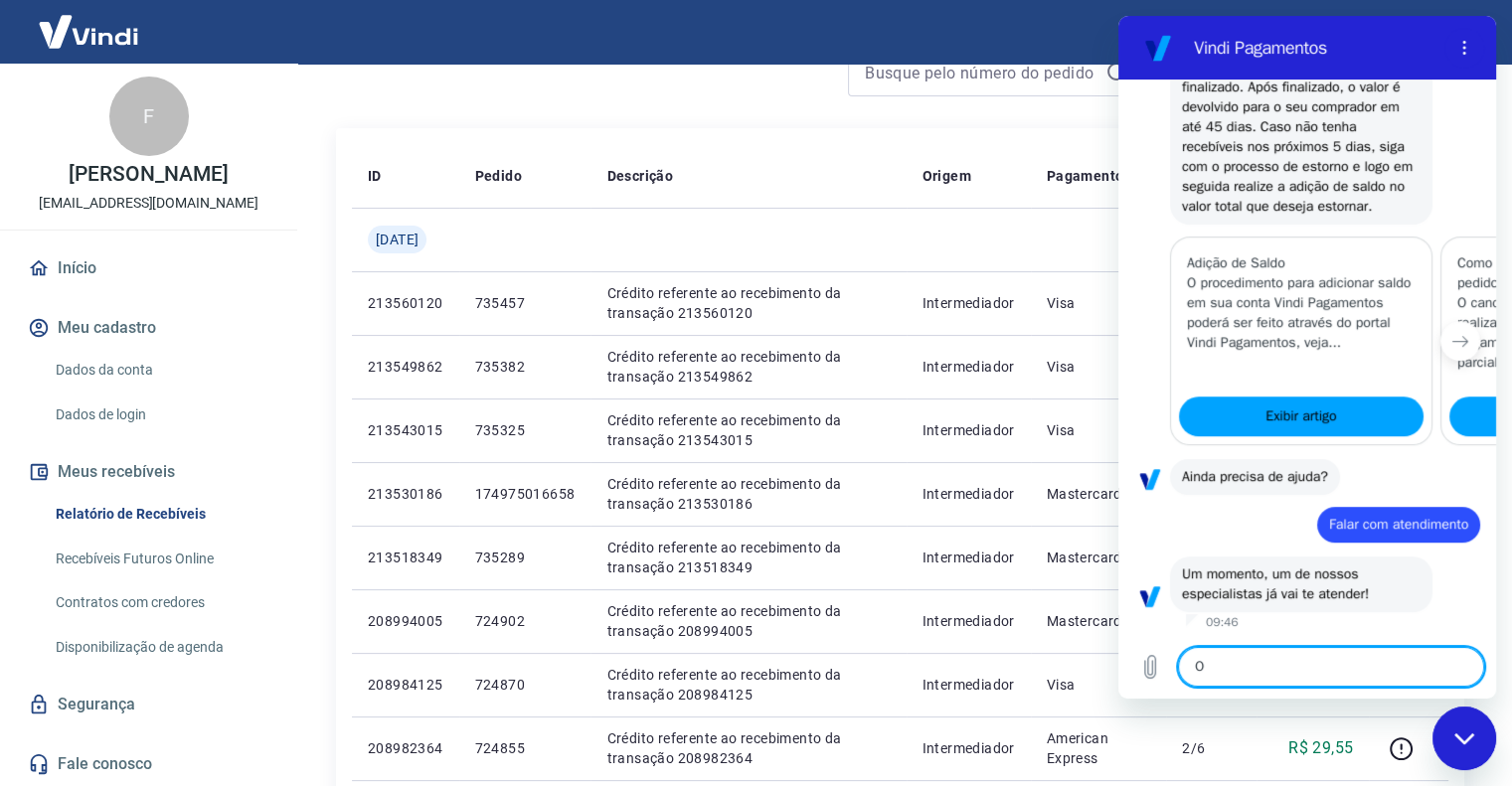 type on "Ok" 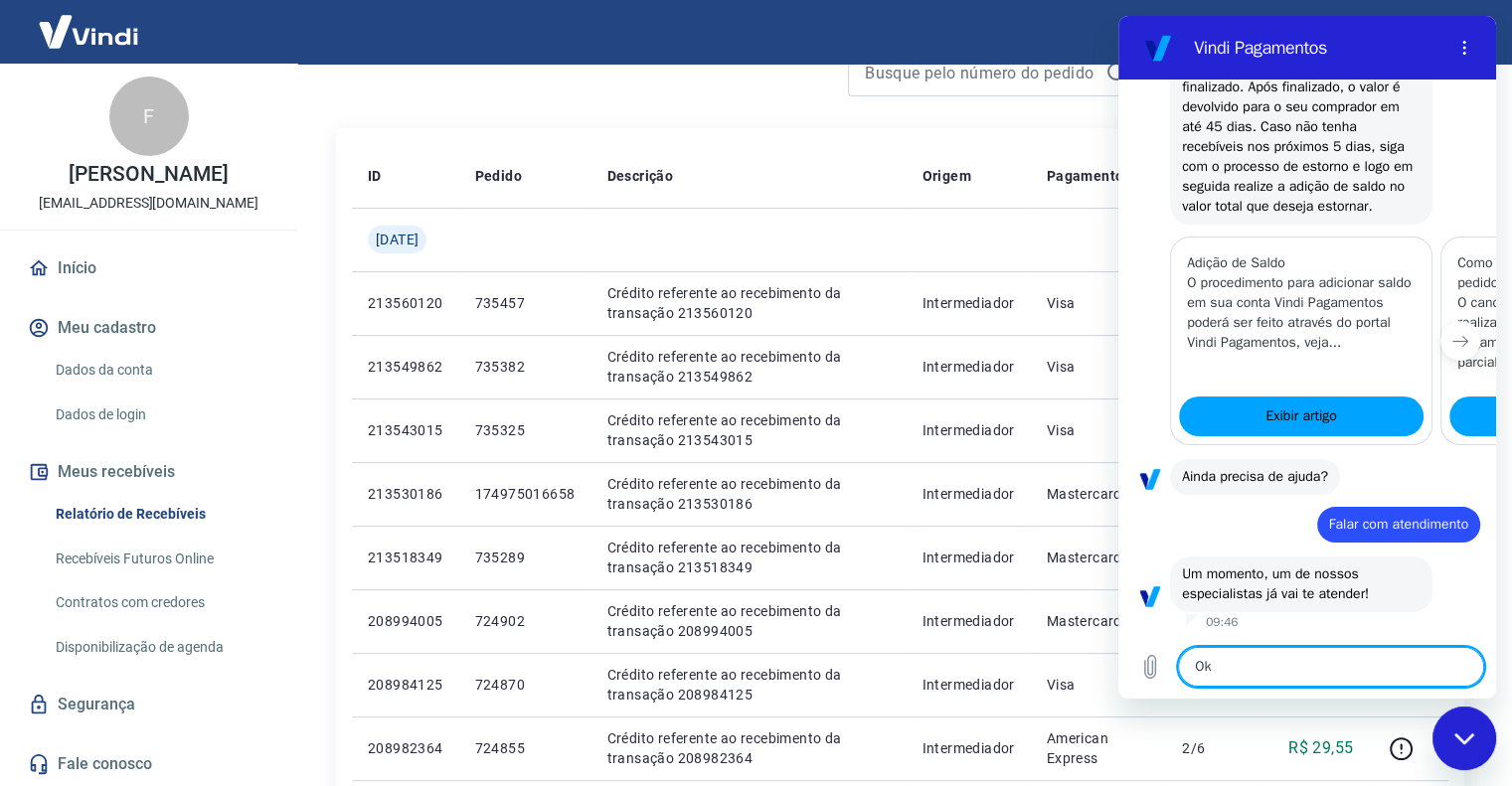 type 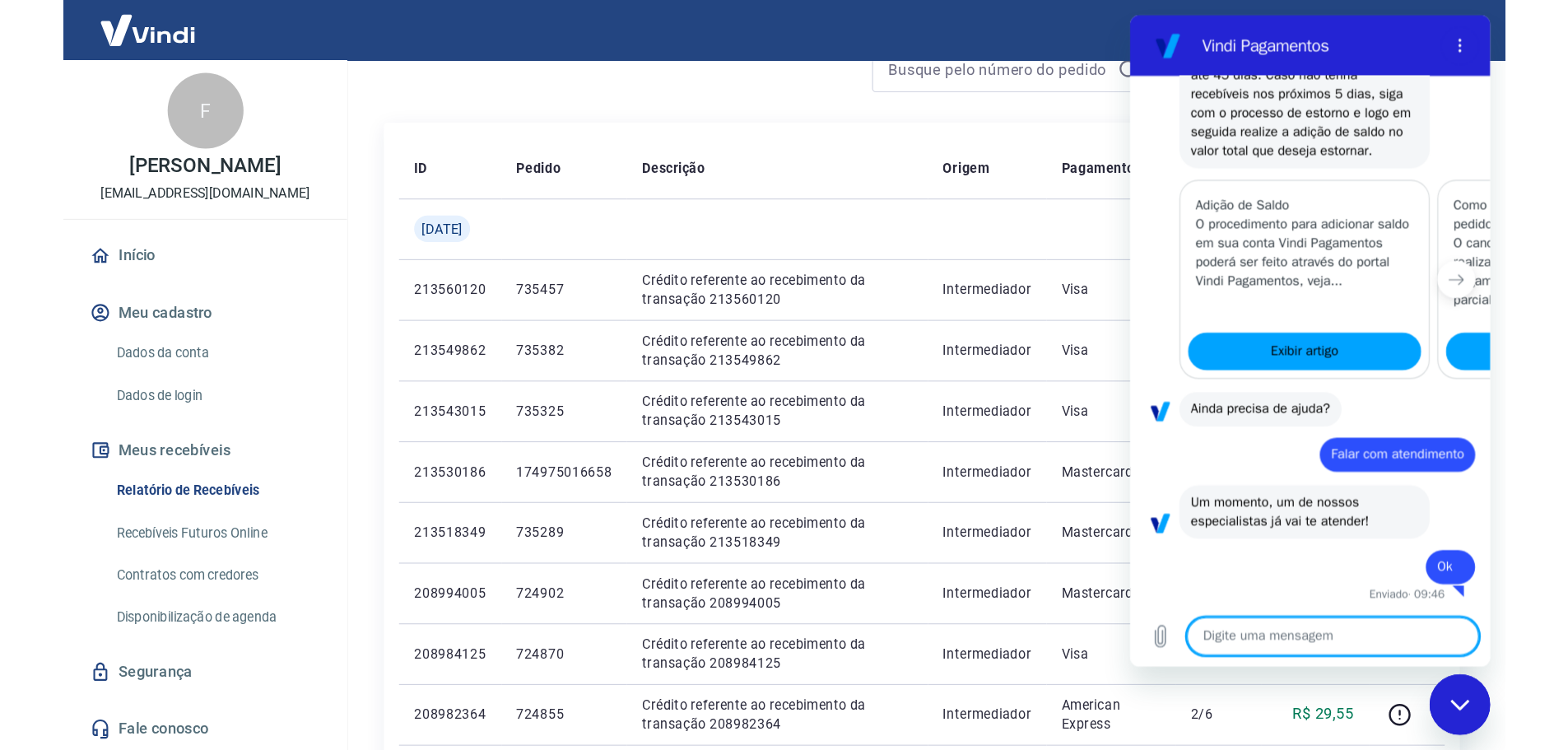 scroll, scrollTop: 860, scrollLeft: 0, axis: vertical 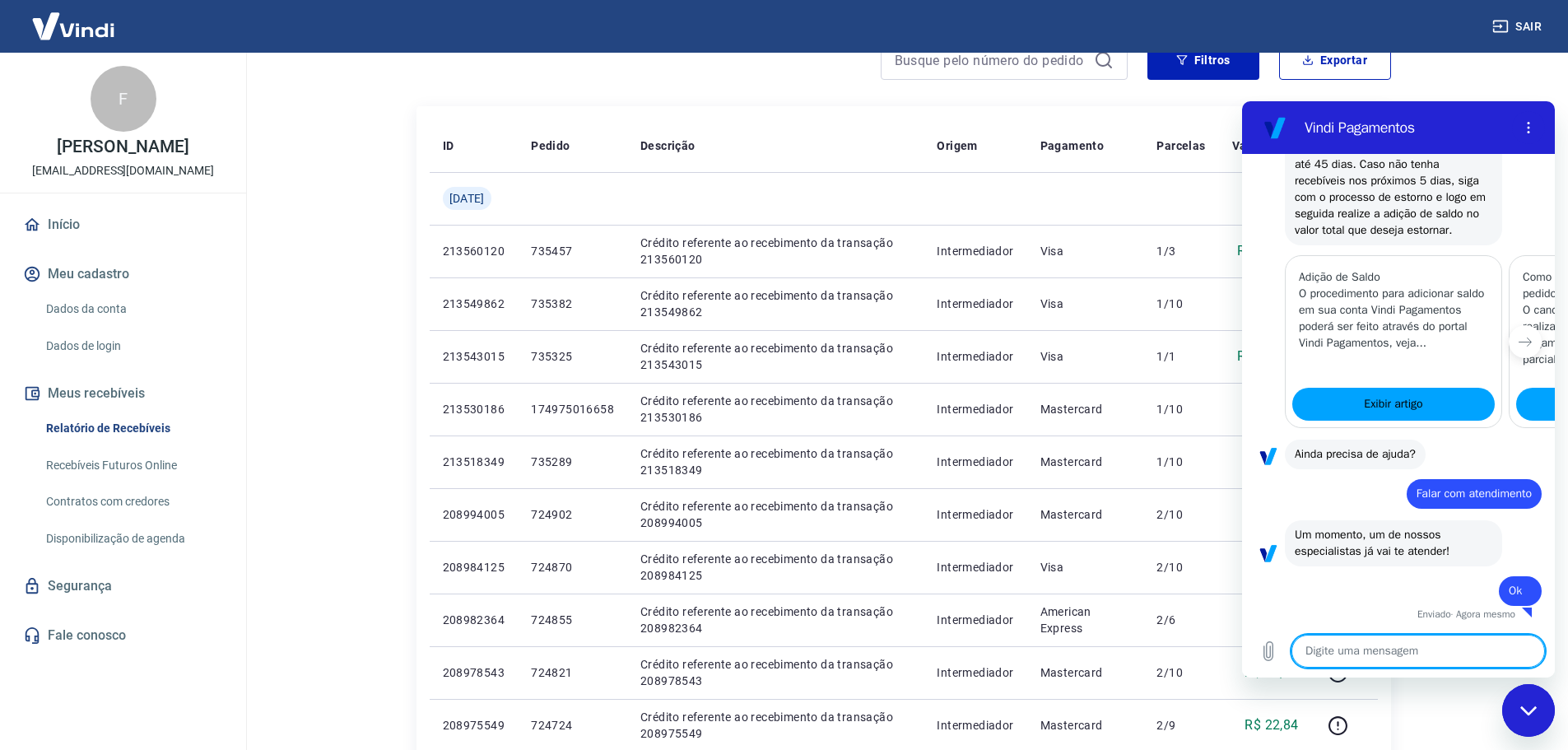 click at bounding box center [1418, 651] 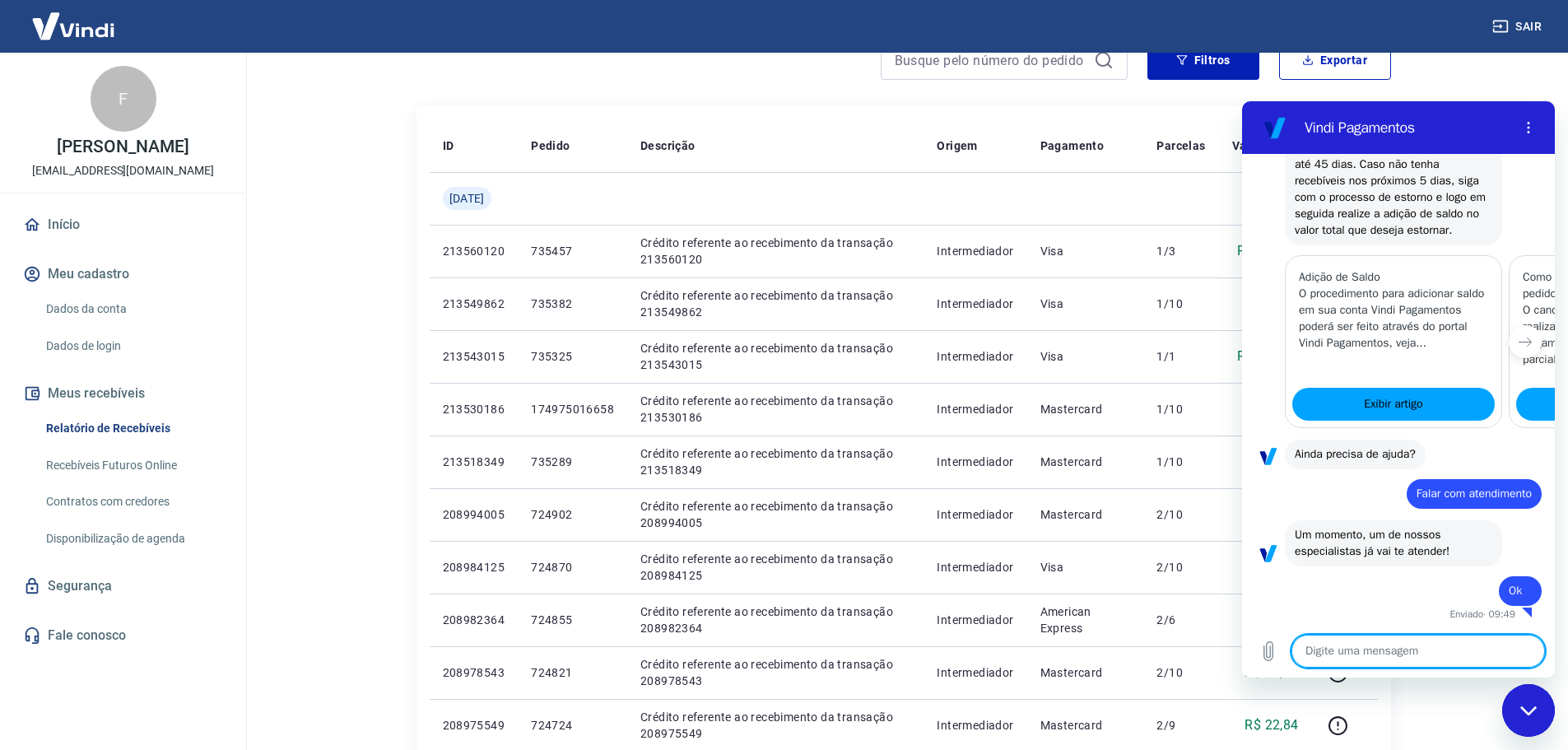 click at bounding box center [1418, 651] 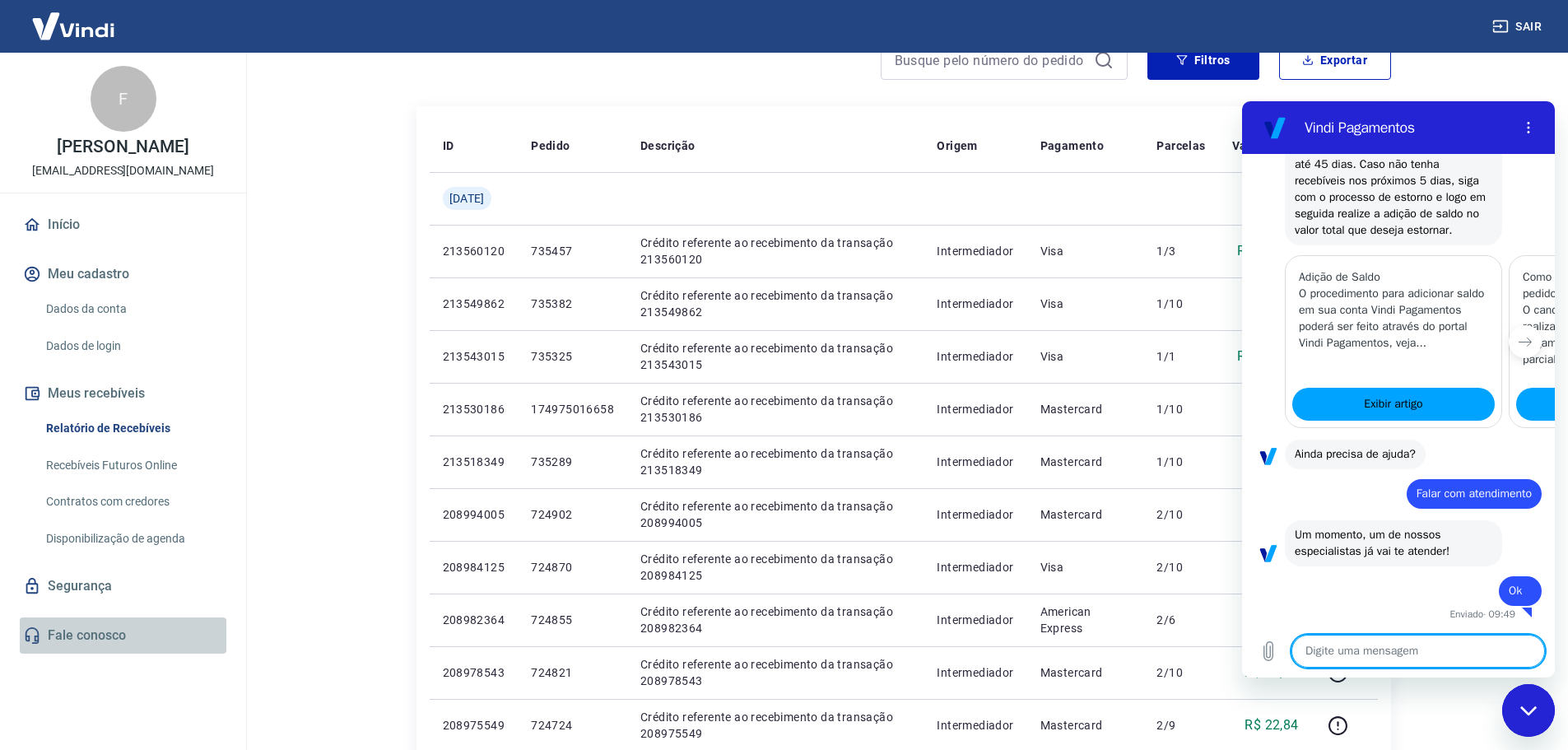 click on "Fale conosco" at bounding box center (123, 636) 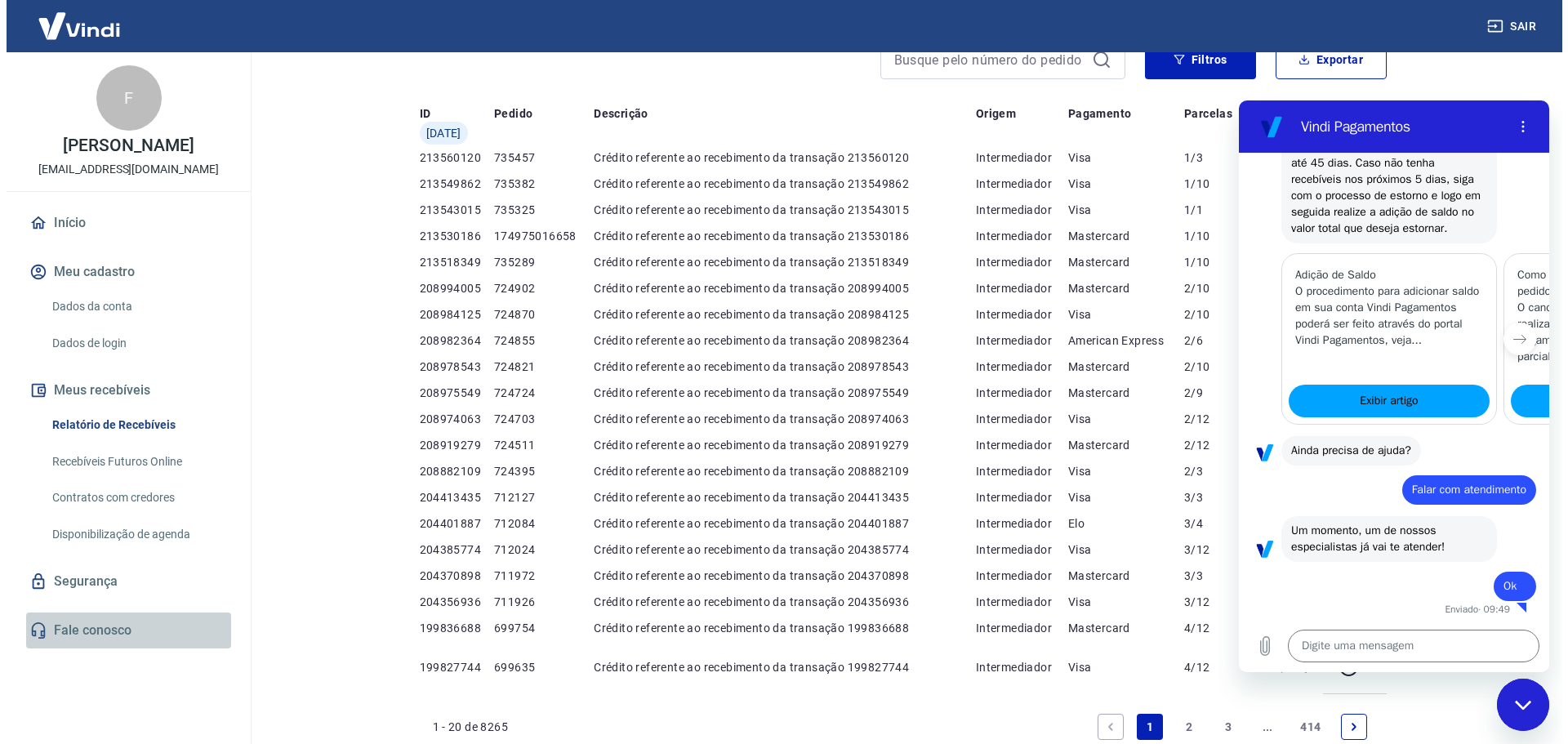 scroll, scrollTop: 0, scrollLeft: 0, axis: both 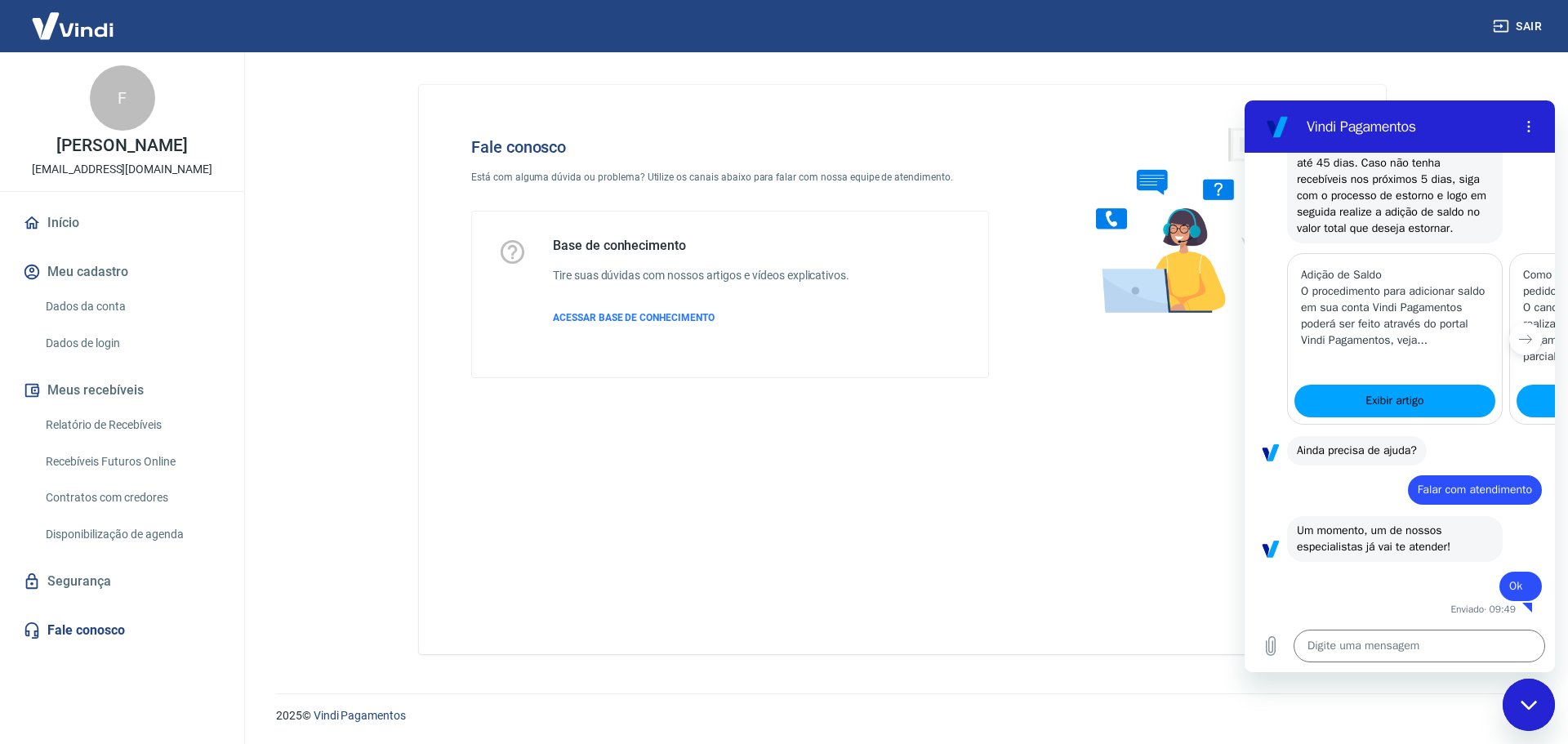 click at bounding box center (1529, 705) 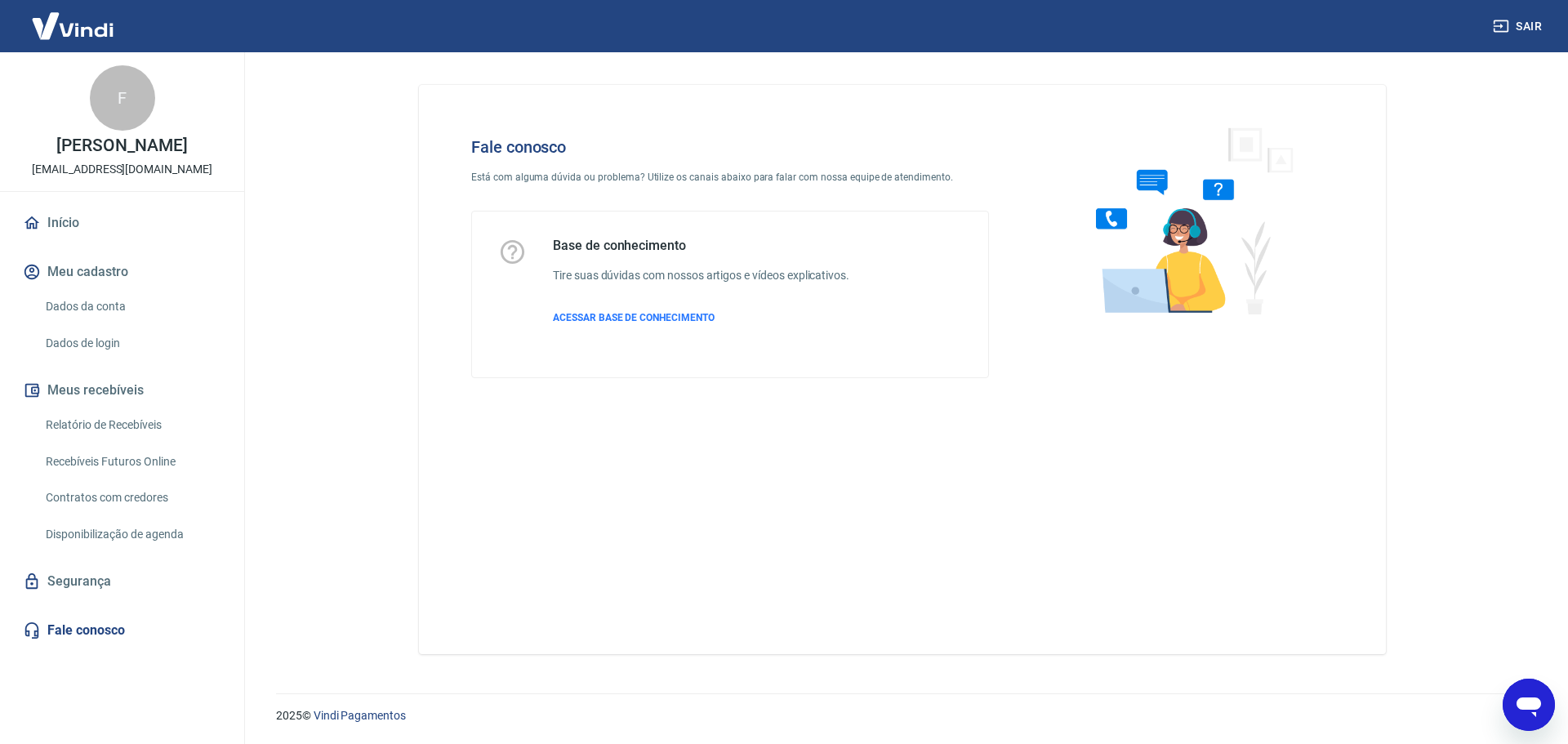 click 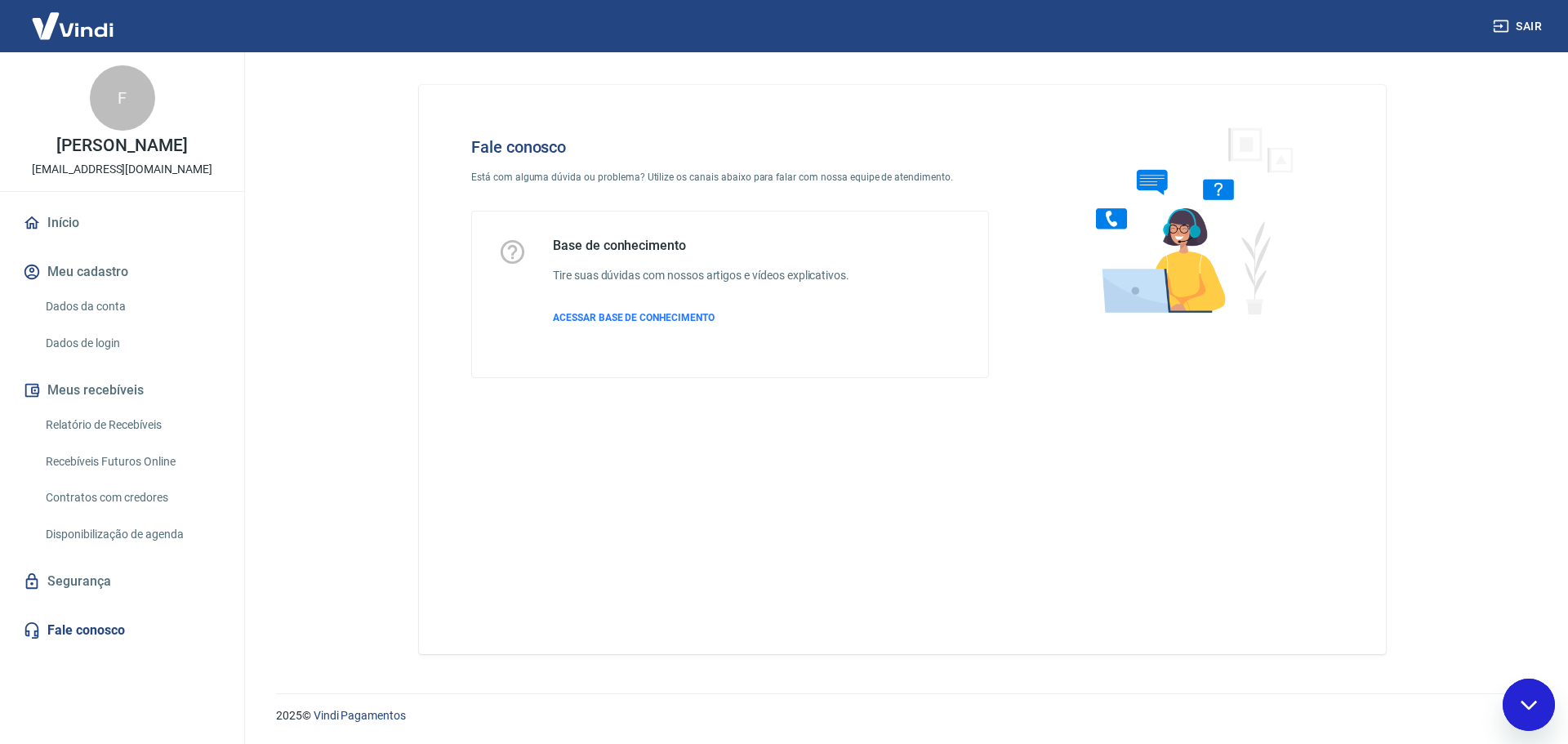scroll, scrollTop: 0, scrollLeft: 0, axis: both 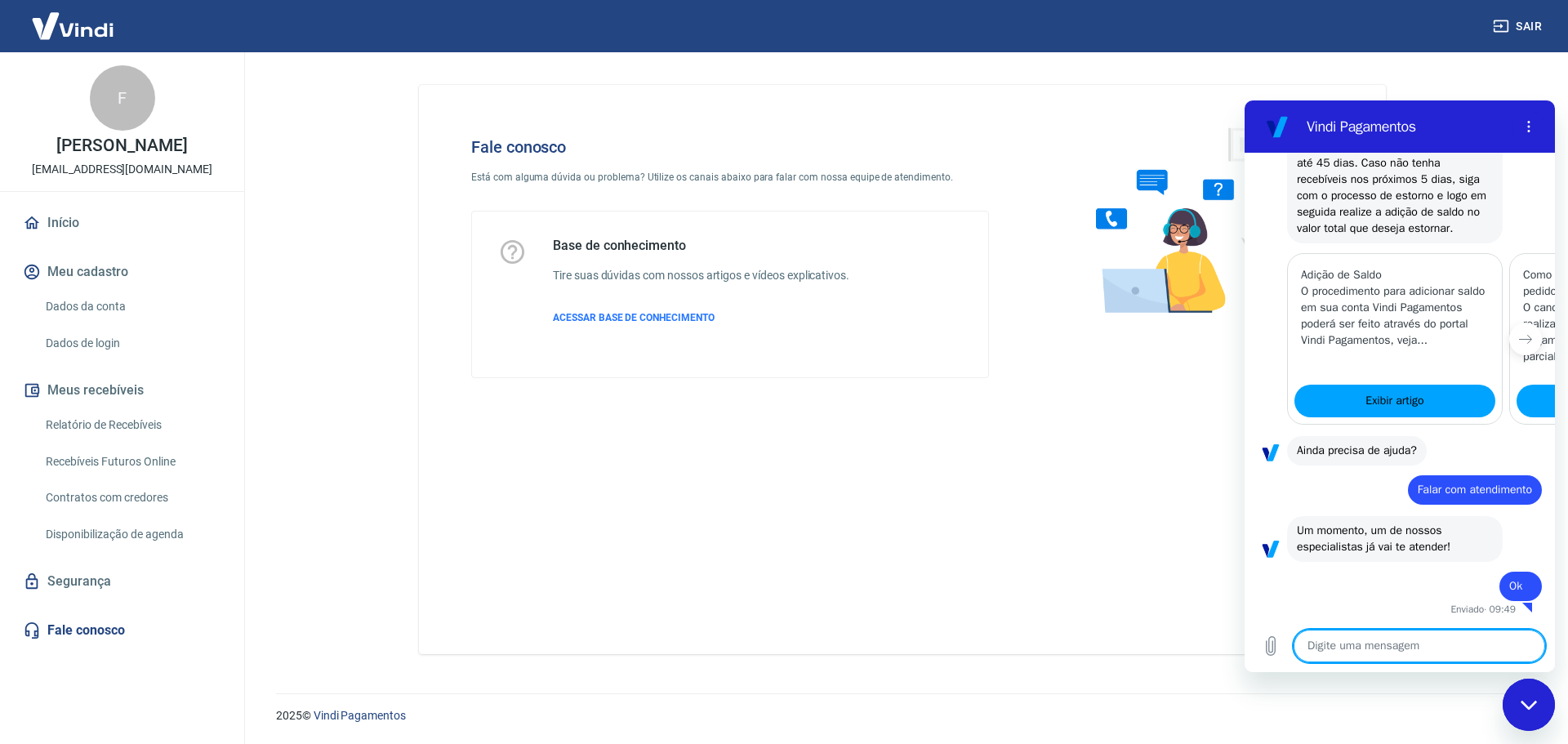 click at bounding box center [1419, 646] 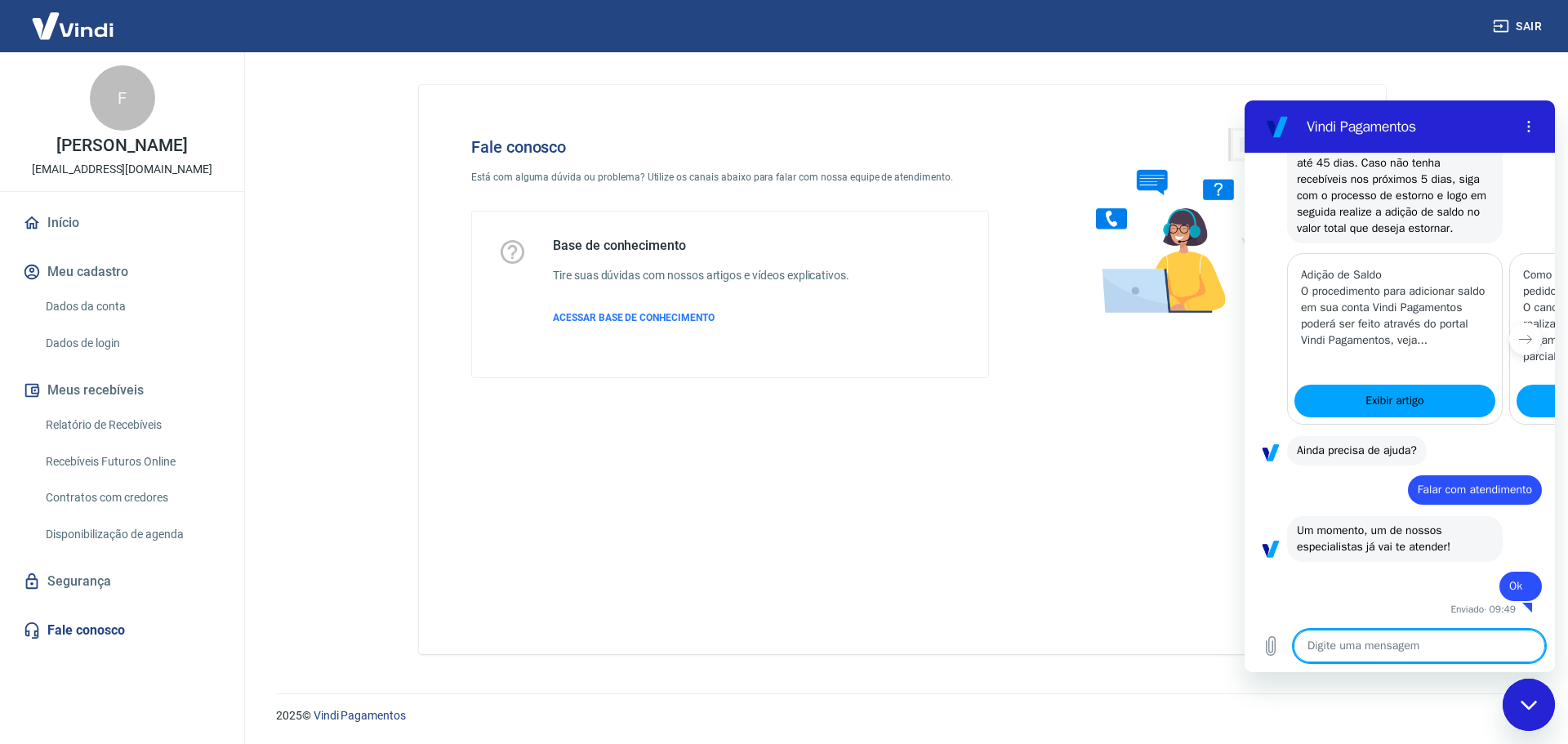 click at bounding box center [1419, 646] 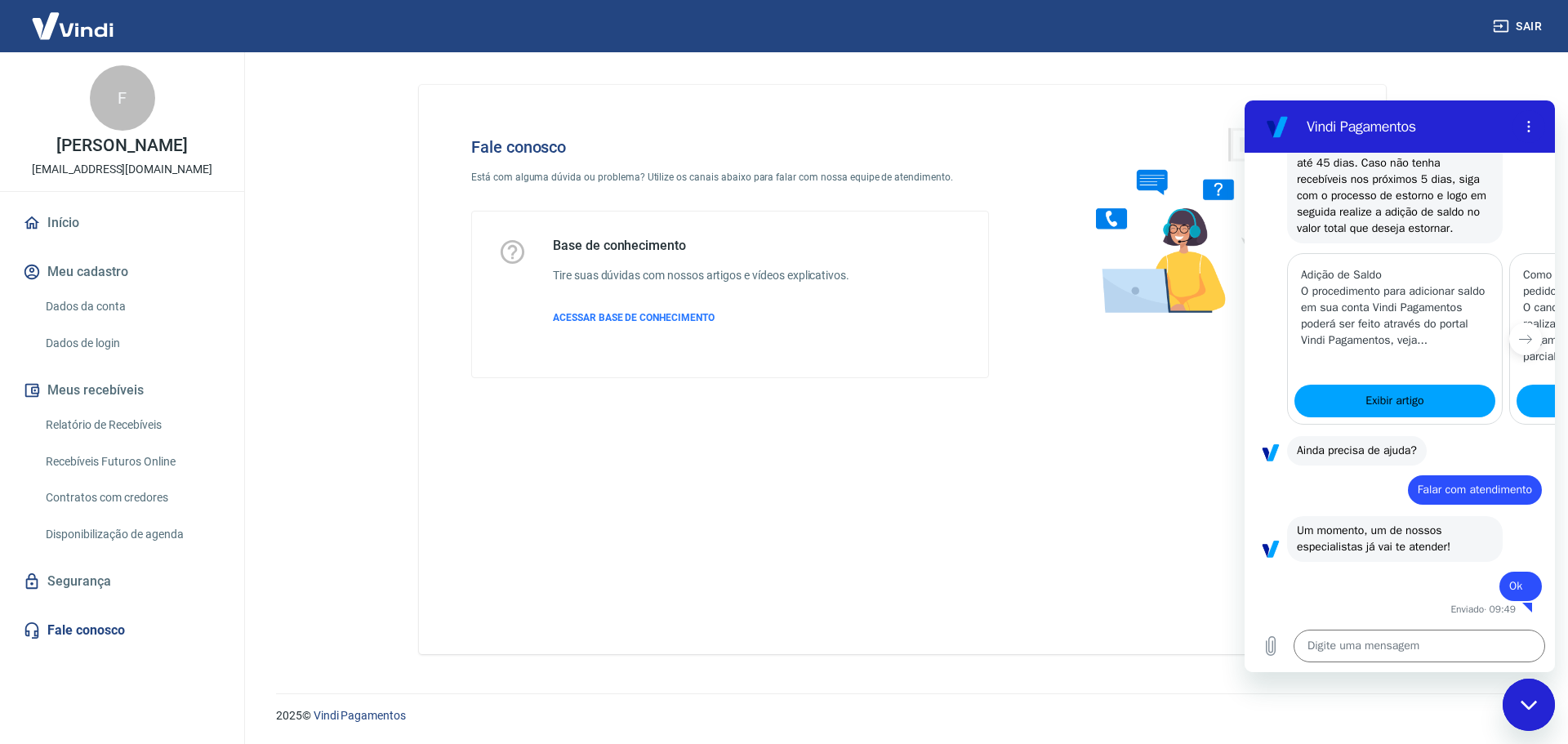 scroll, scrollTop: 844, scrollLeft: 0, axis: vertical 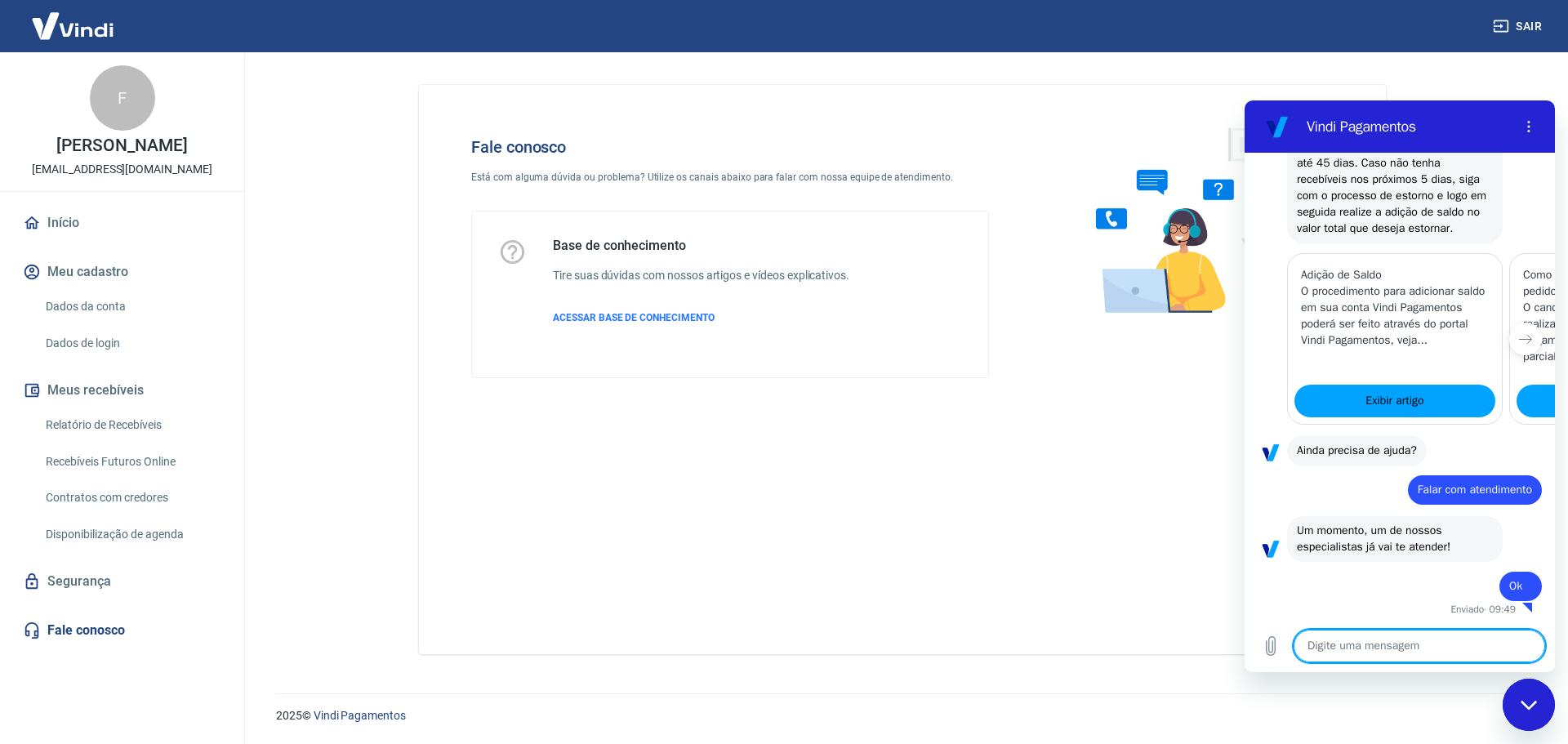 type on "x" 